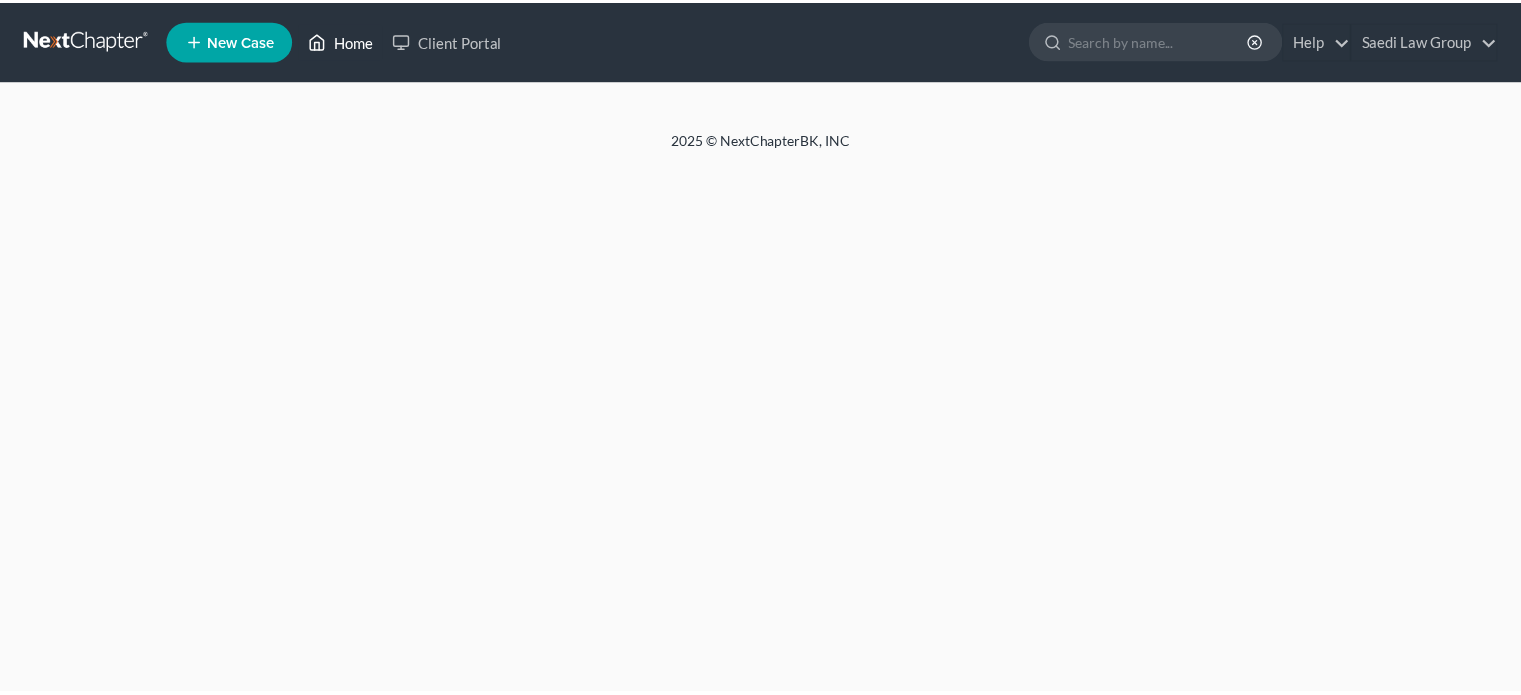 scroll, scrollTop: 0, scrollLeft: 0, axis: both 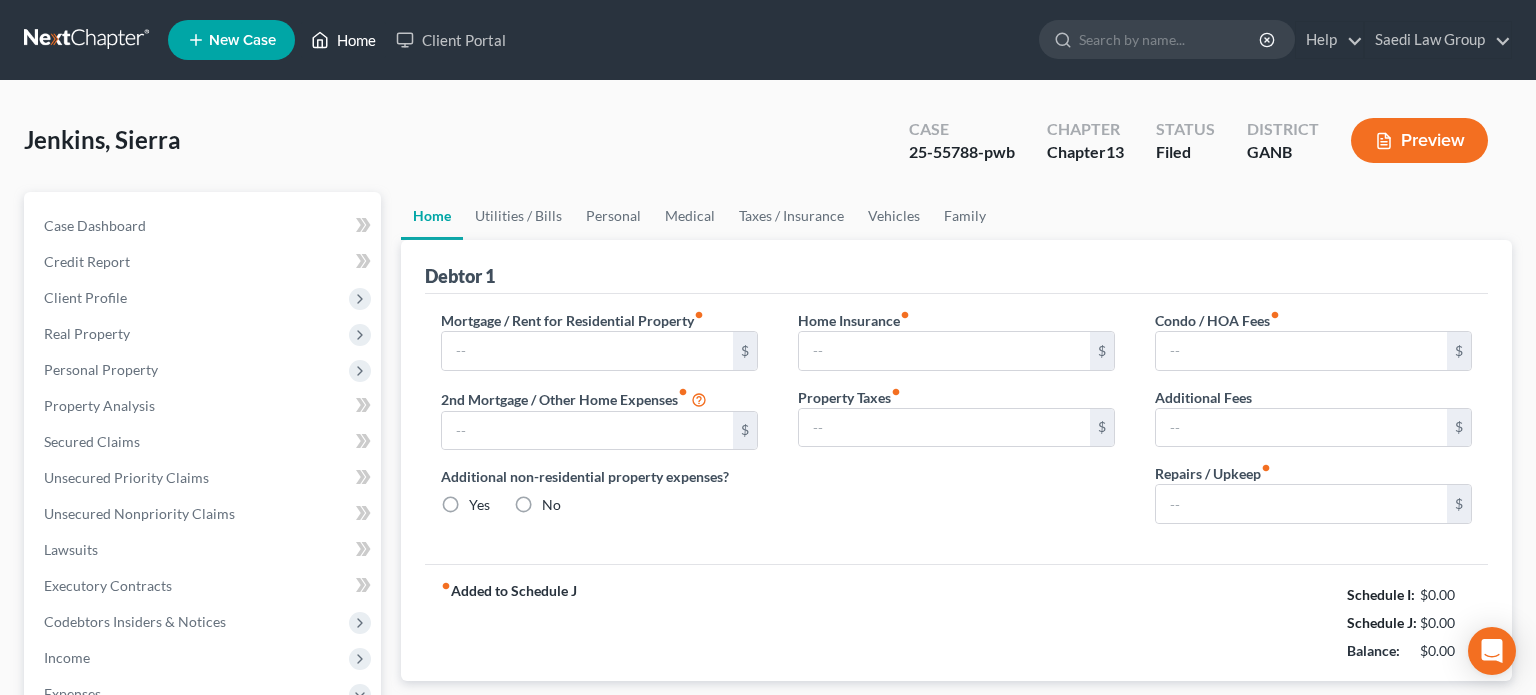 type on "3,658.68" 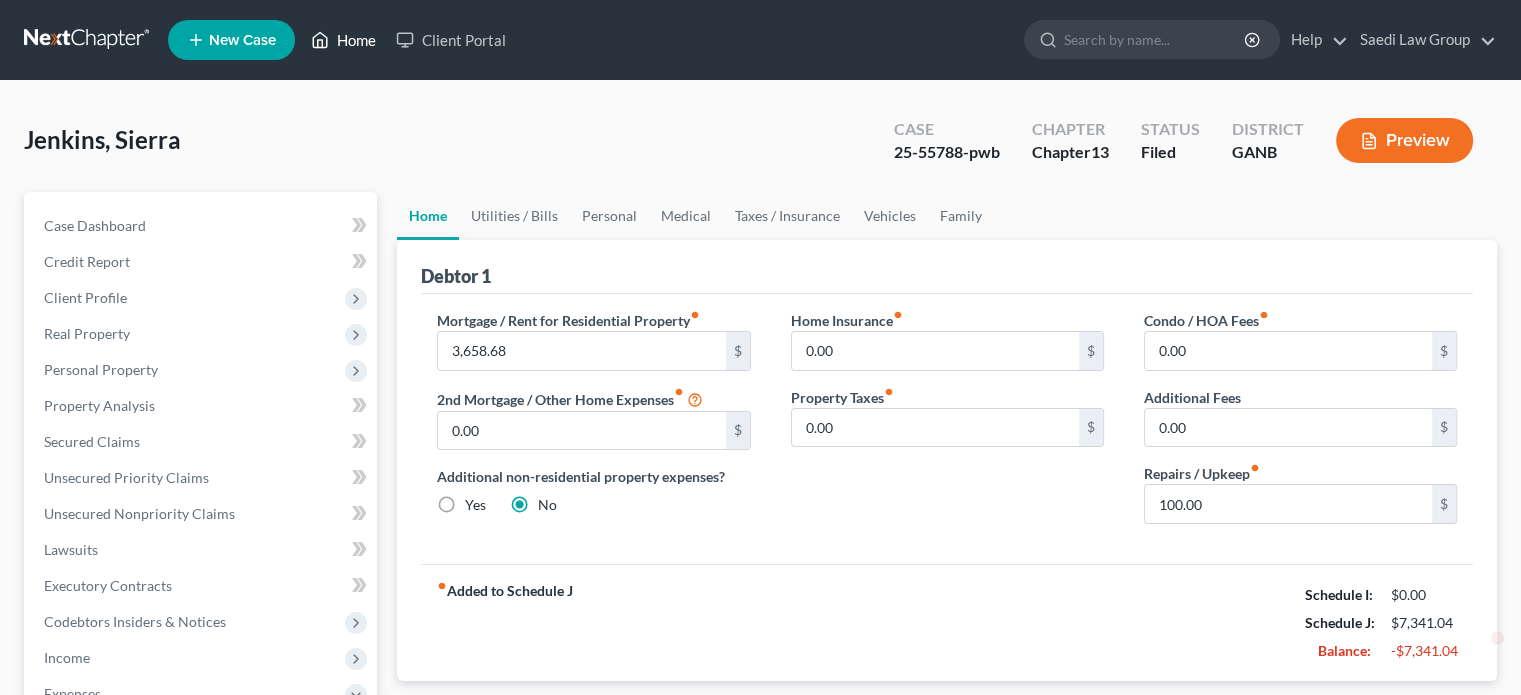 click on "Home" at bounding box center (343, 40) 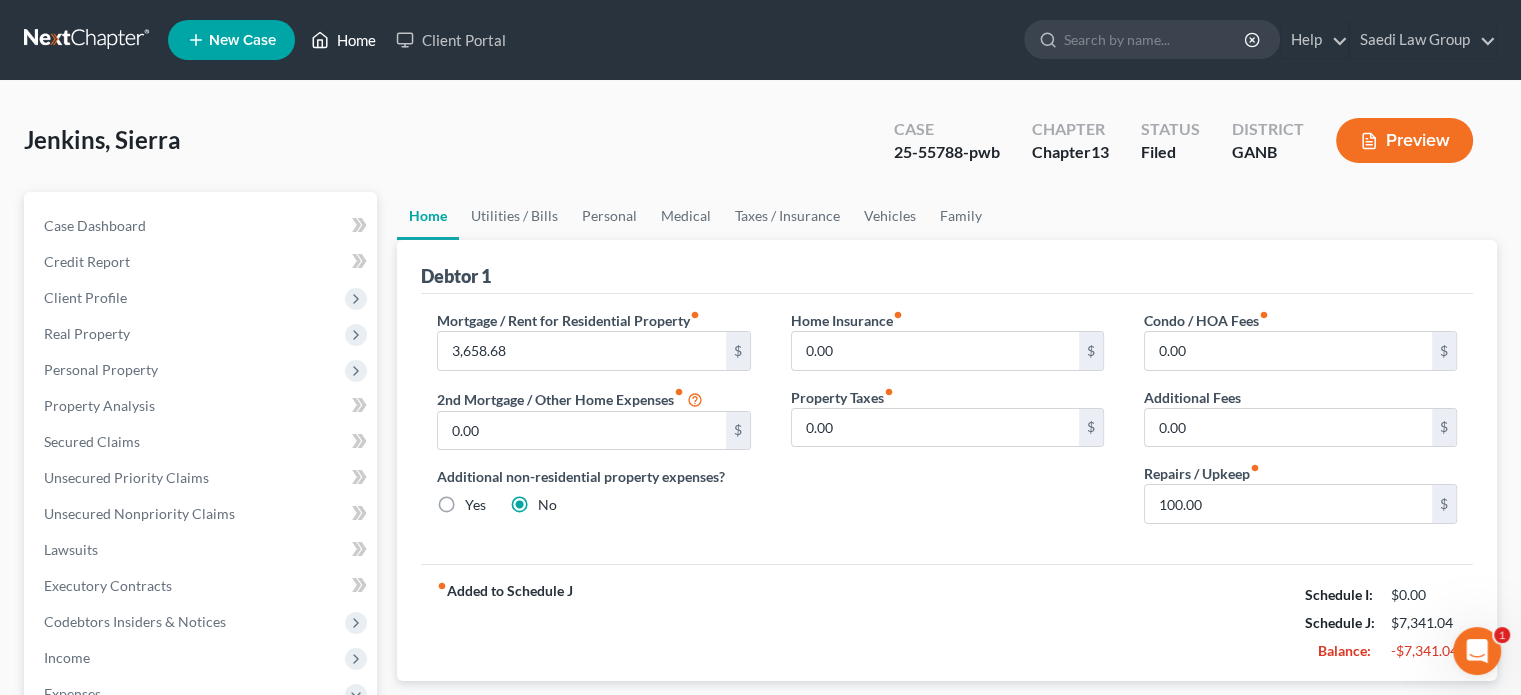 scroll, scrollTop: 0, scrollLeft: 0, axis: both 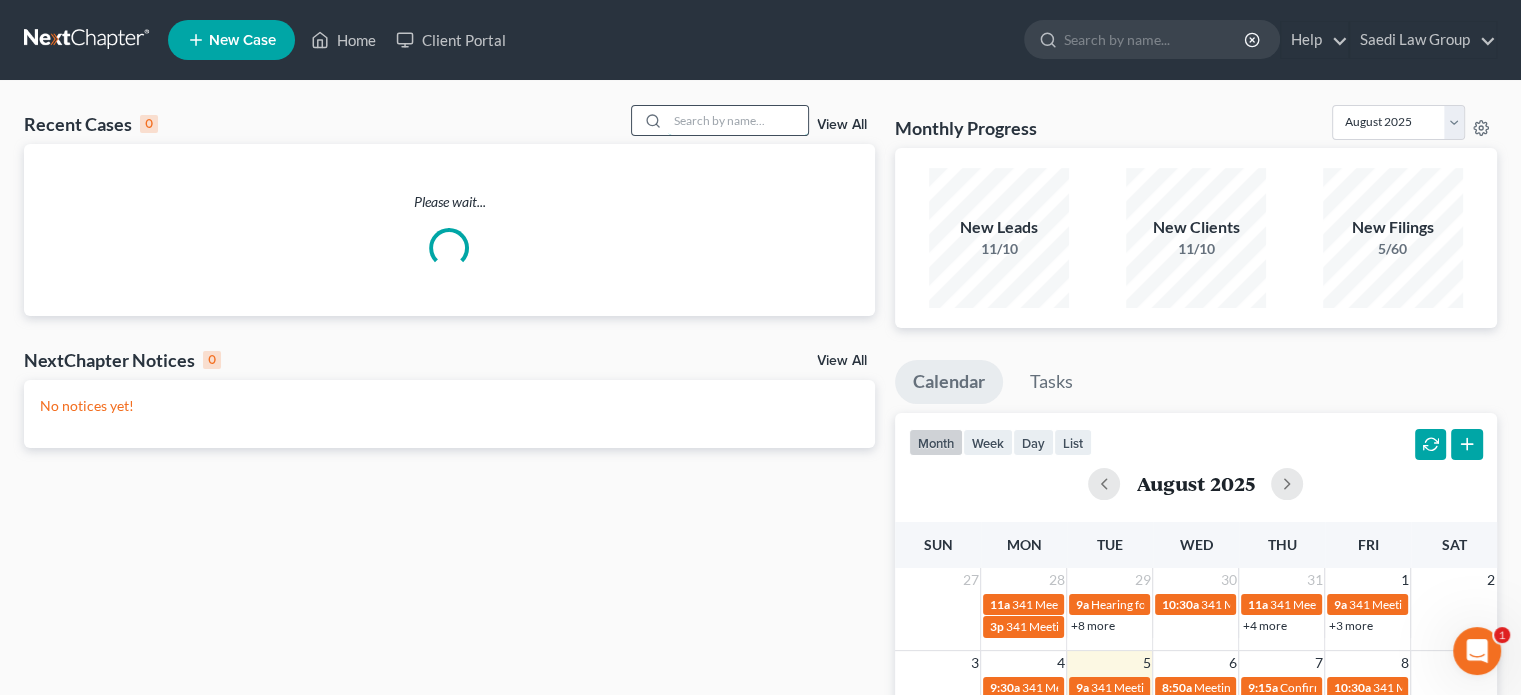 click at bounding box center (738, 120) 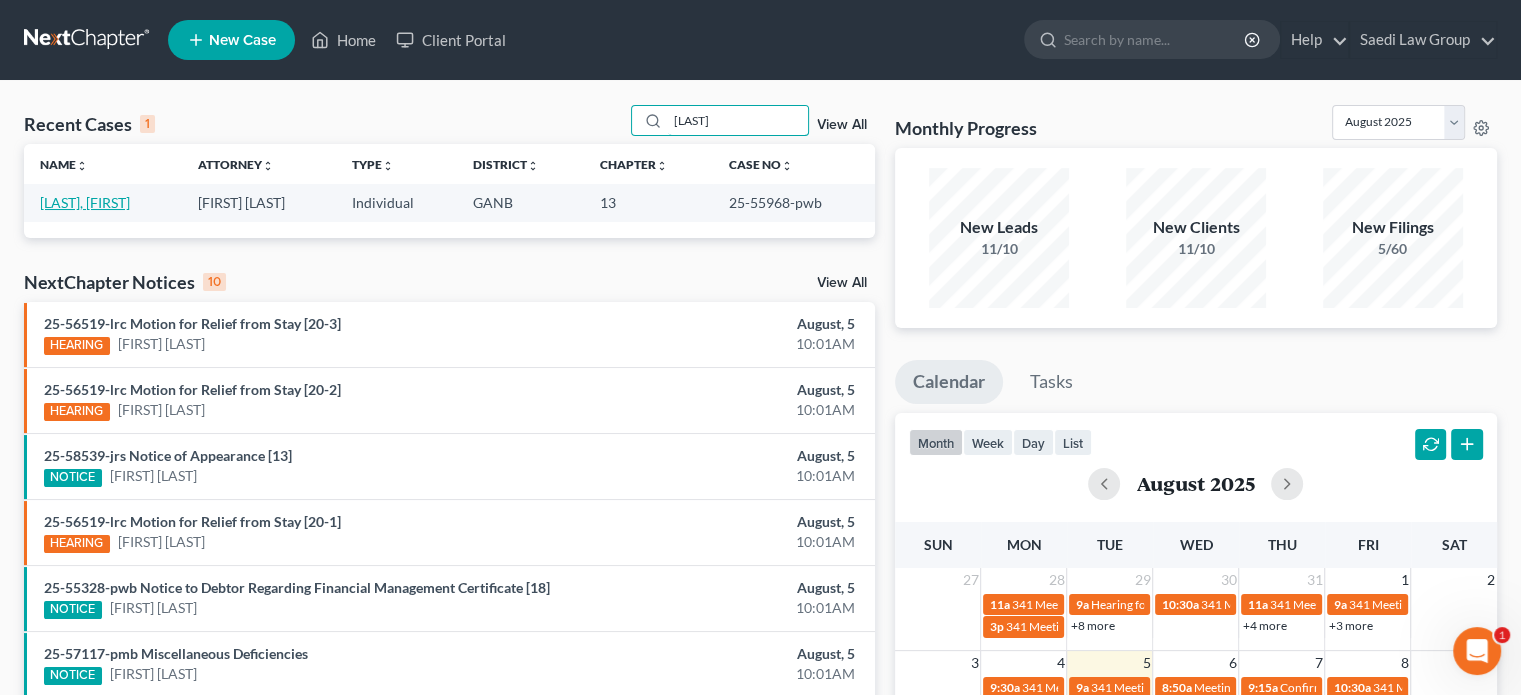 type on "[LAST]" 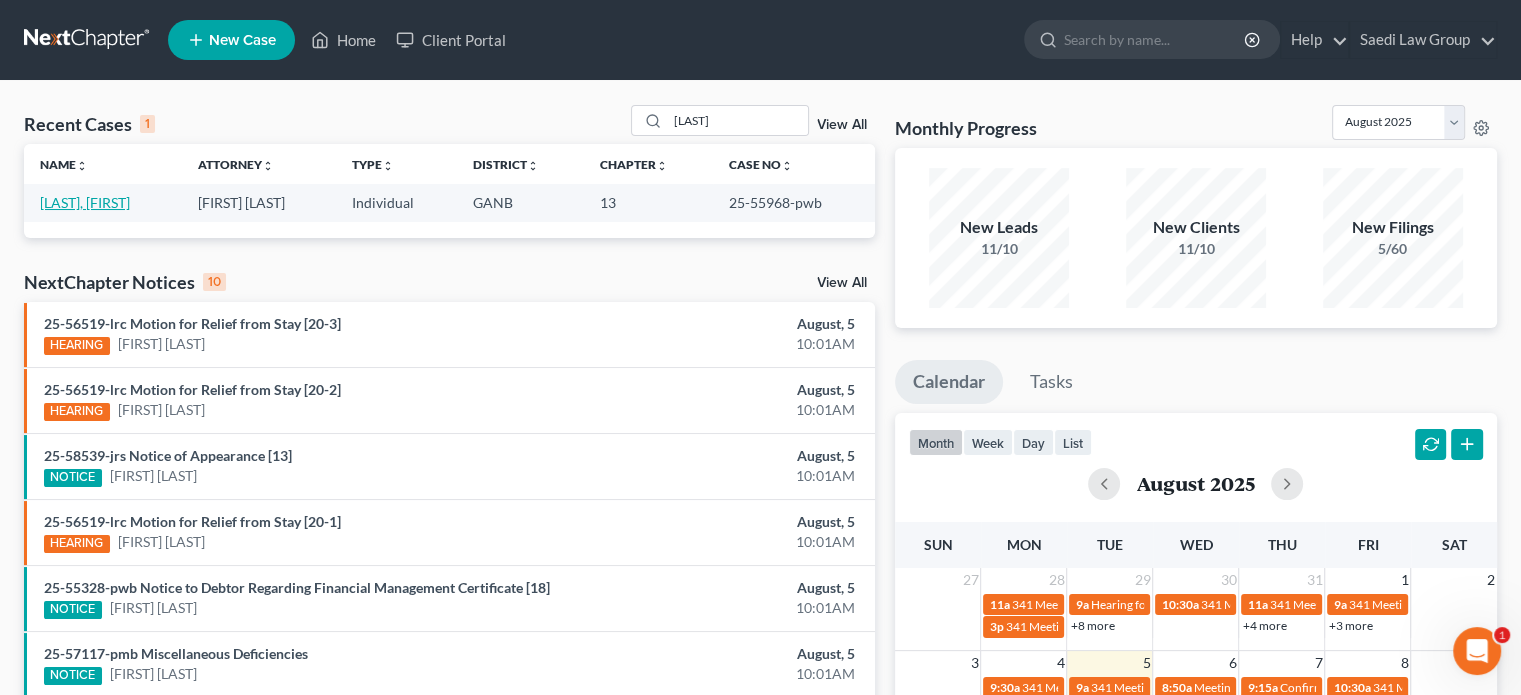 click on "[LAST], [FIRST]" at bounding box center (85, 202) 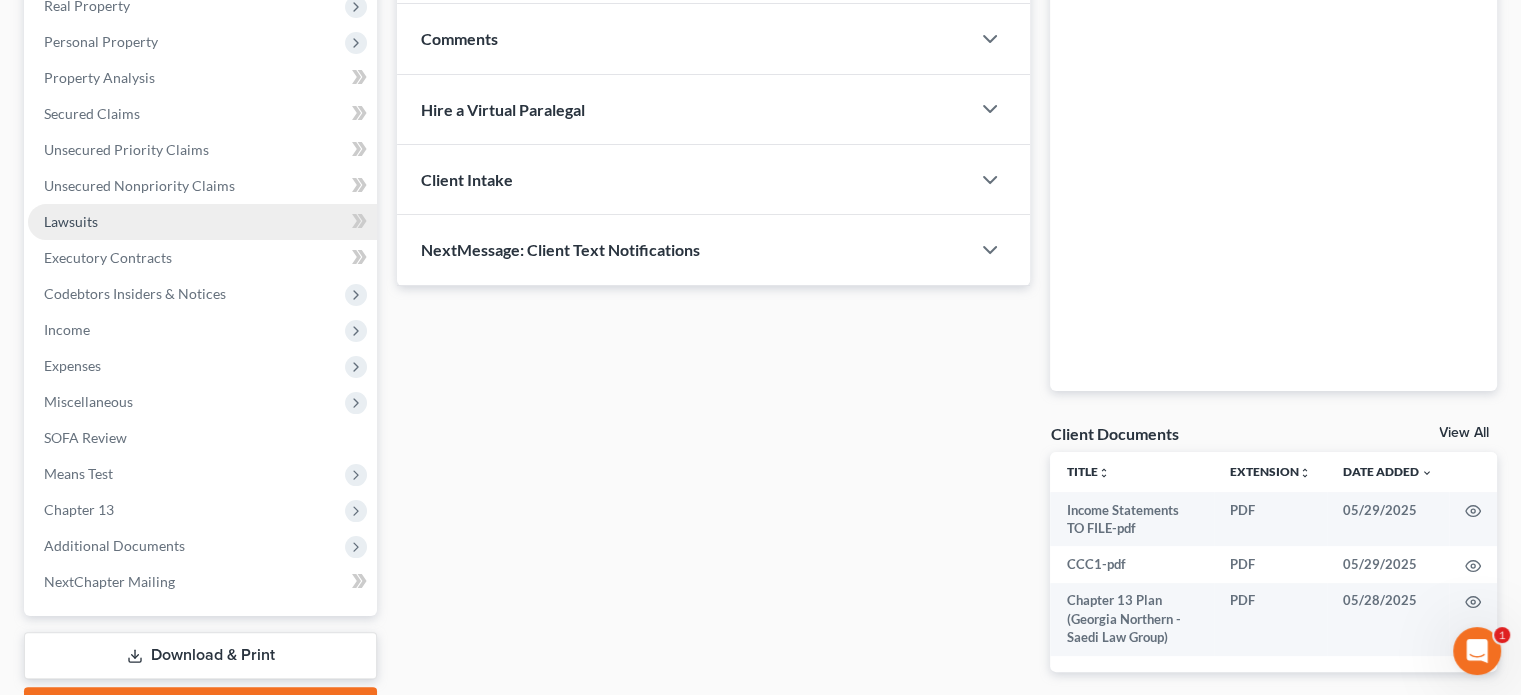 scroll, scrollTop: 438, scrollLeft: 0, axis: vertical 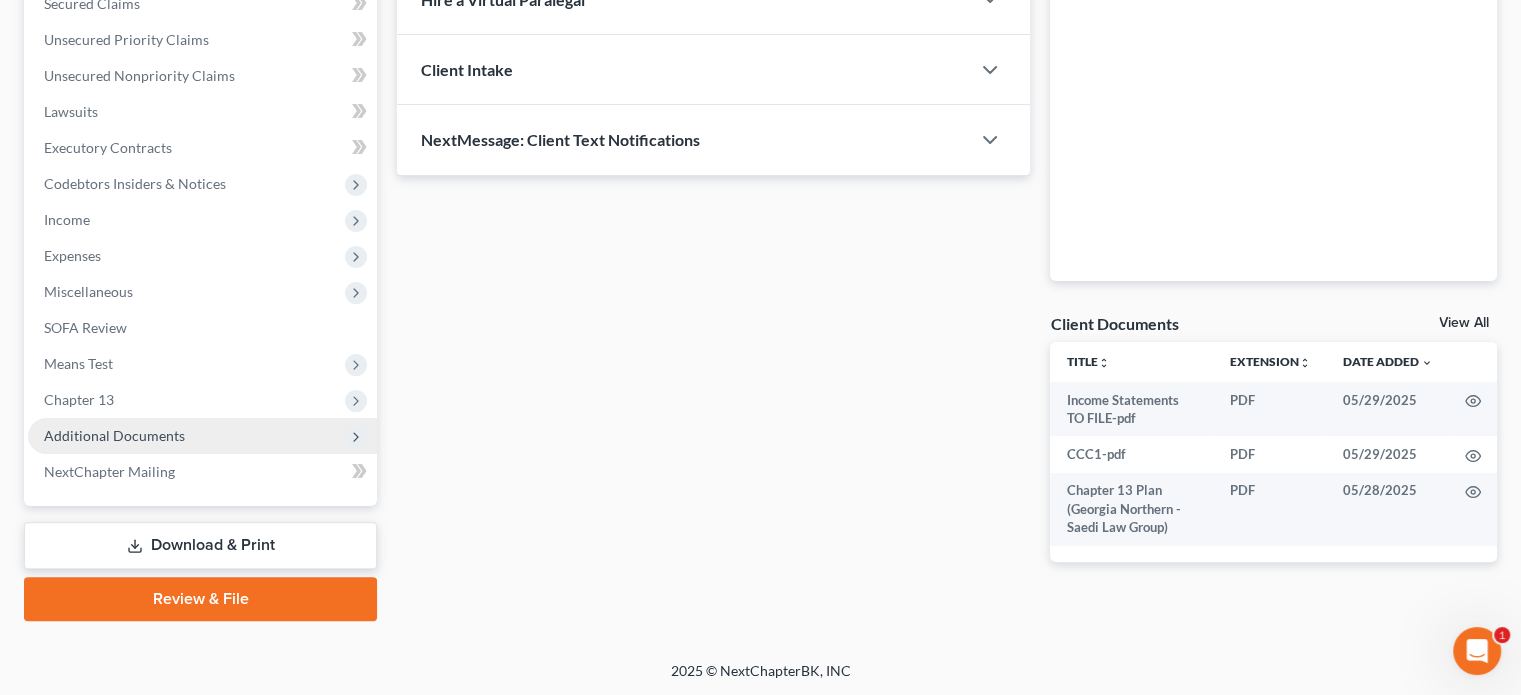 click on "Additional Documents" at bounding box center (114, 435) 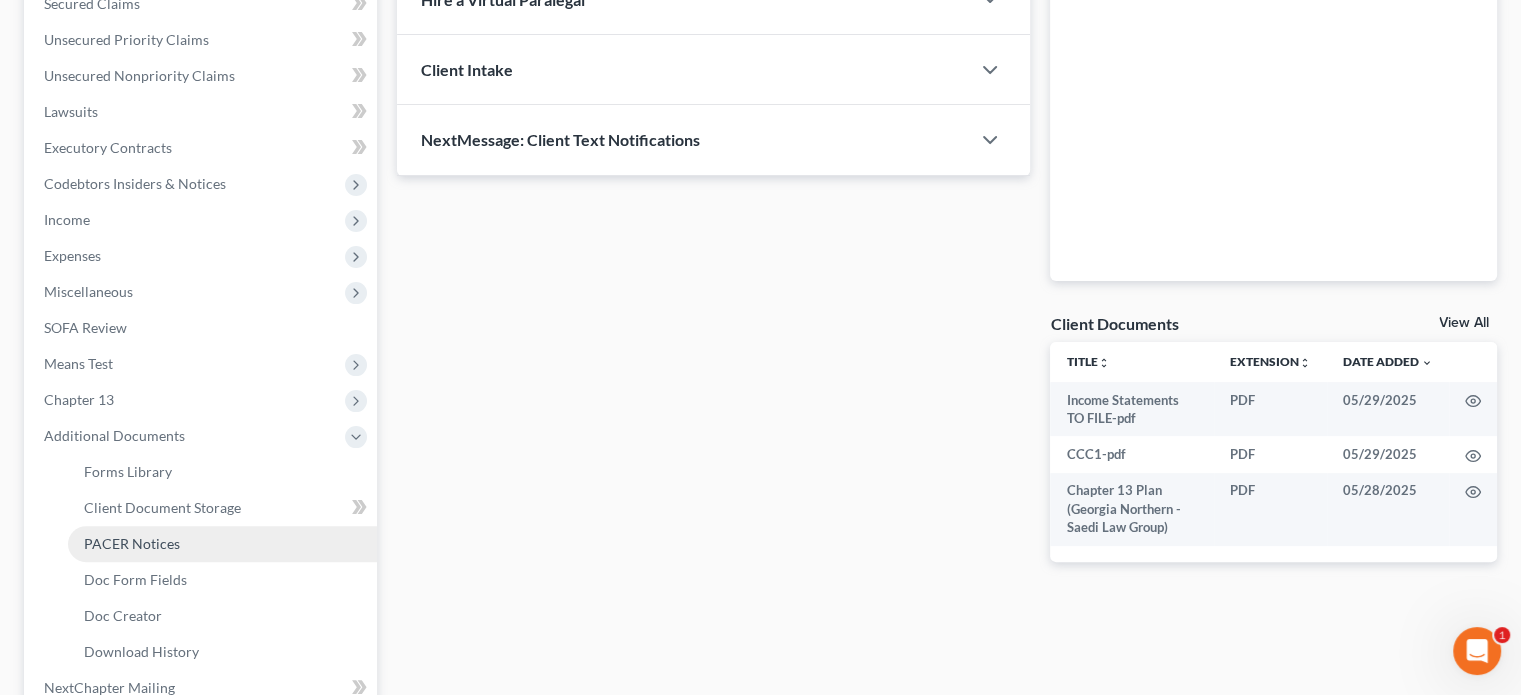 click on "PACER Notices" at bounding box center (132, 543) 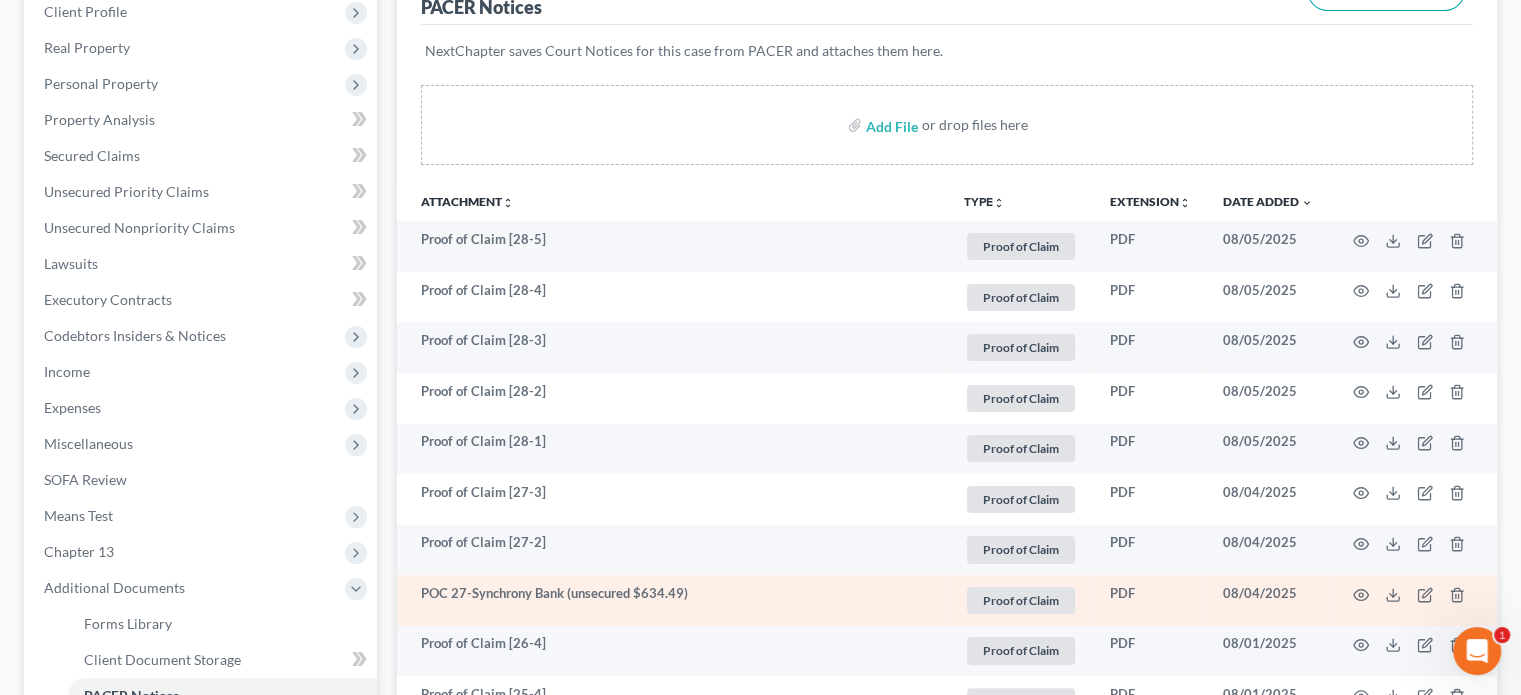 scroll, scrollTop: 300, scrollLeft: 0, axis: vertical 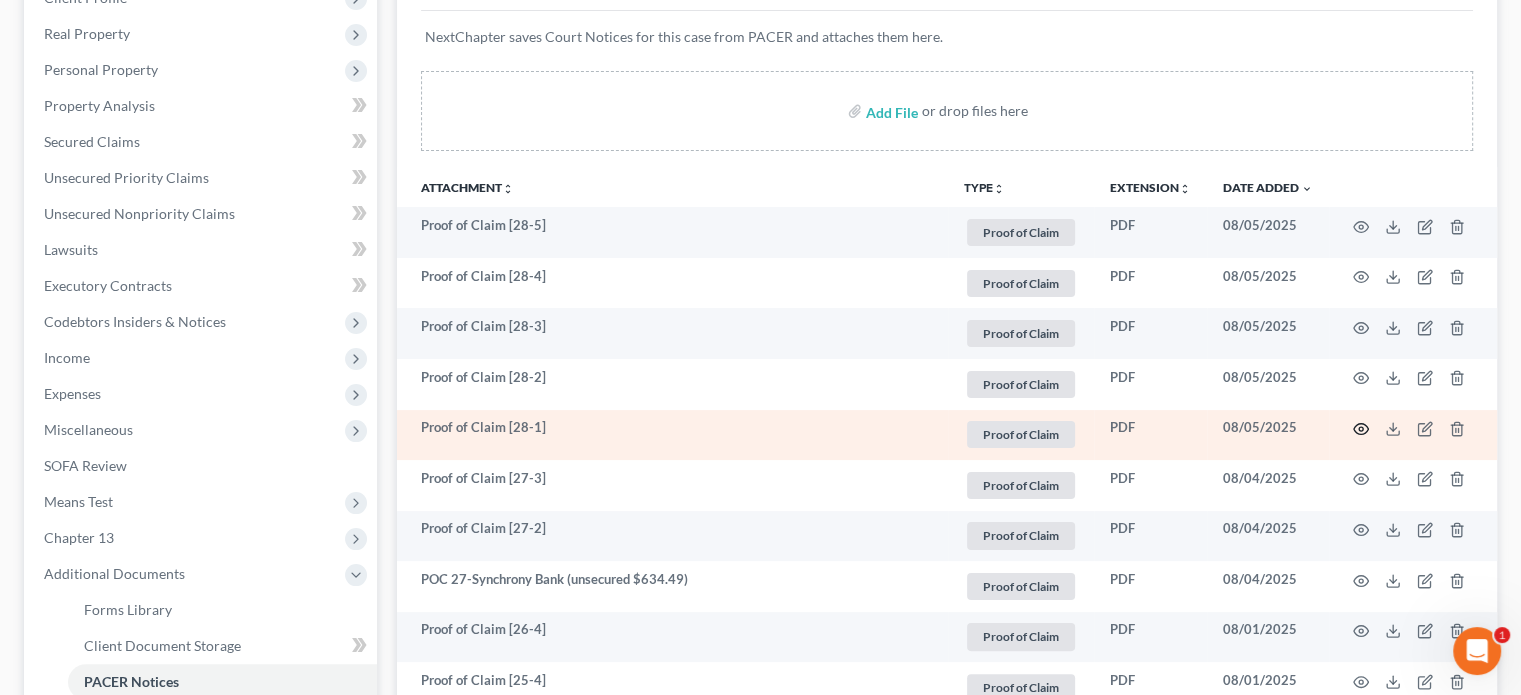 click 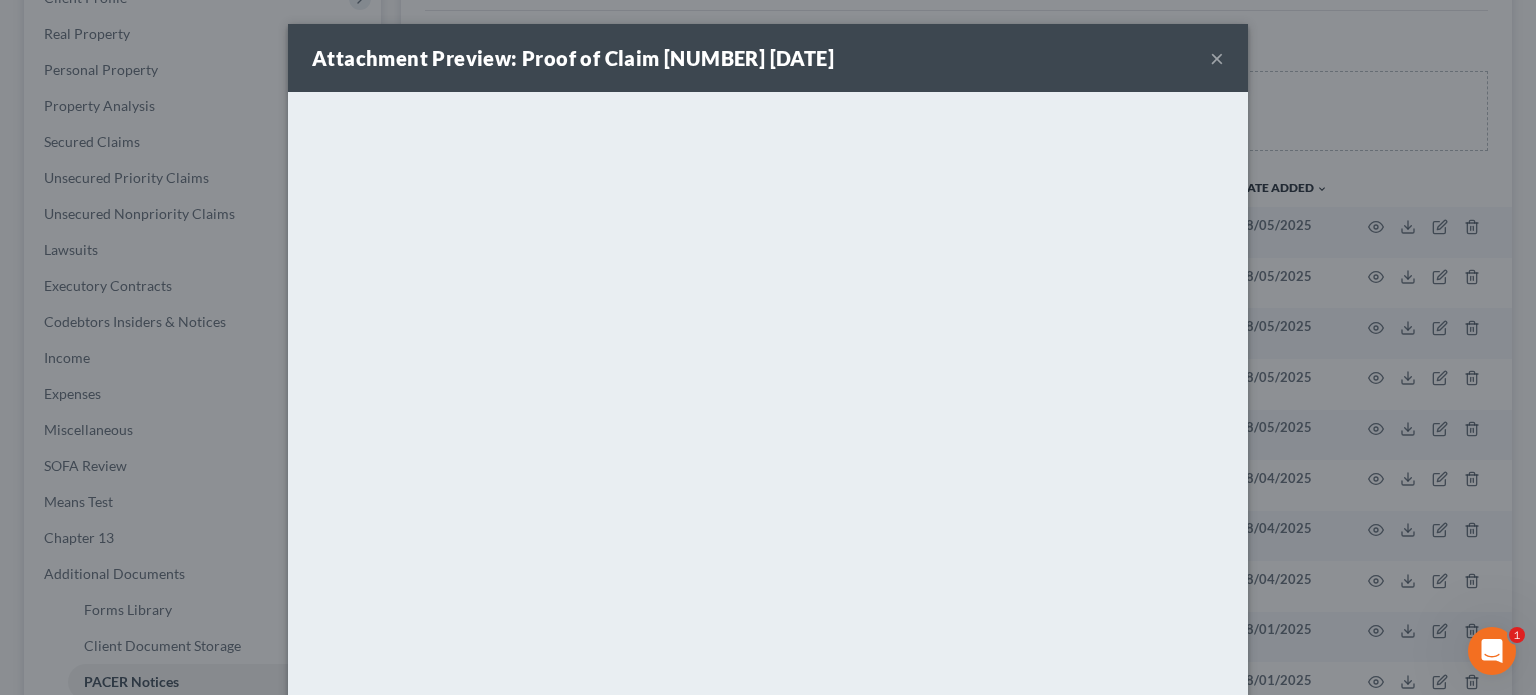 click on "×" at bounding box center [1217, 58] 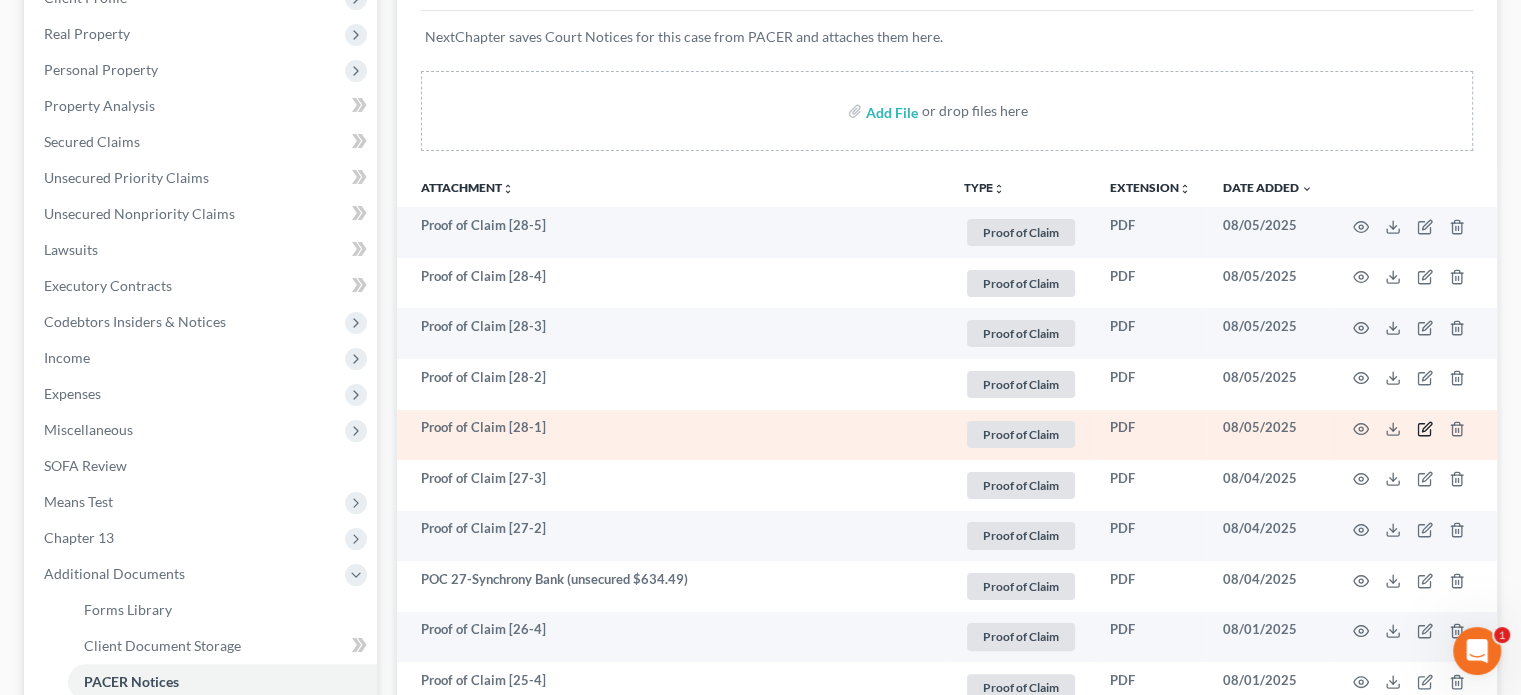 click 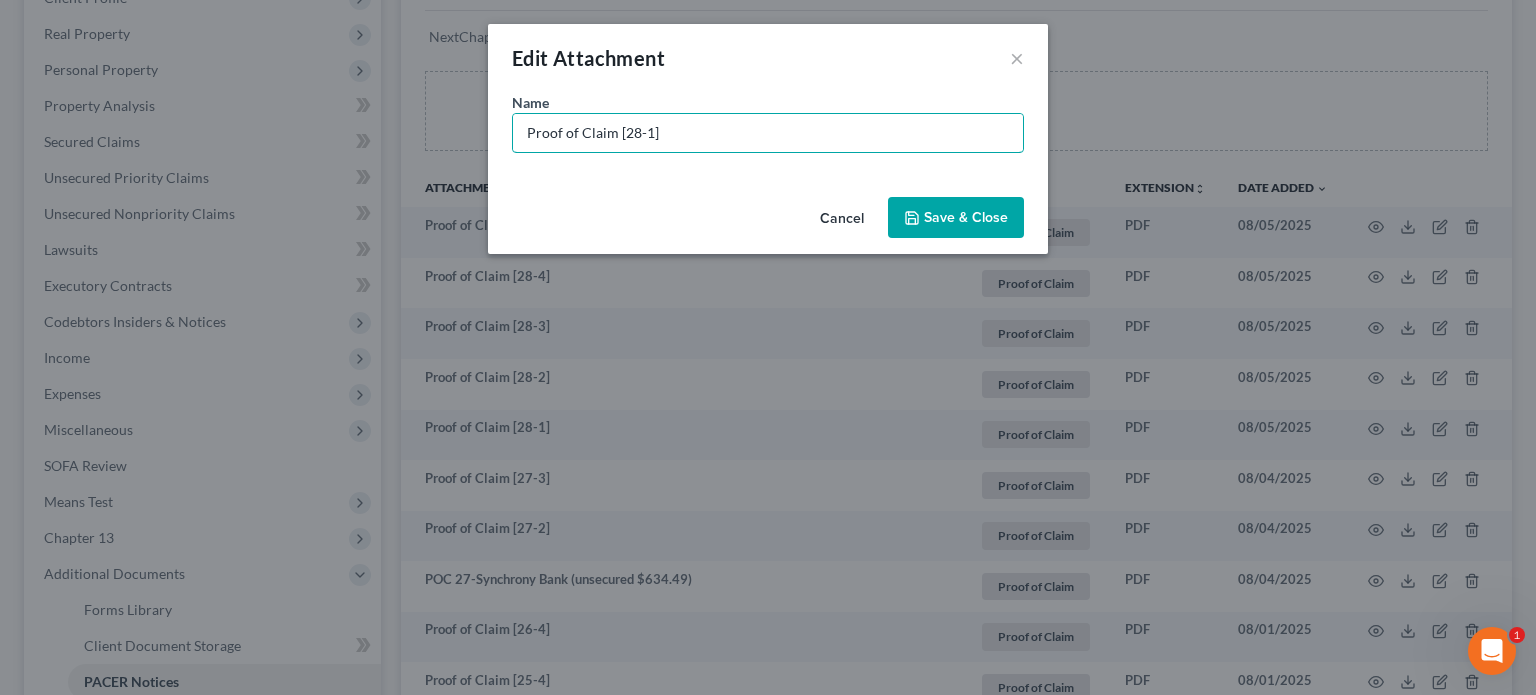drag, startPoint x: 596, startPoint y: 137, endPoint x: 298, endPoint y: 108, distance: 299.40775 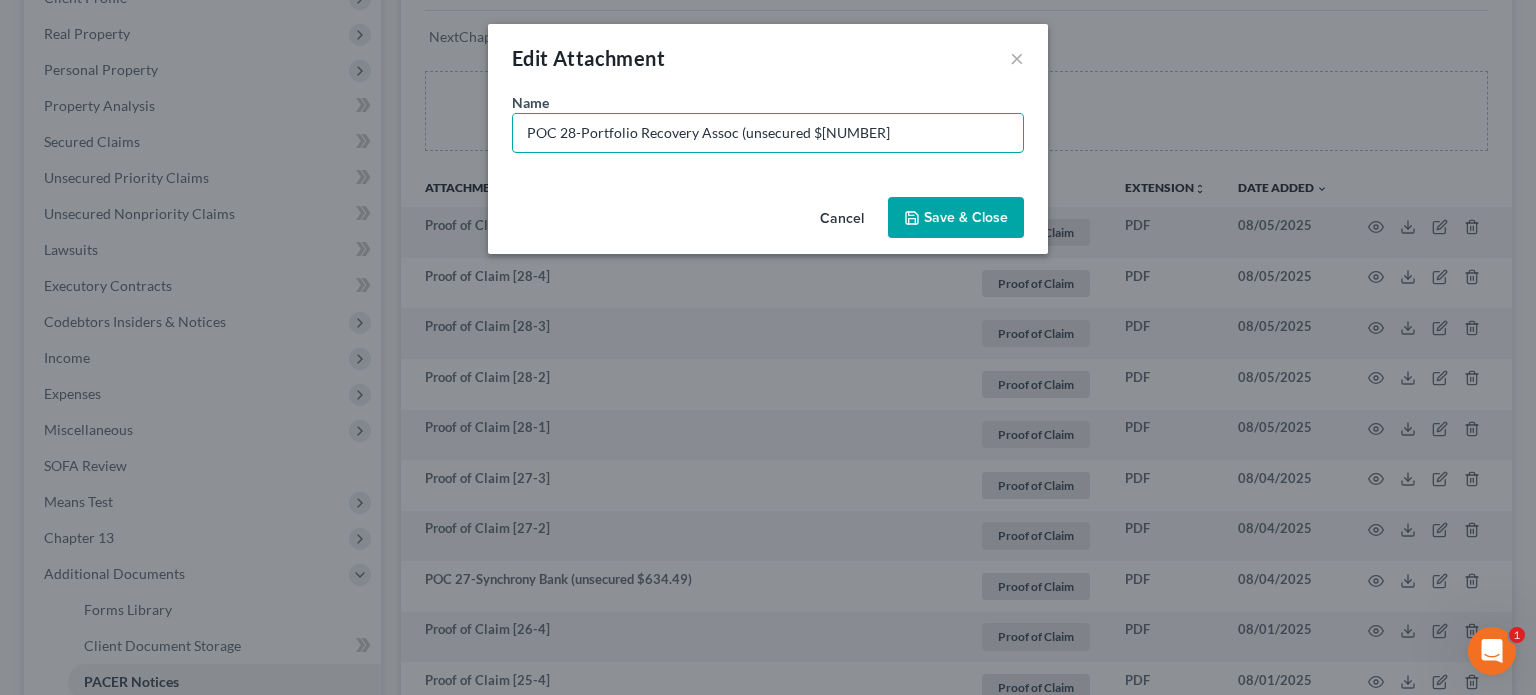 type on "POC 28-Portfolio Recovery Assoc (unsecured $[NUMBER]" 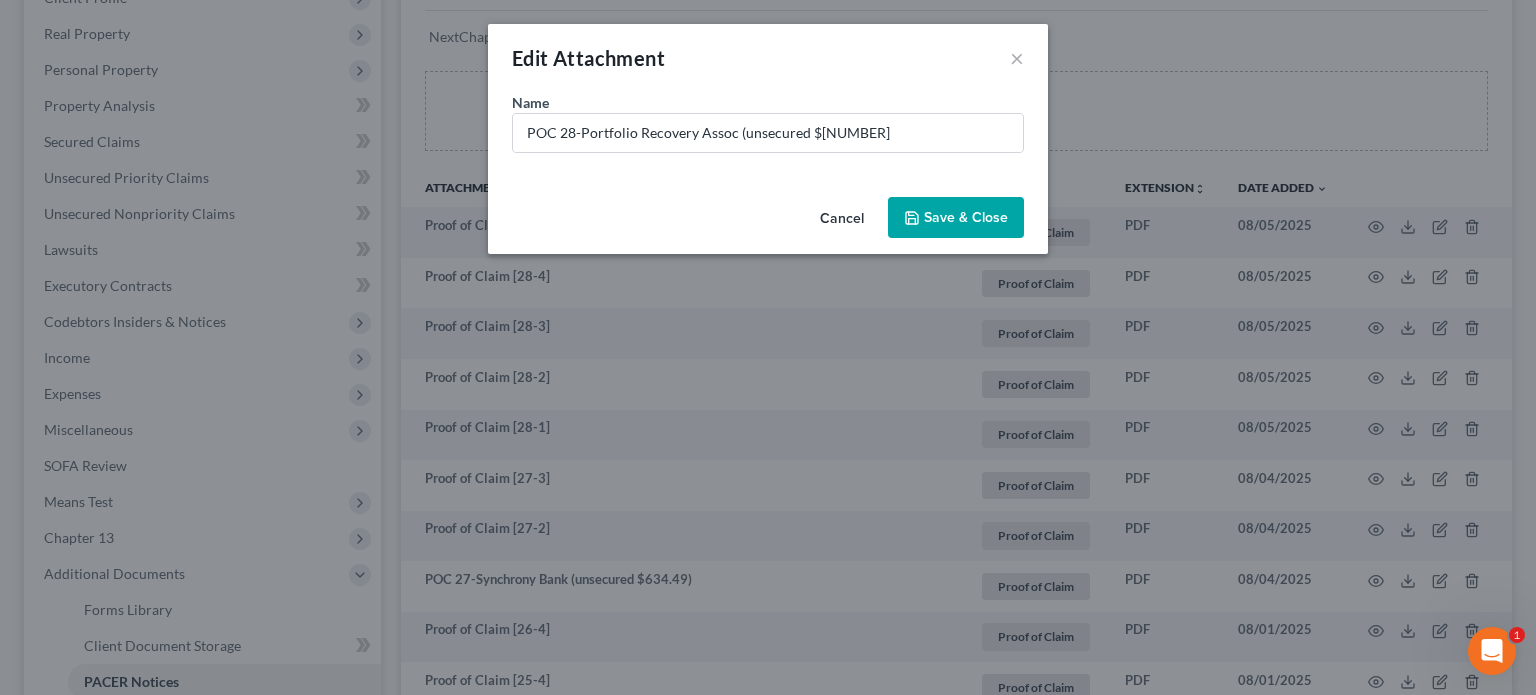 click on "Save & Close" at bounding box center (956, 218) 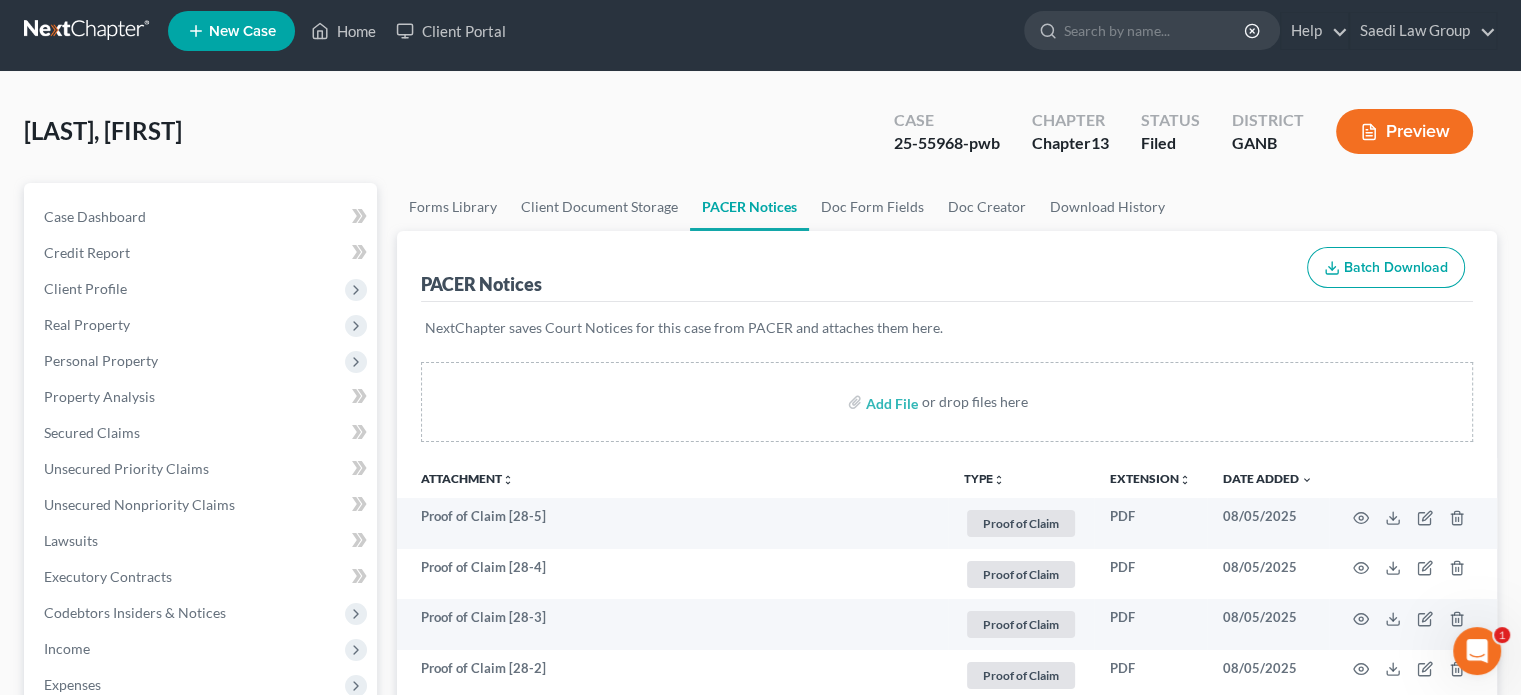 scroll, scrollTop: 0, scrollLeft: 0, axis: both 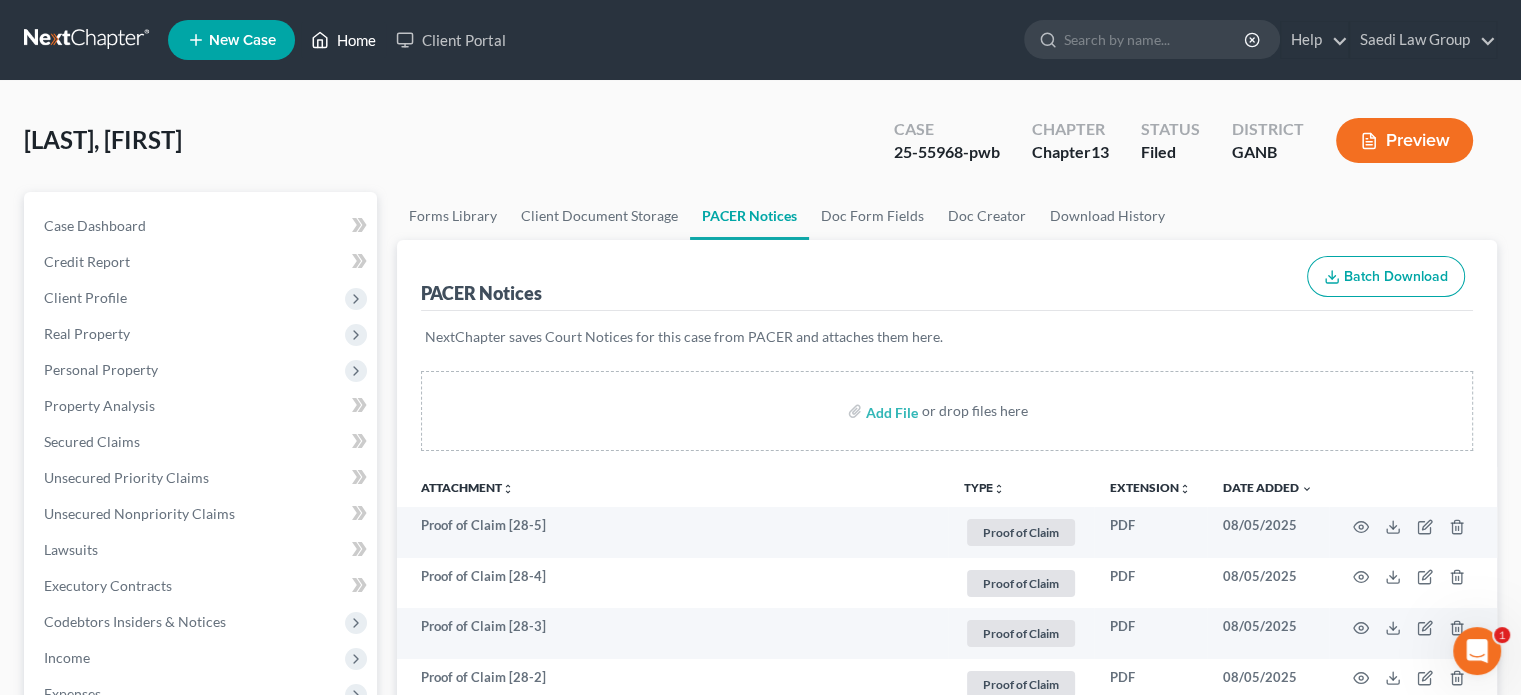 click on "Home" at bounding box center (343, 40) 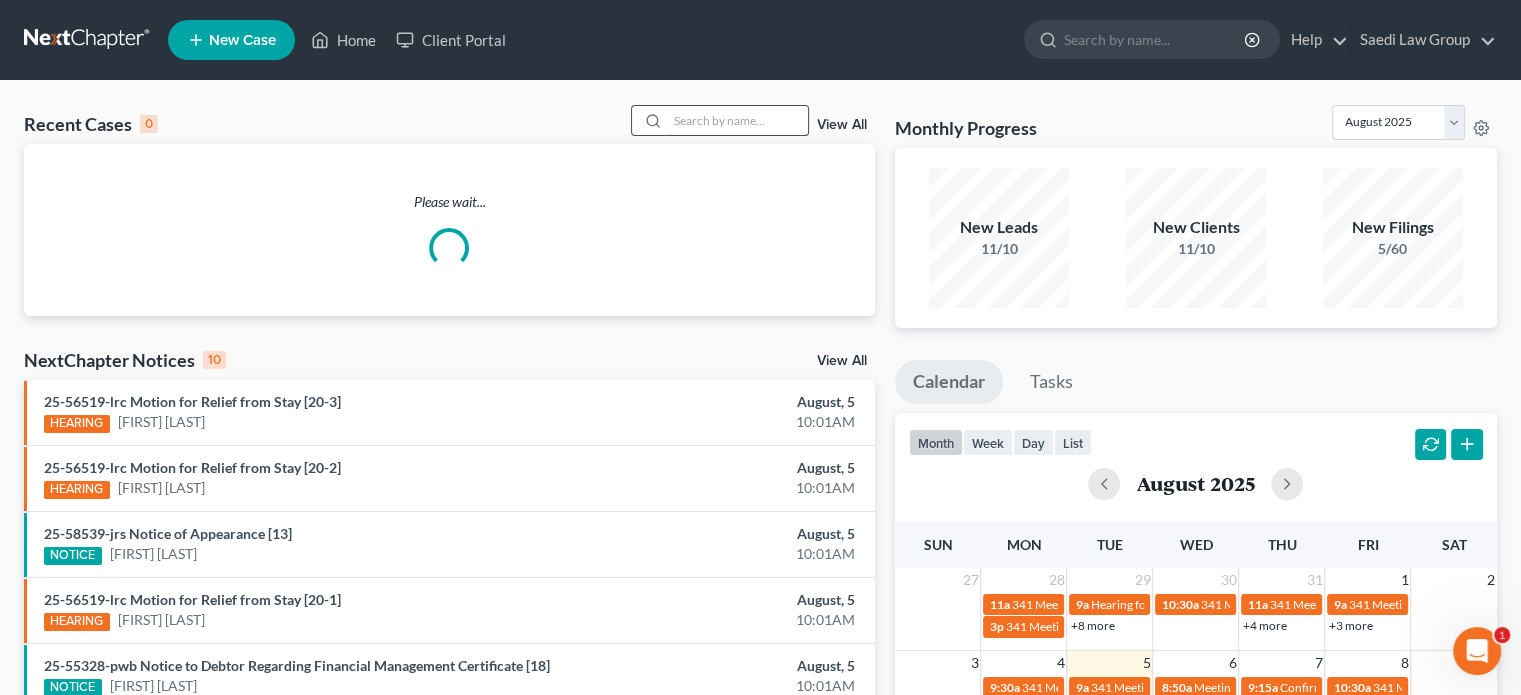 click at bounding box center (738, 120) 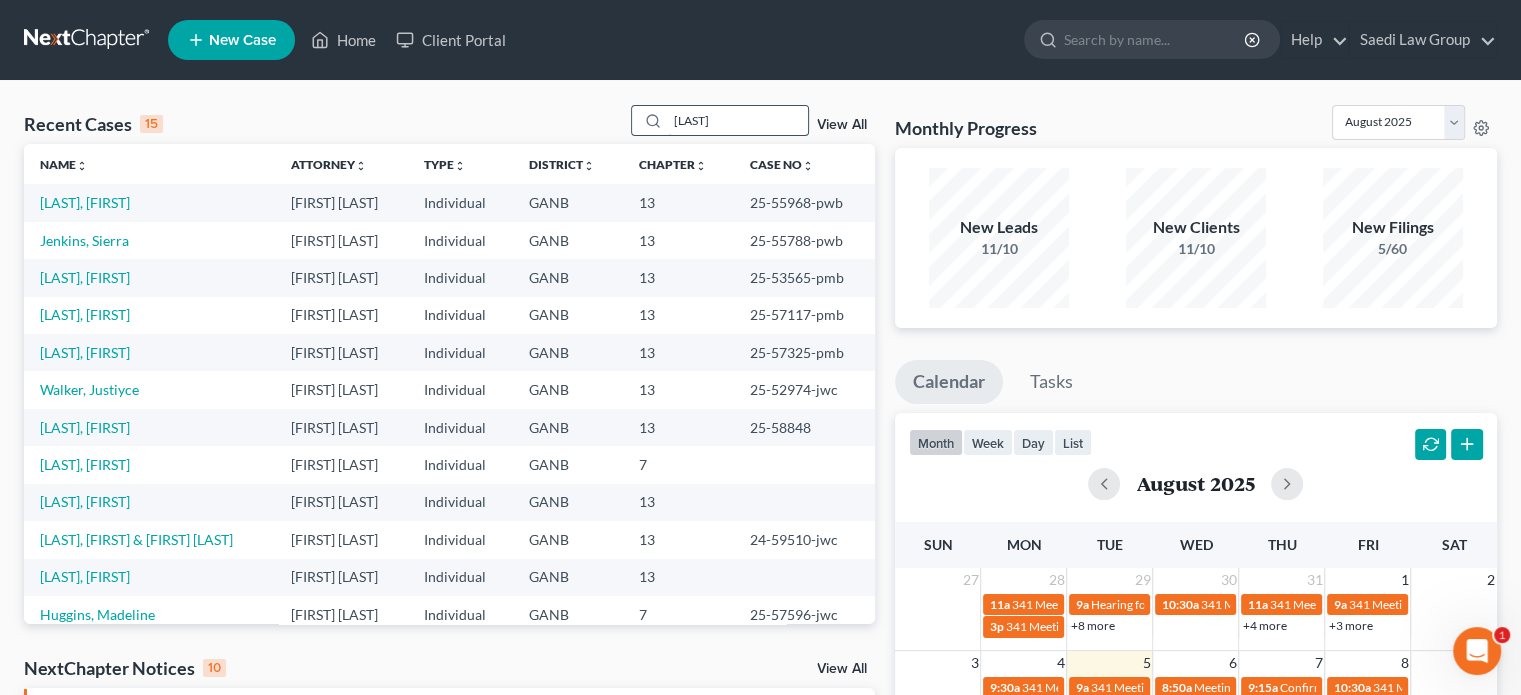 type on "[LAST]" 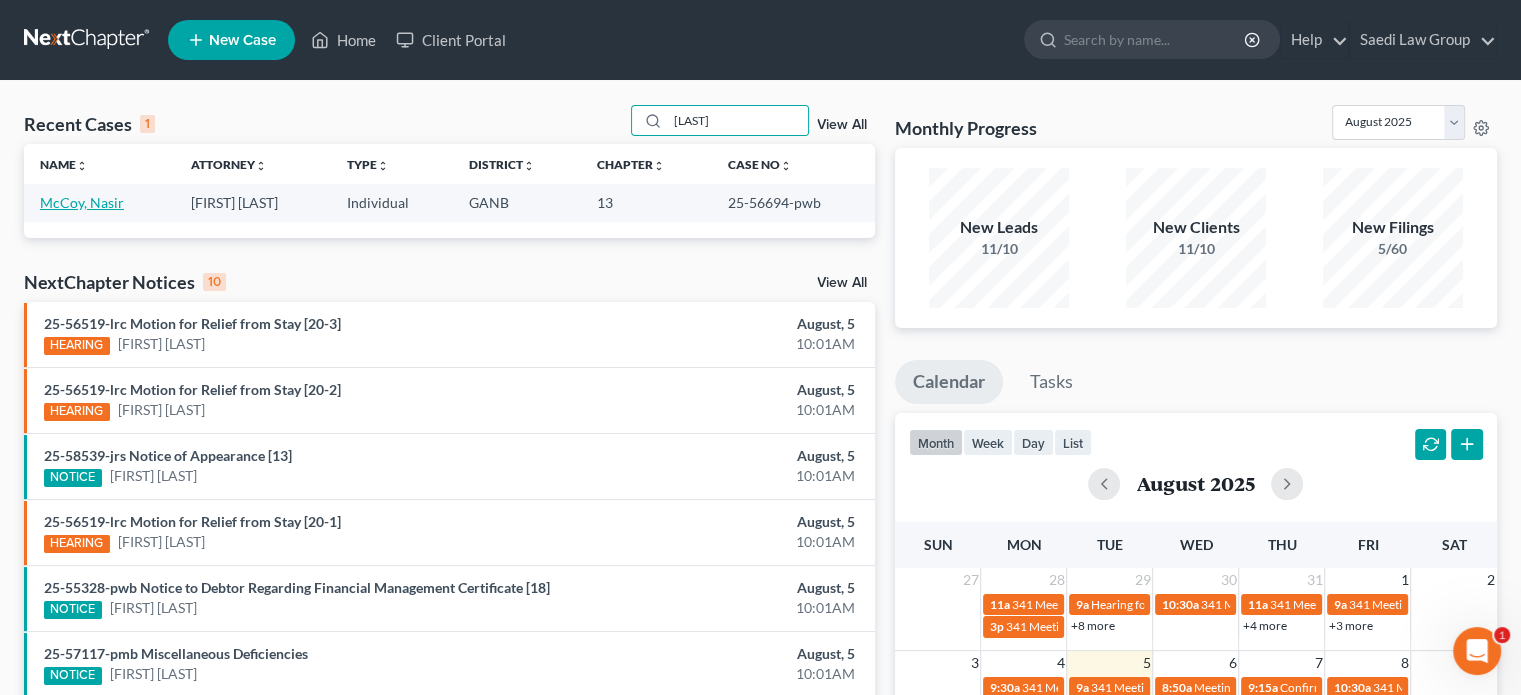 click on "McCoy, Nasir" at bounding box center [82, 202] 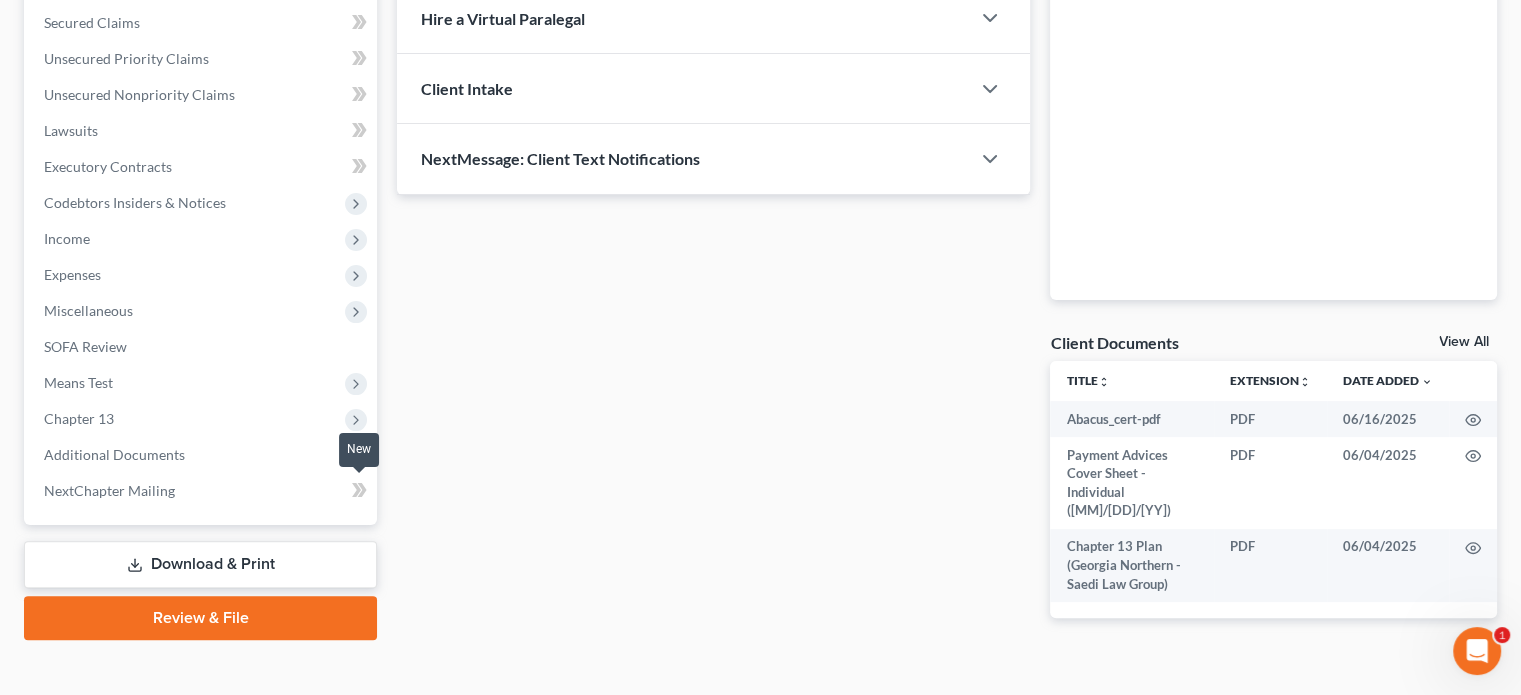 scroll, scrollTop: 449, scrollLeft: 0, axis: vertical 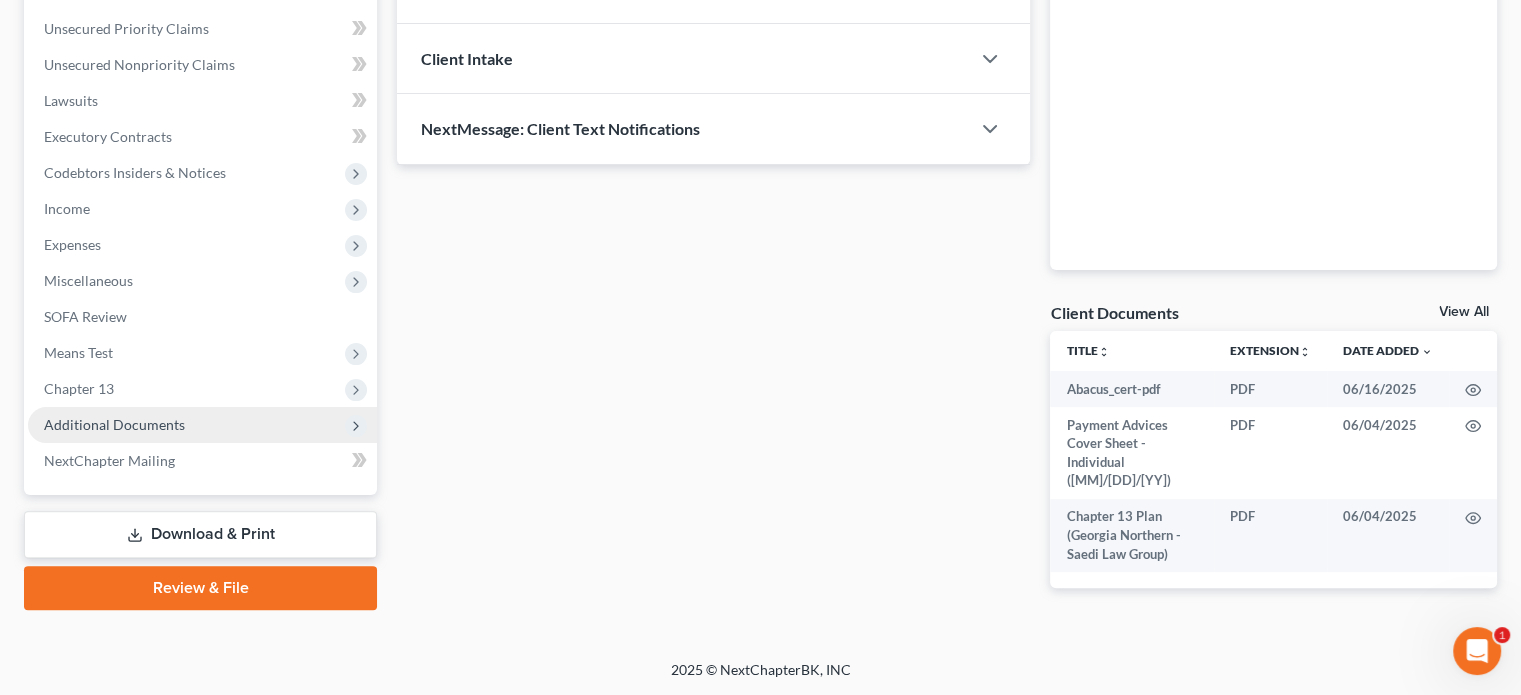 click on "Additional Documents" at bounding box center (114, 424) 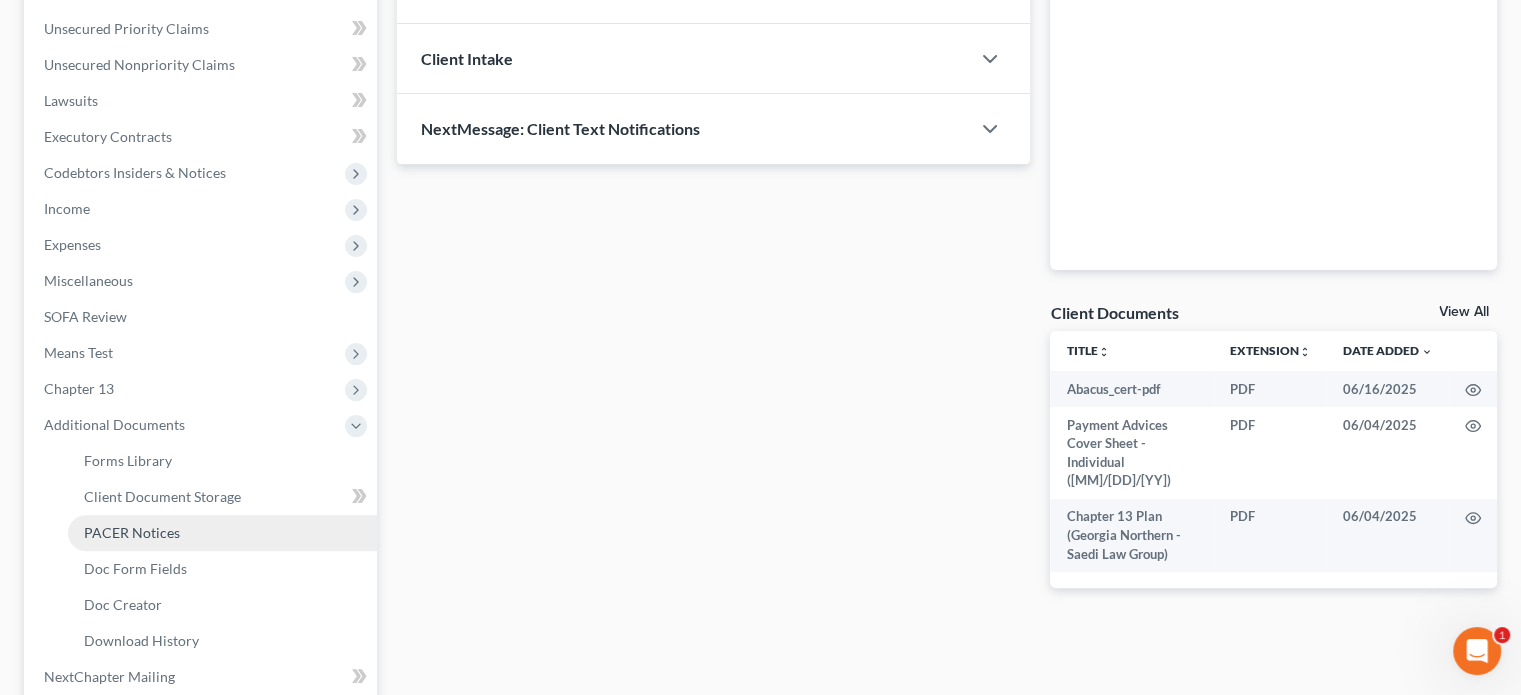 click on "PACER Notices" at bounding box center (132, 532) 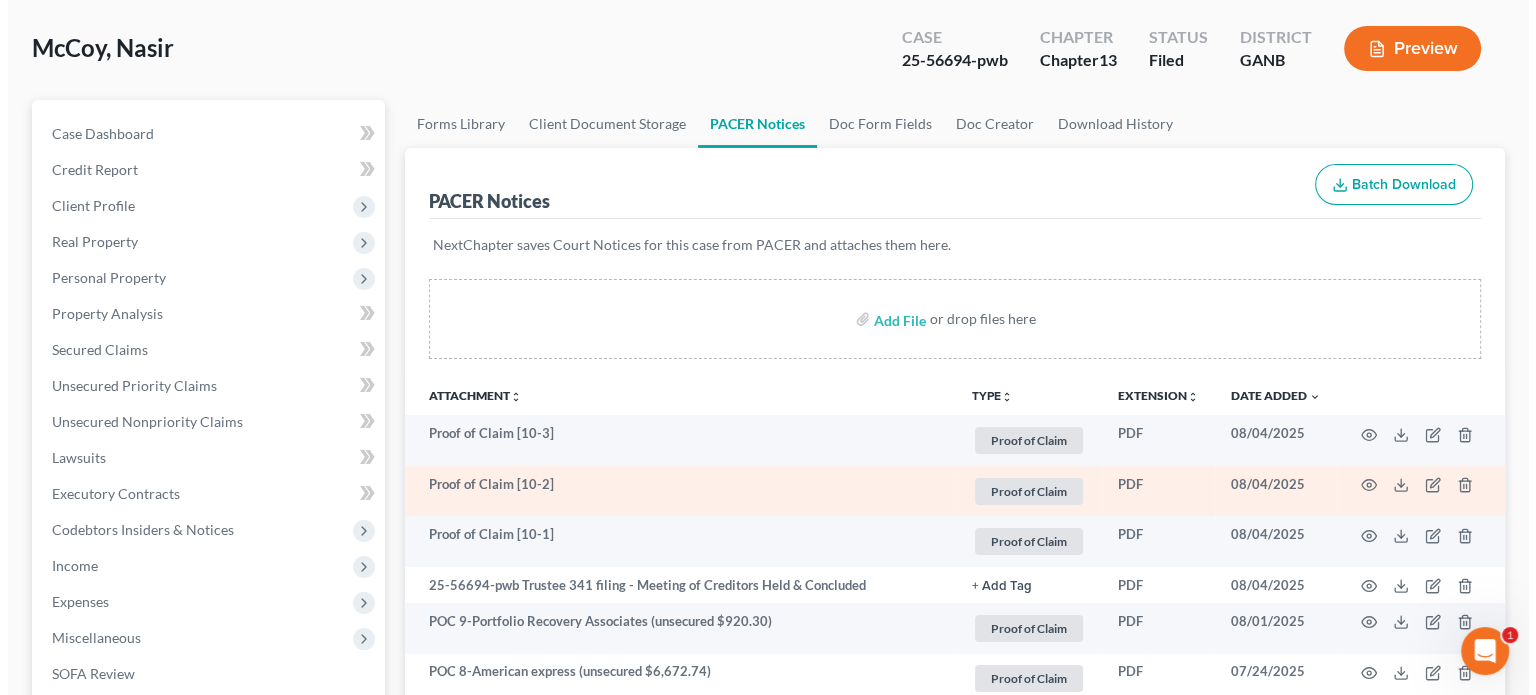 scroll, scrollTop: 100, scrollLeft: 0, axis: vertical 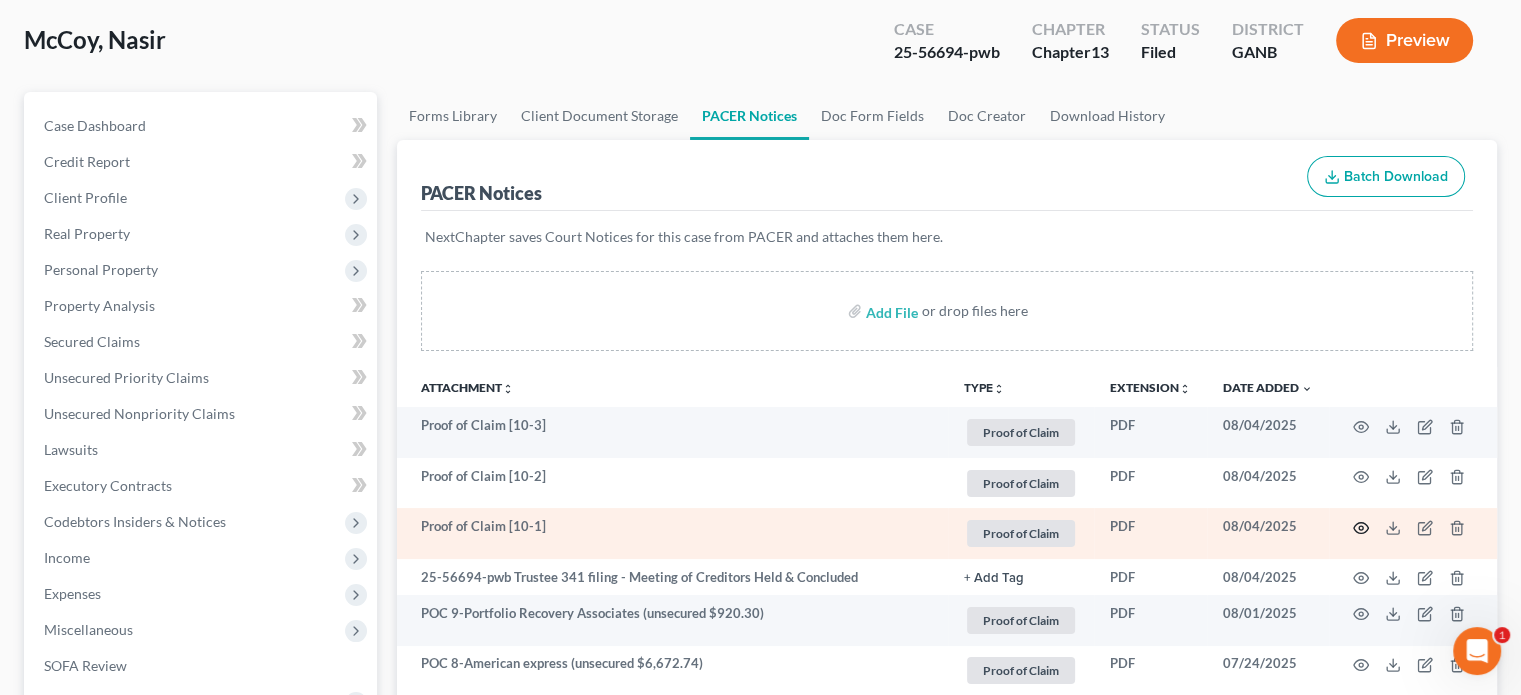 click 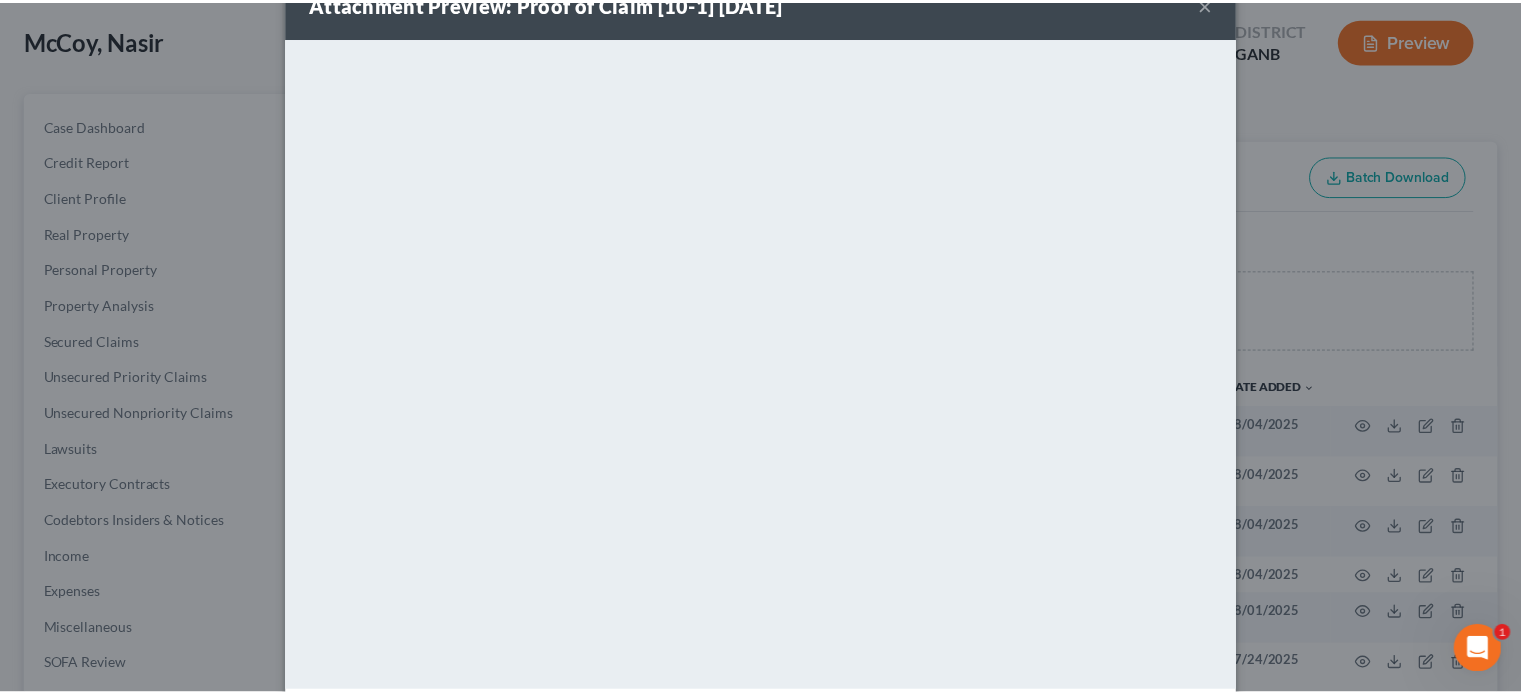 scroll, scrollTop: 0, scrollLeft: 0, axis: both 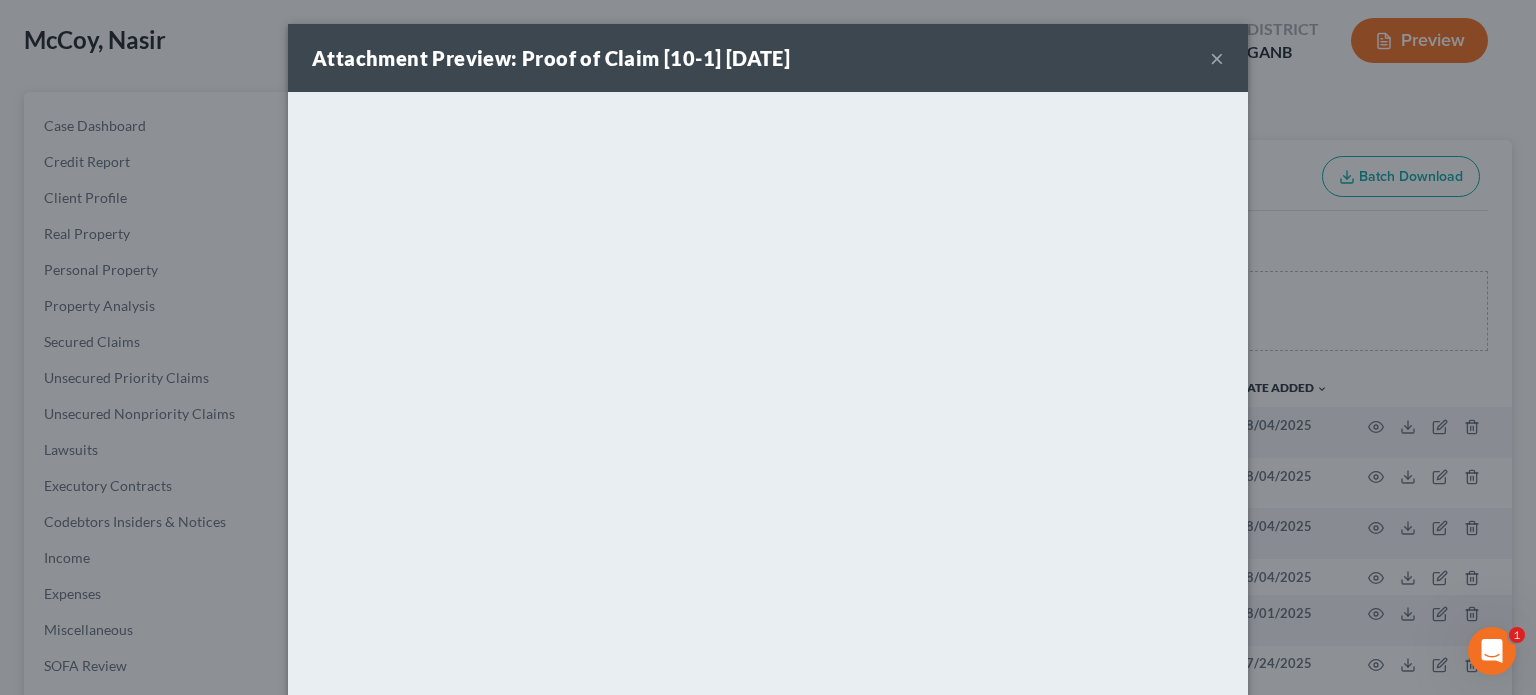 click on "×" at bounding box center (1217, 58) 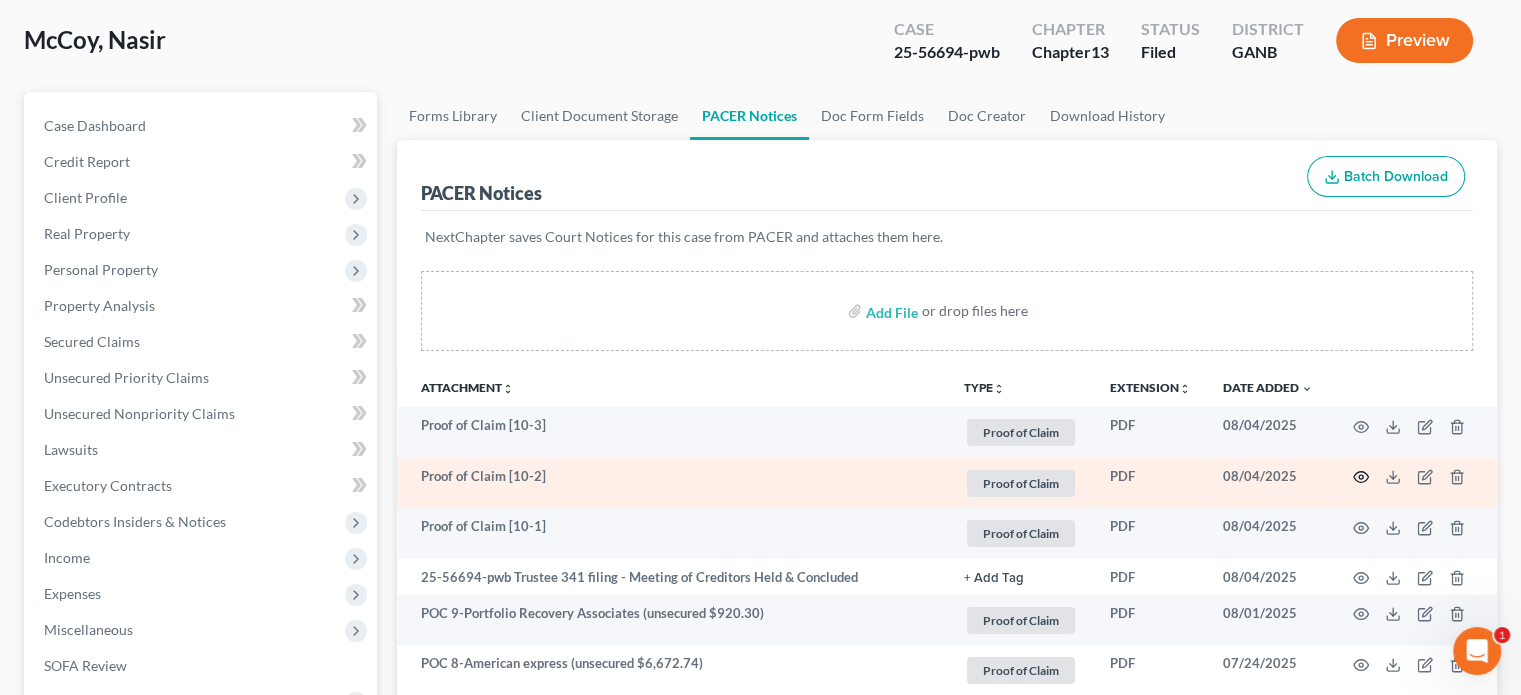 click 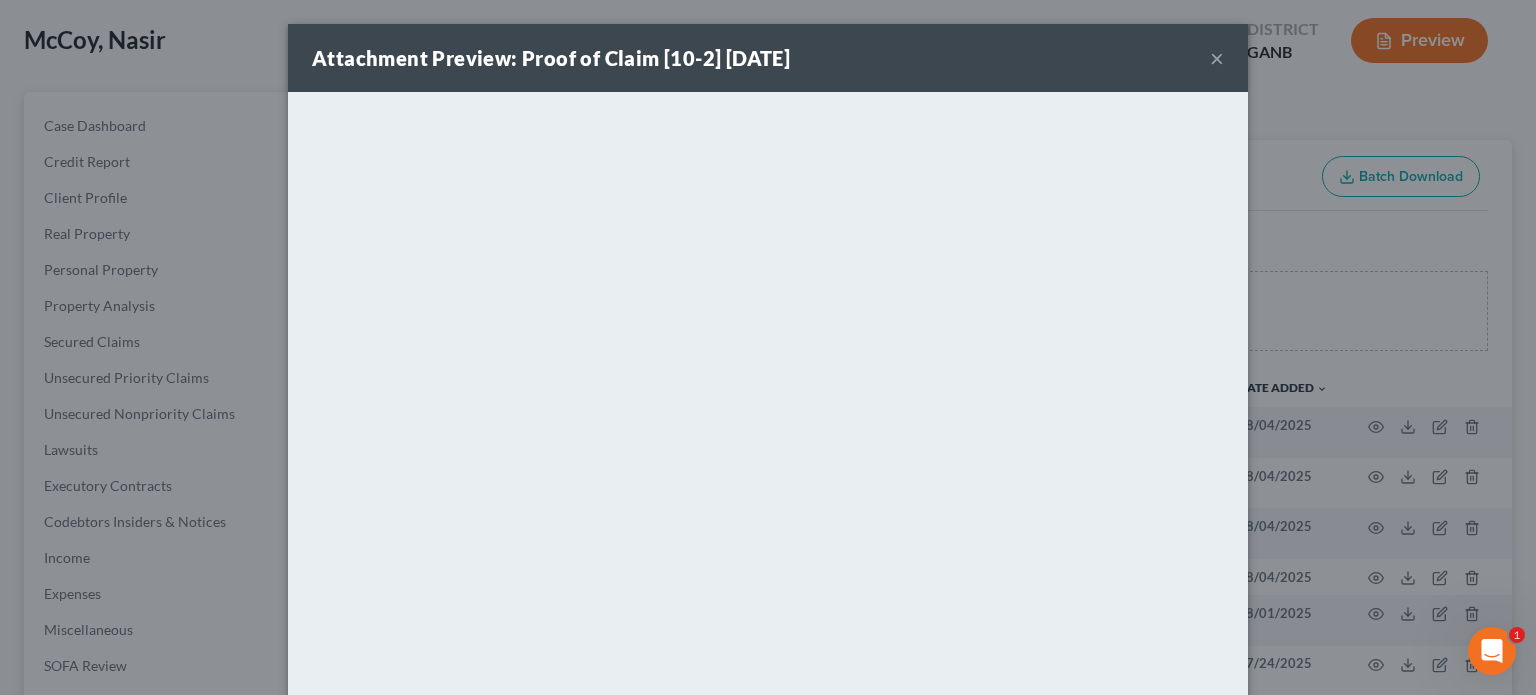 click on "×" at bounding box center (1217, 58) 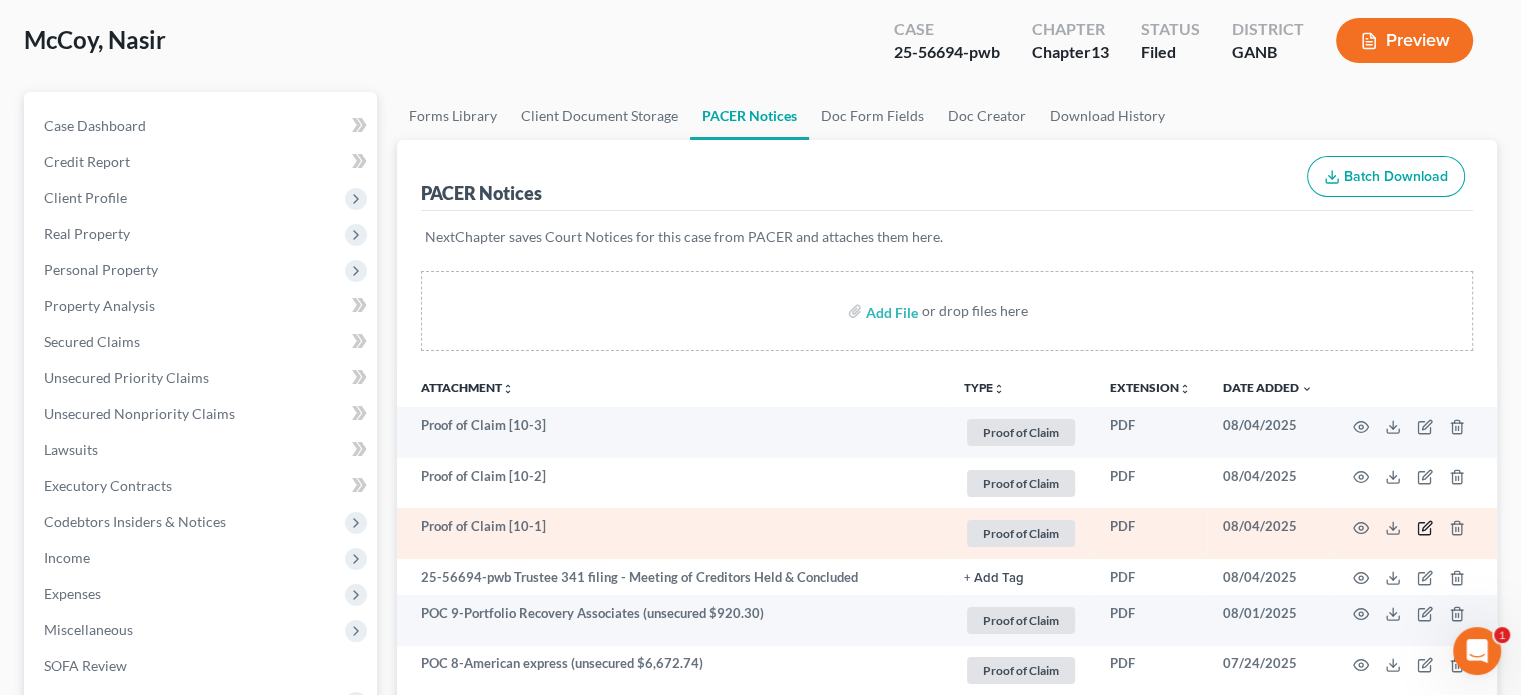 click 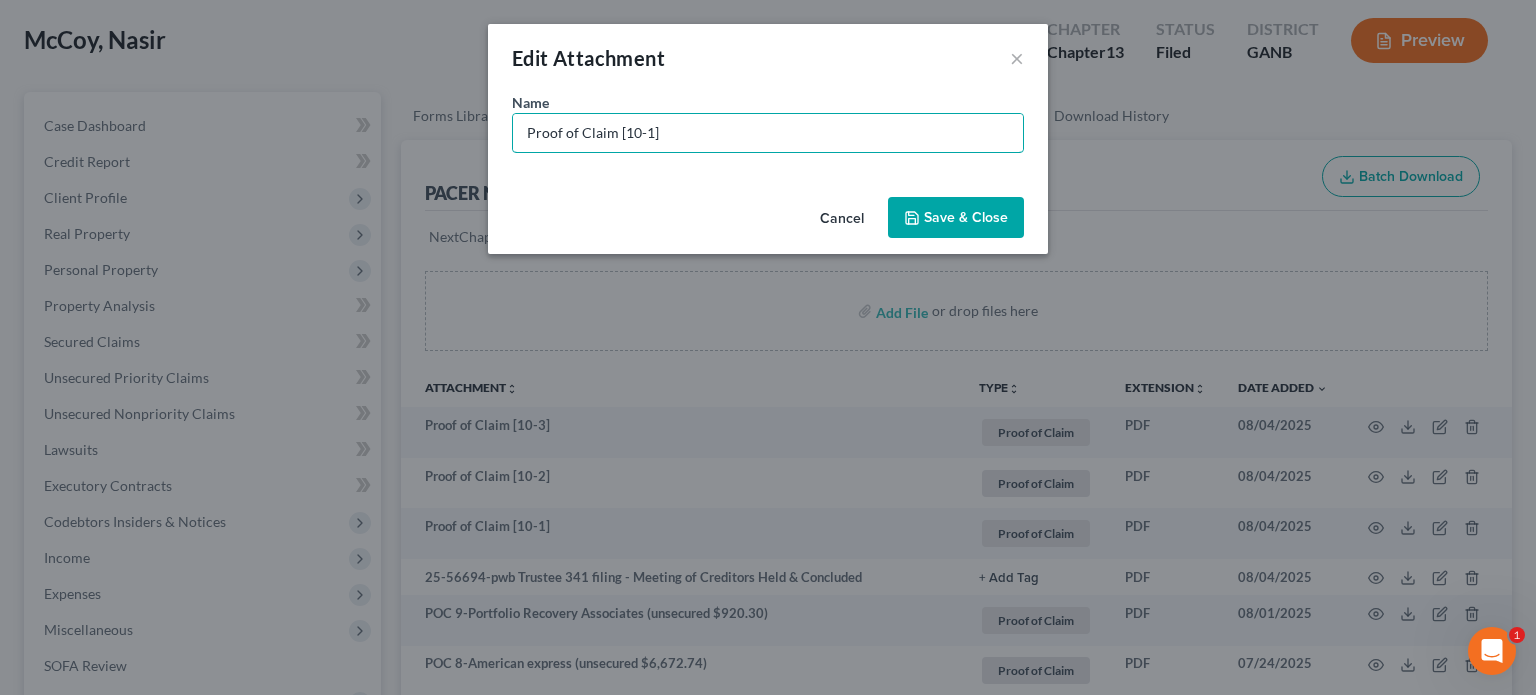 drag, startPoint x: 651, startPoint y: 142, endPoint x: 90, endPoint y: 116, distance: 561.6022 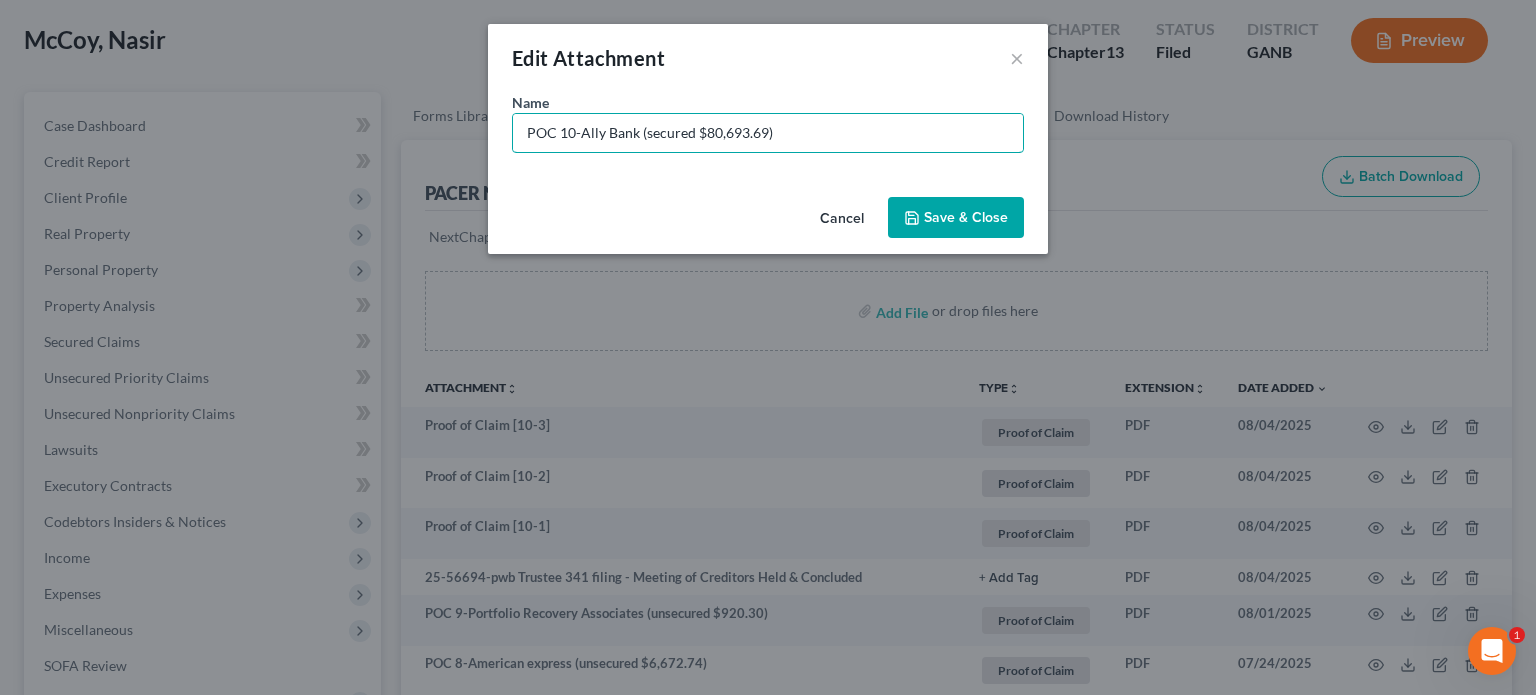 type on "POC 10-Ally Bank (secured $80,693.69)" 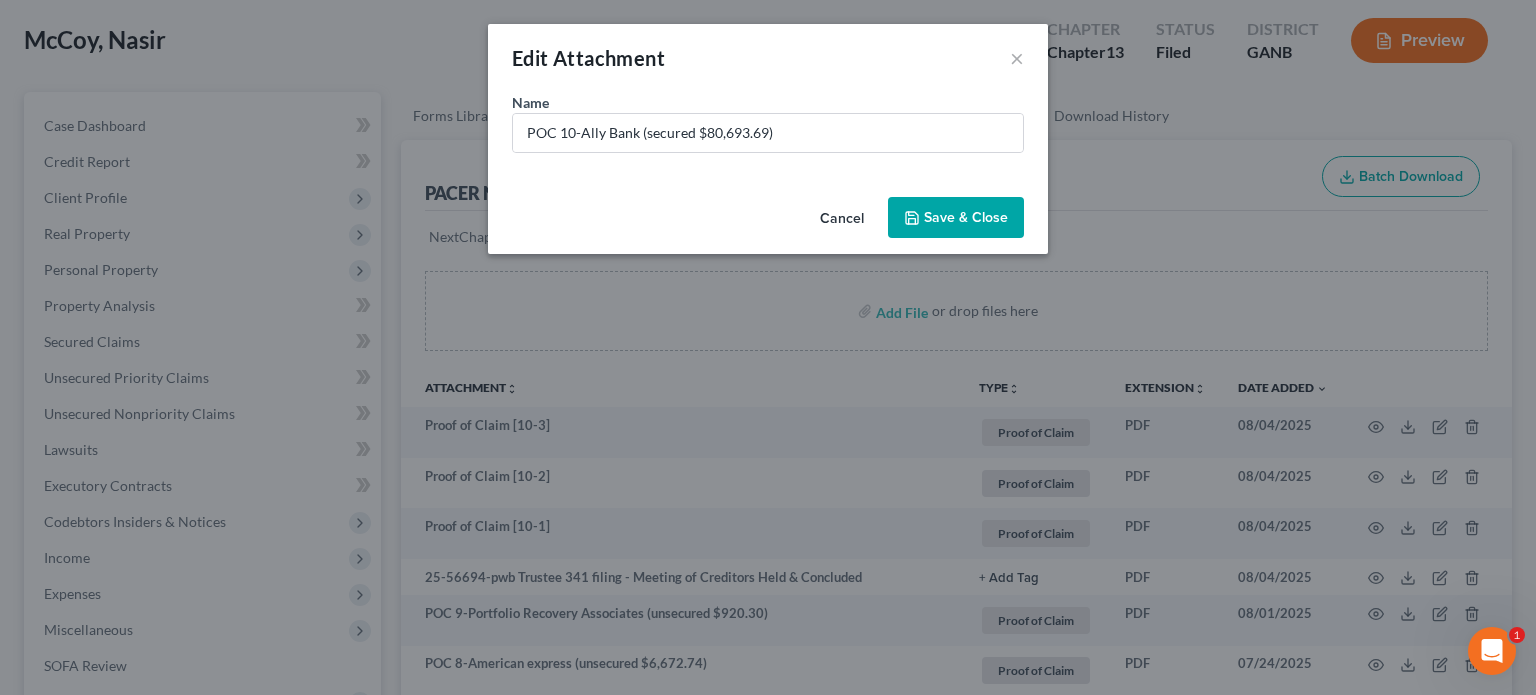 click on "Save & Close" at bounding box center [966, 217] 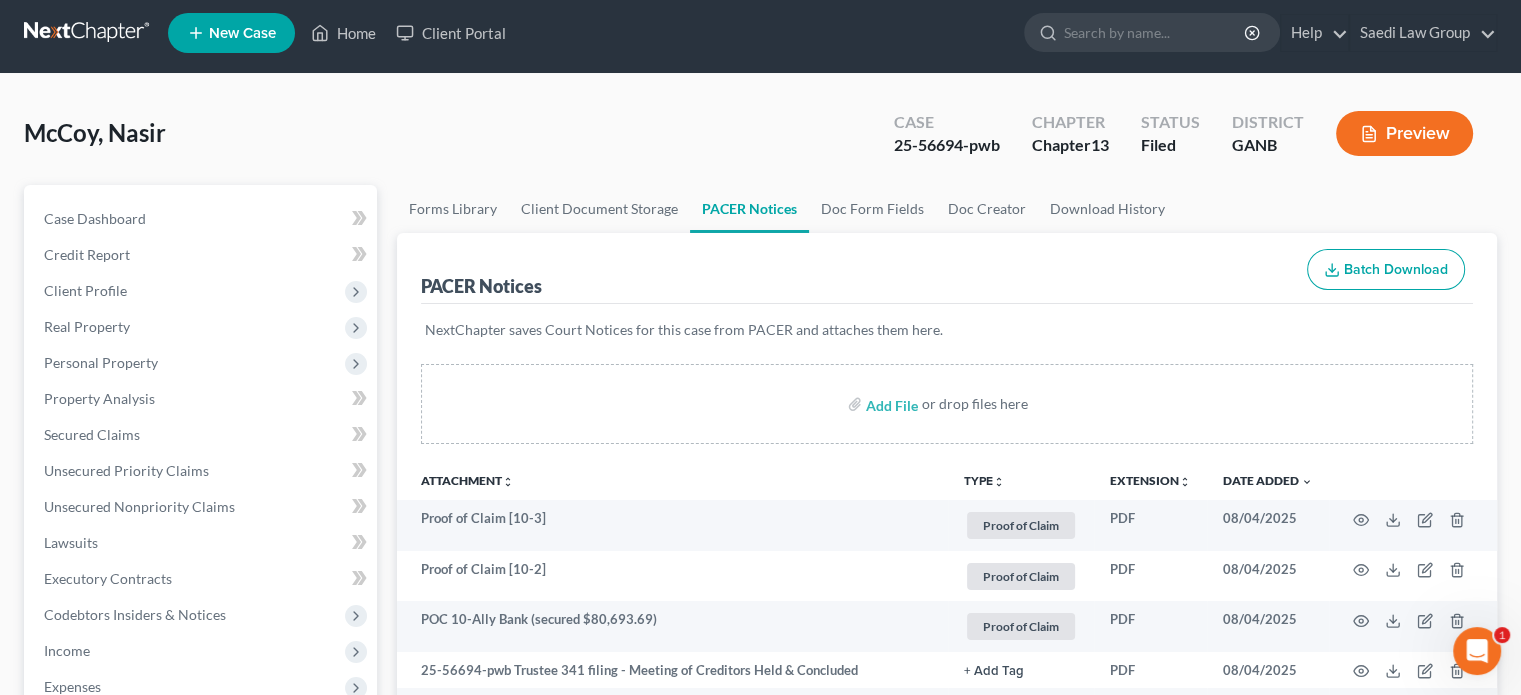scroll, scrollTop: 0, scrollLeft: 0, axis: both 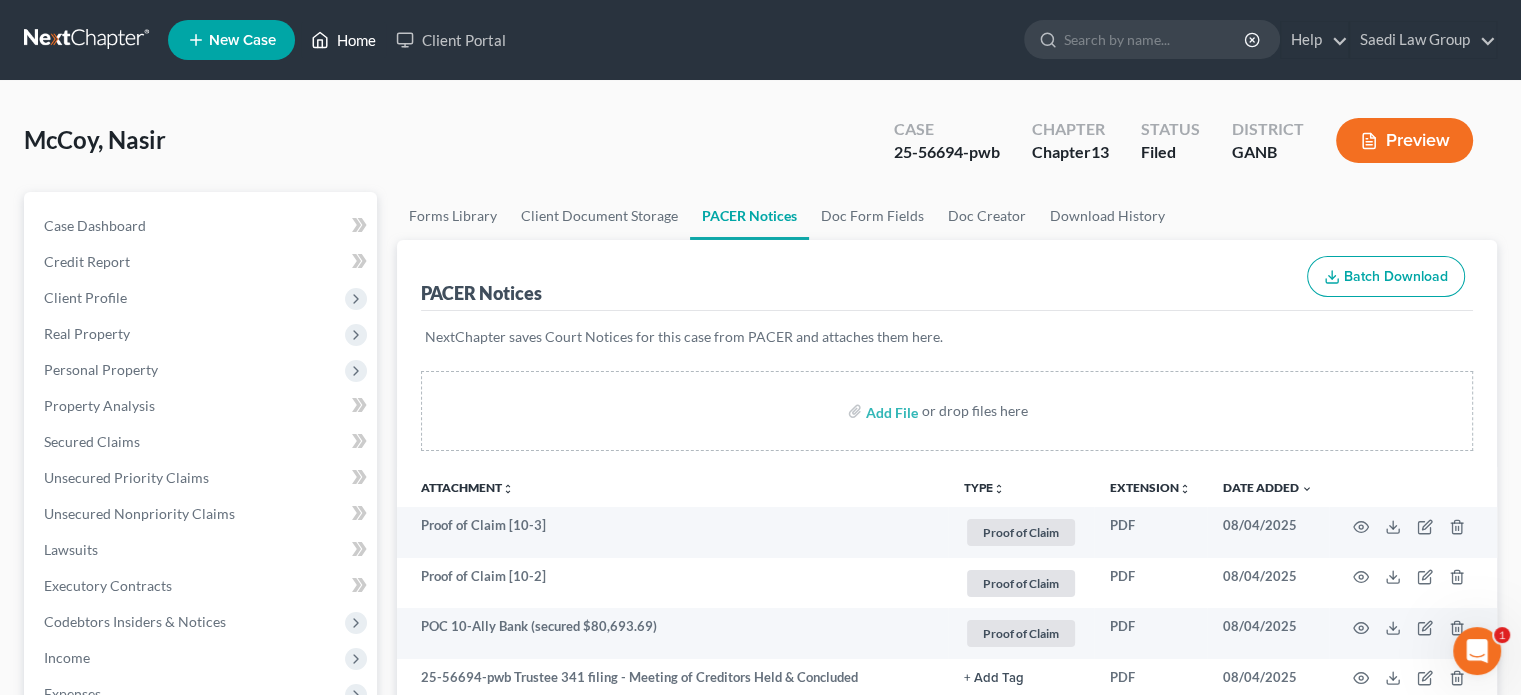click on "Home" at bounding box center (343, 40) 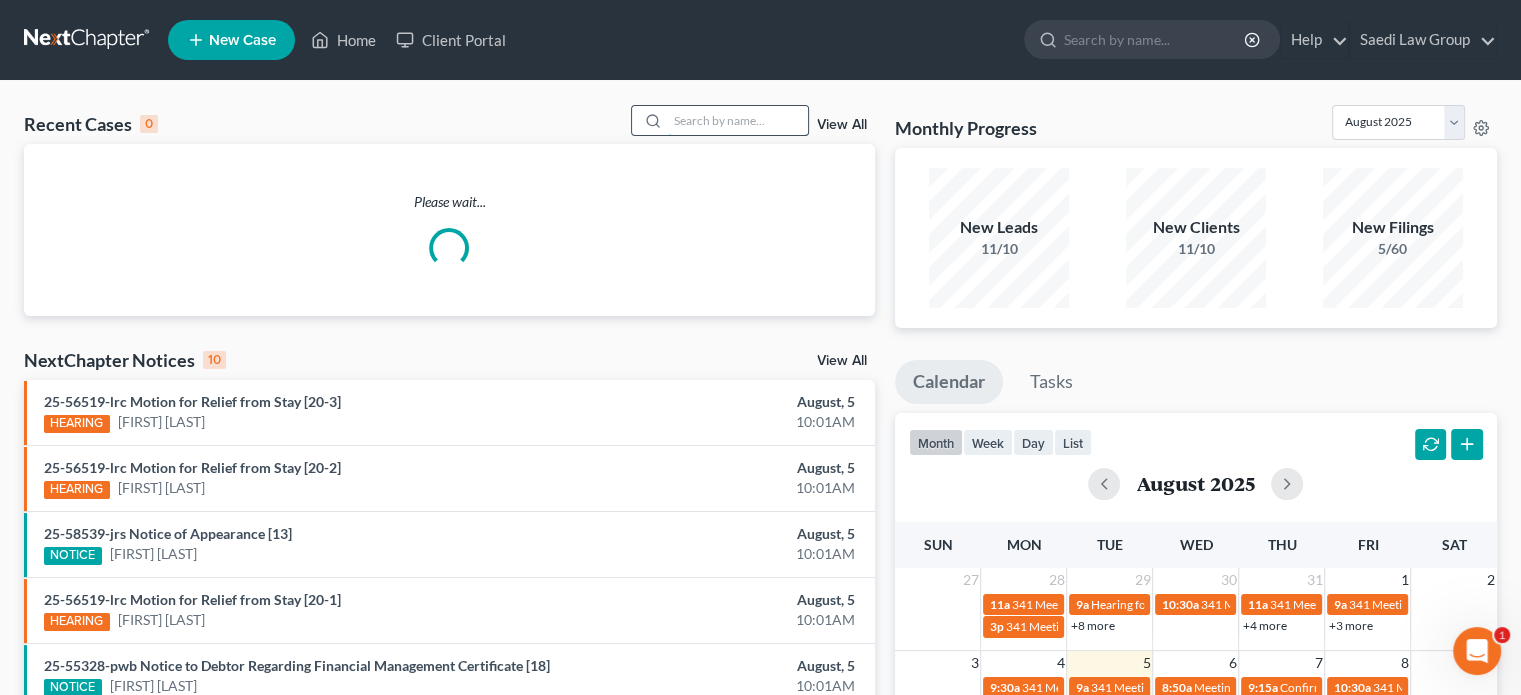 click at bounding box center [738, 120] 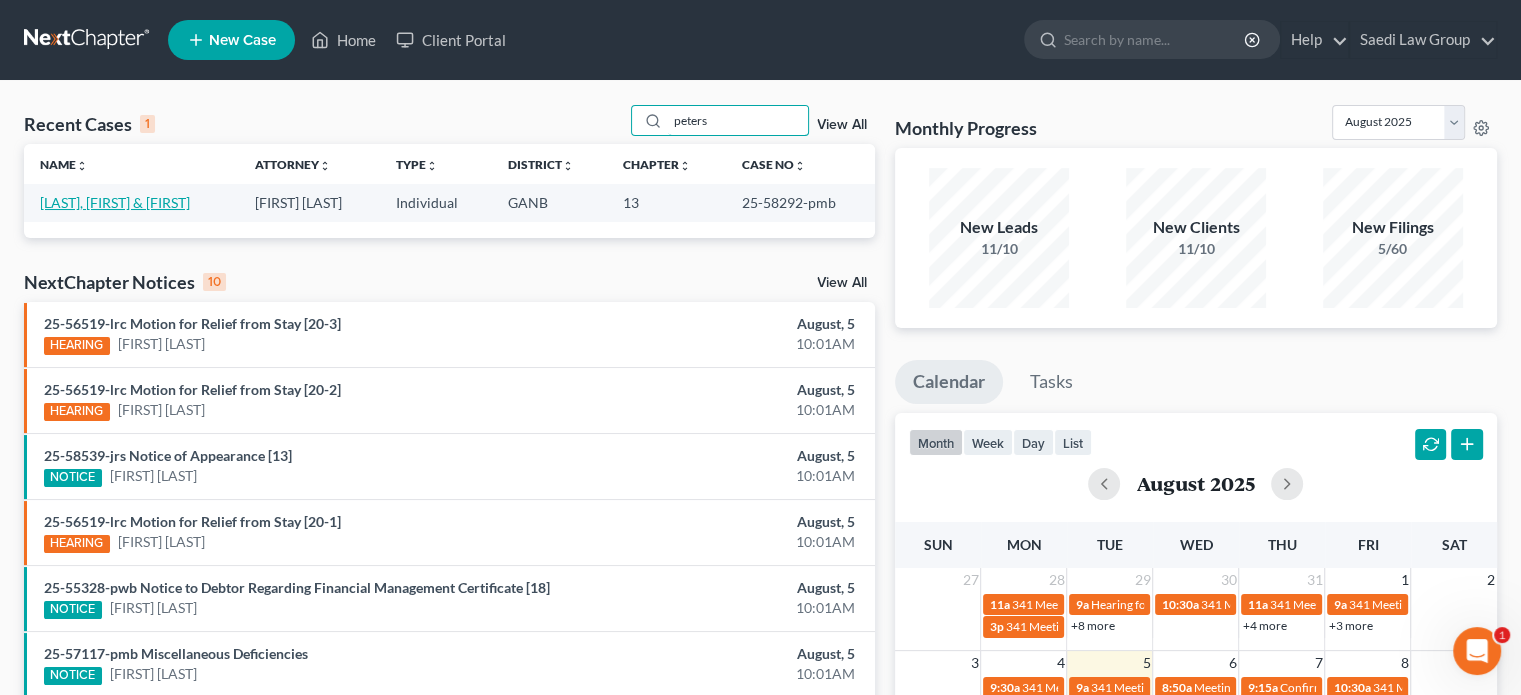 type on "peters" 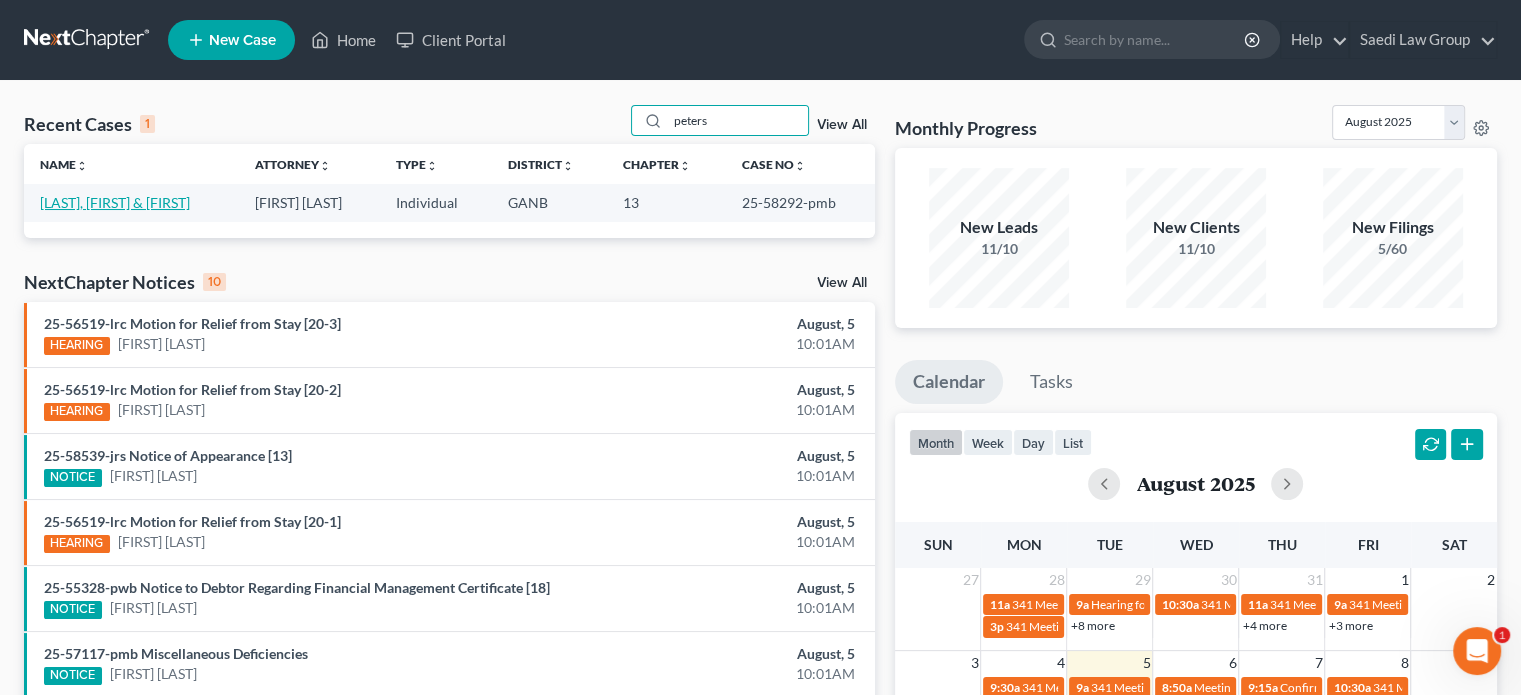 click on "[LAST], [FIRST] & [FIRST]" at bounding box center [115, 202] 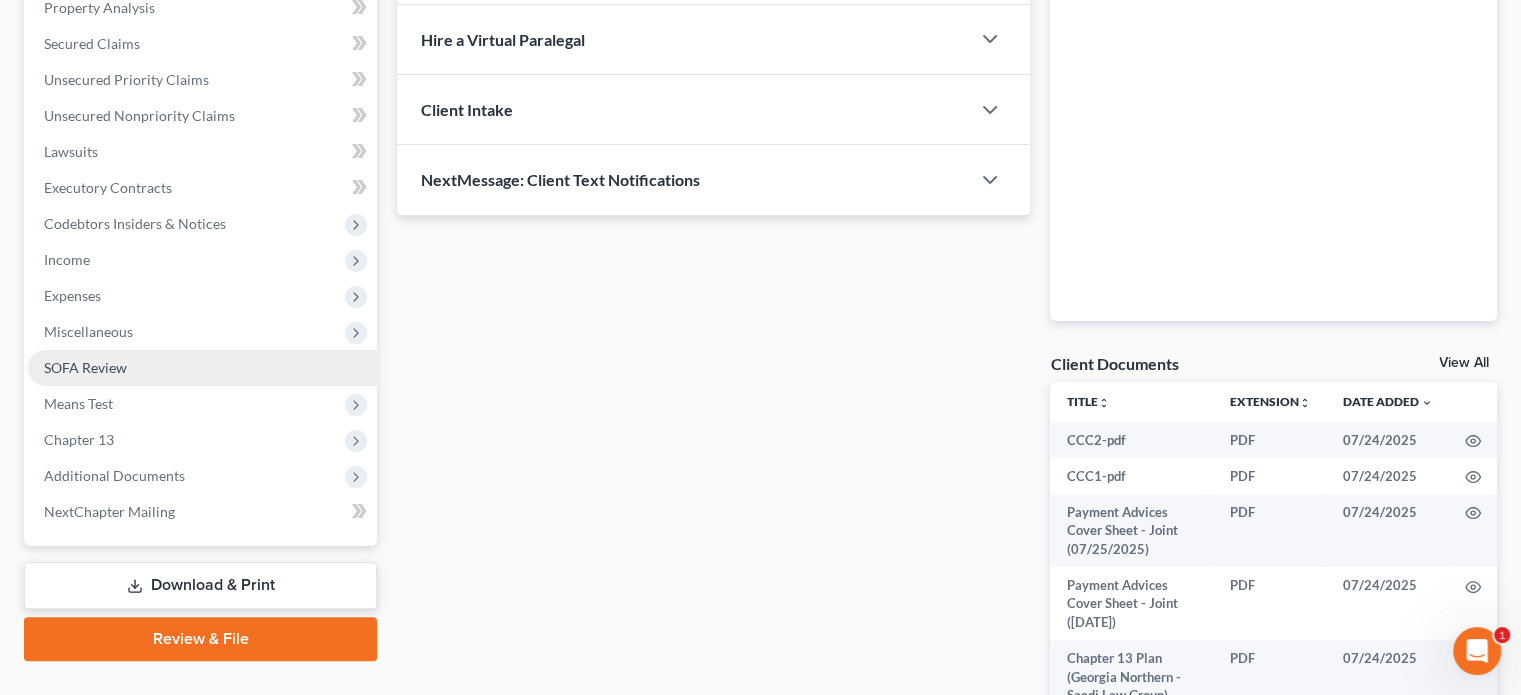 scroll, scrollTop: 400, scrollLeft: 0, axis: vertical 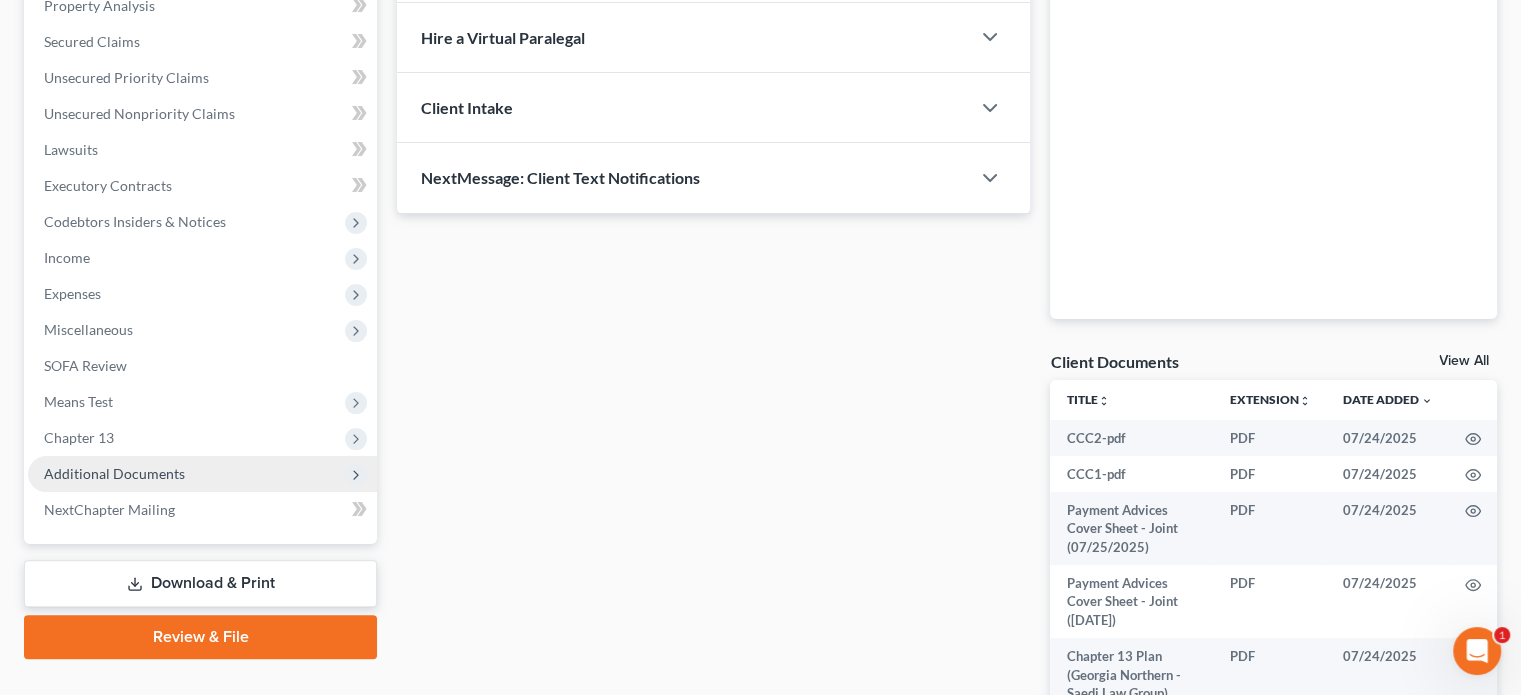 click on "Additional Documents" at bounding box center [114, 473] 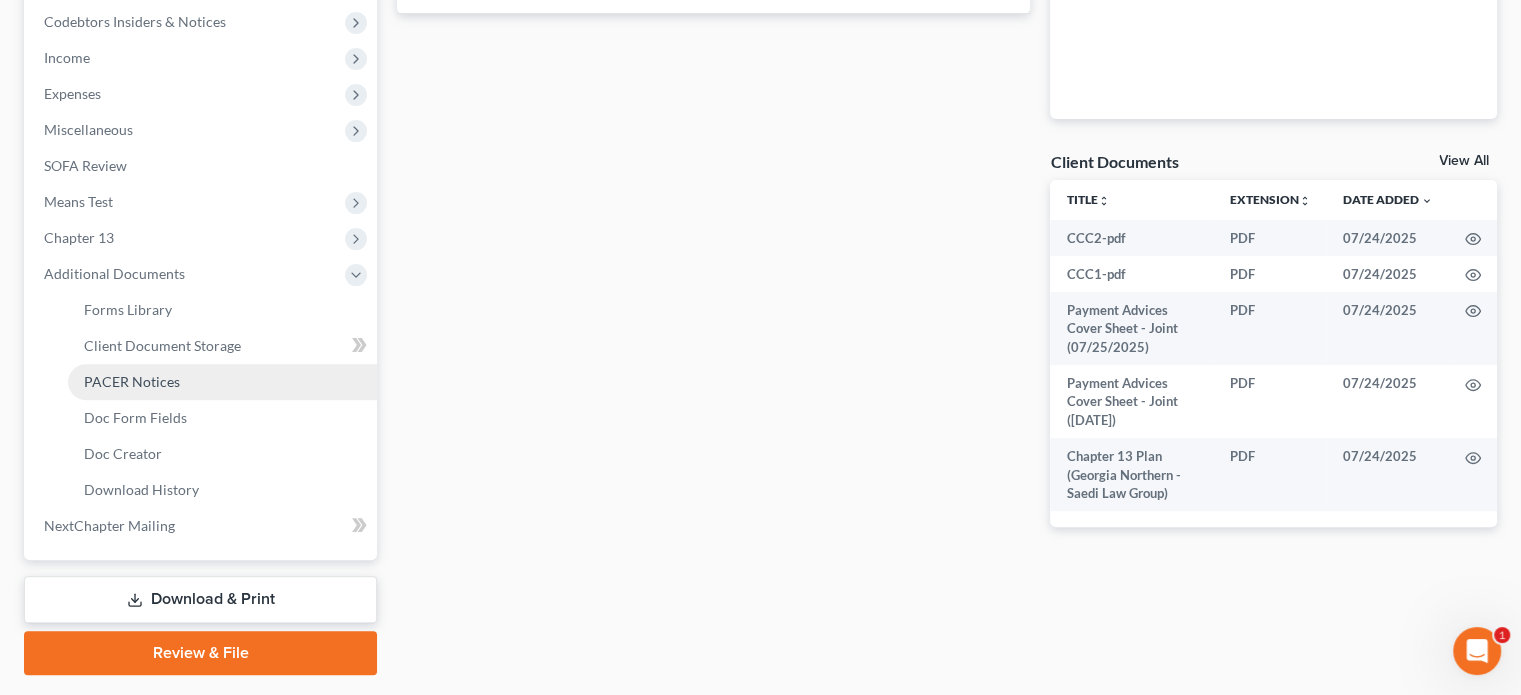 click on "PACER Notices" at bounding box center (132, 381) 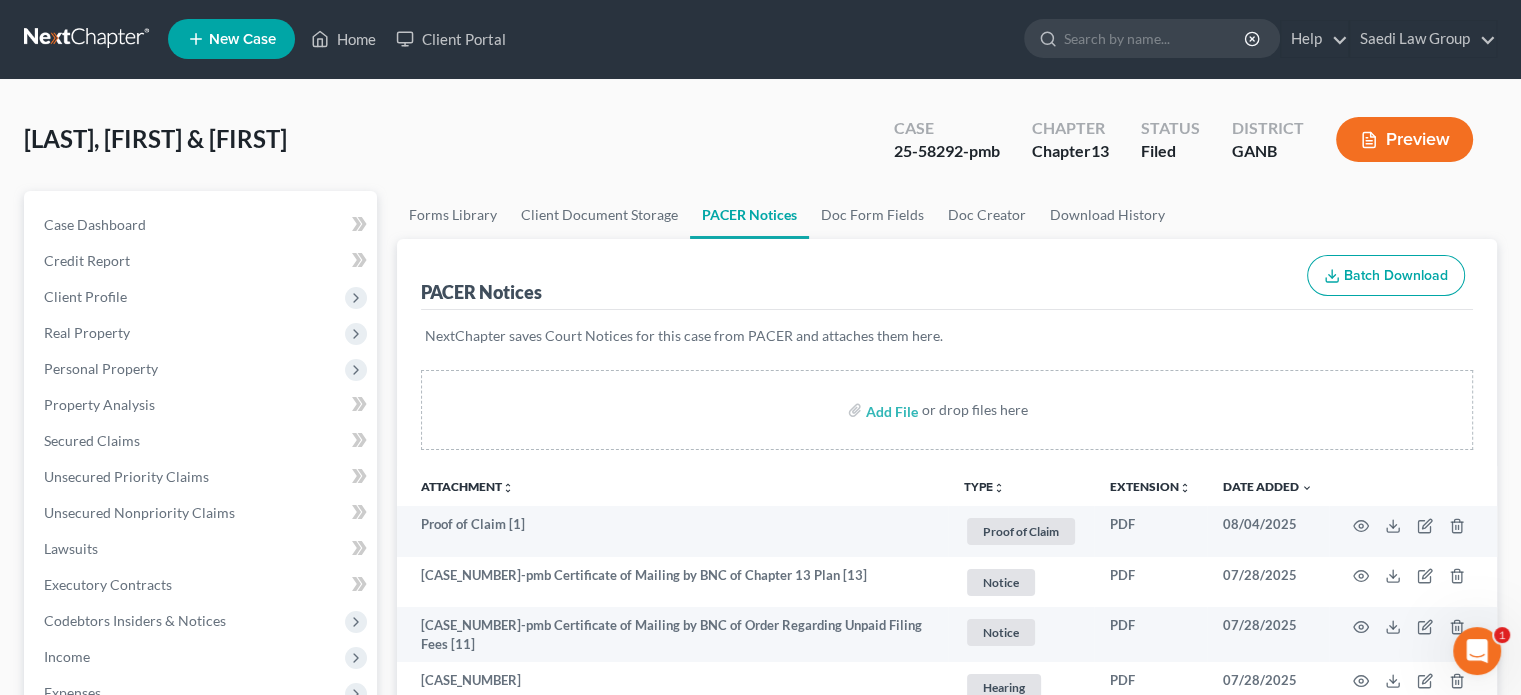 scroll, scrollTop: 0, scrollLeft: 0, axis: both 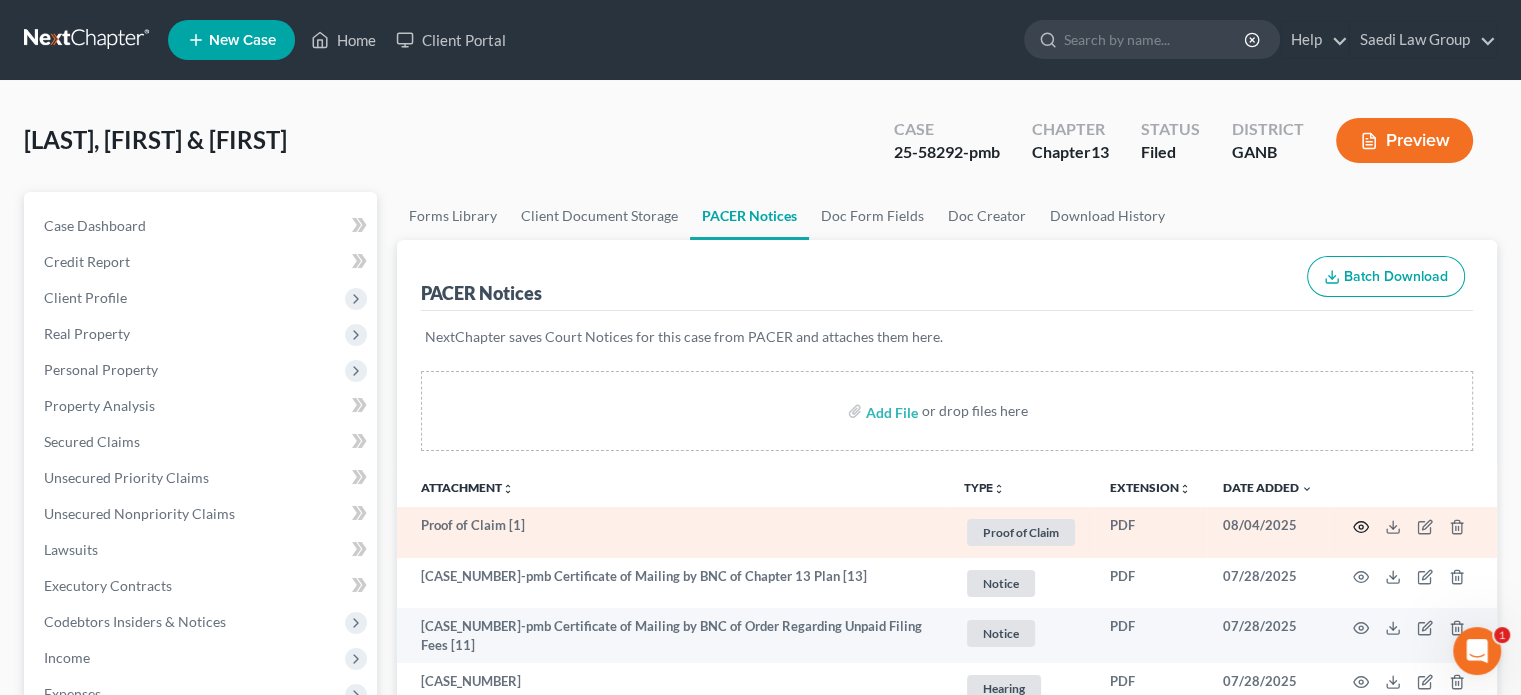 click 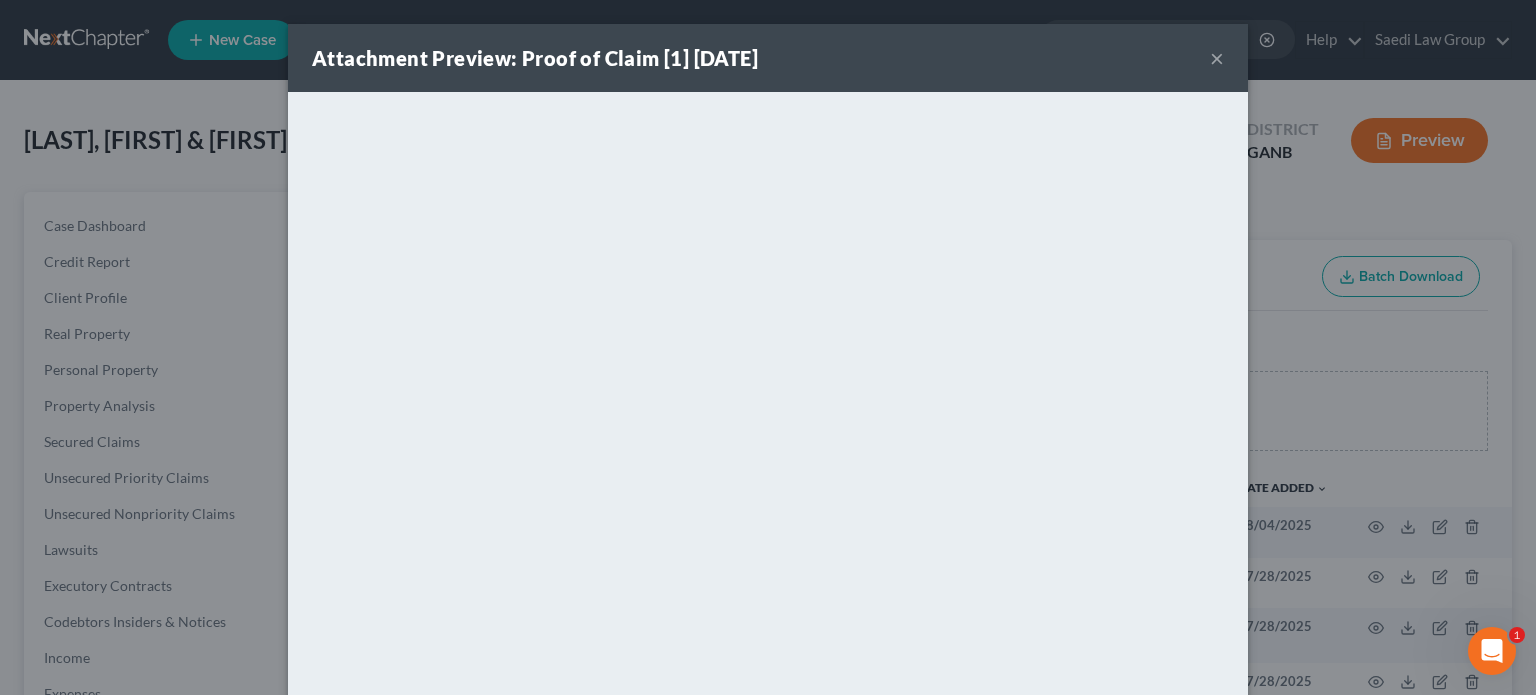 click on "×" at bounding box center [1217, 58] 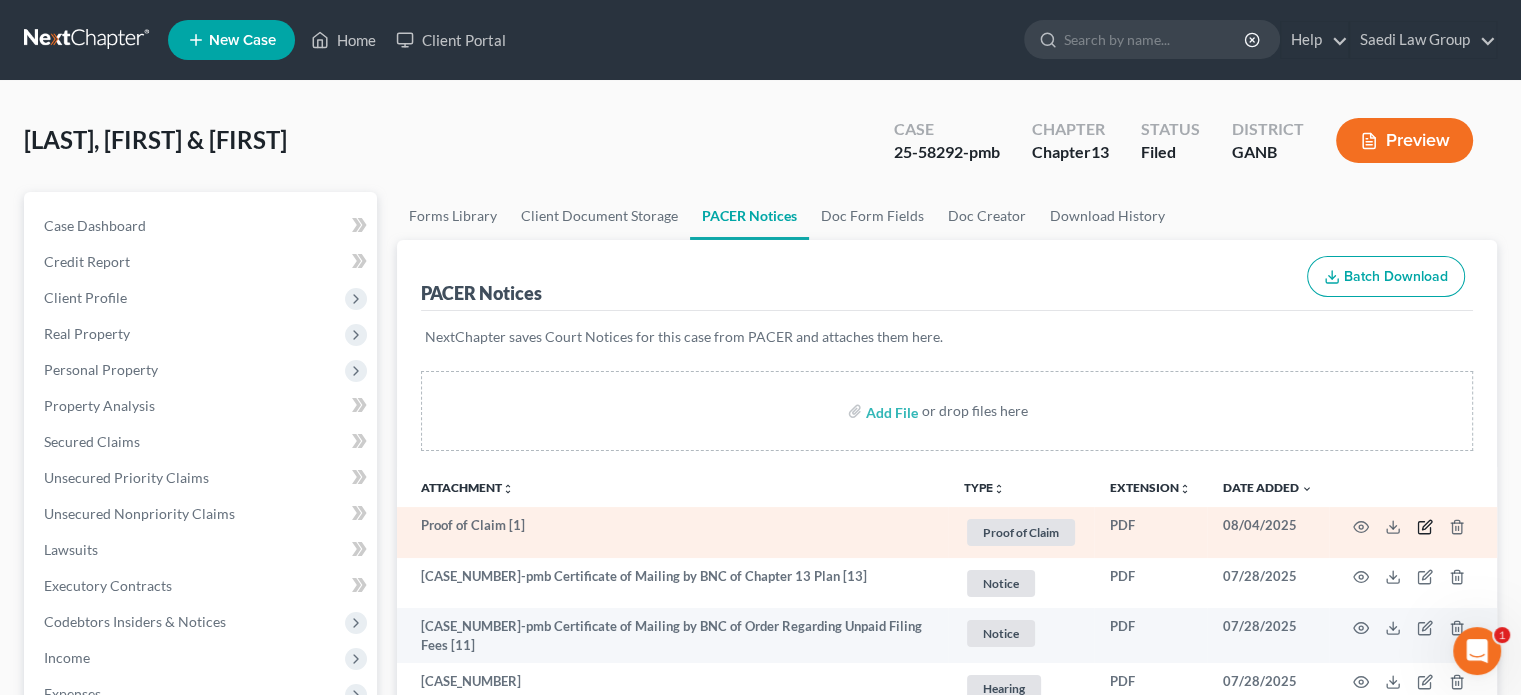 click 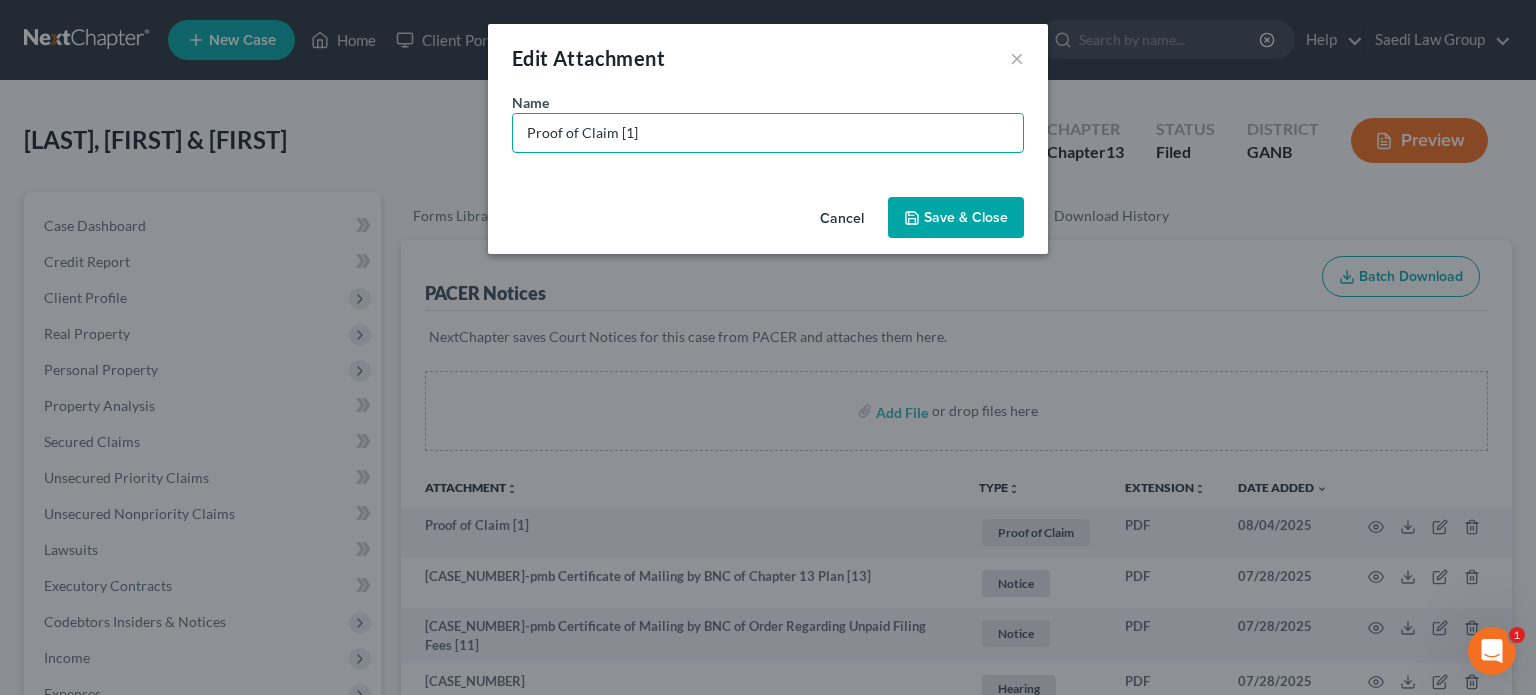 drag, startPoint x: 672, startPoint y: 132, endPoint x: 0, endPoint y: 115, distance: 672.21497 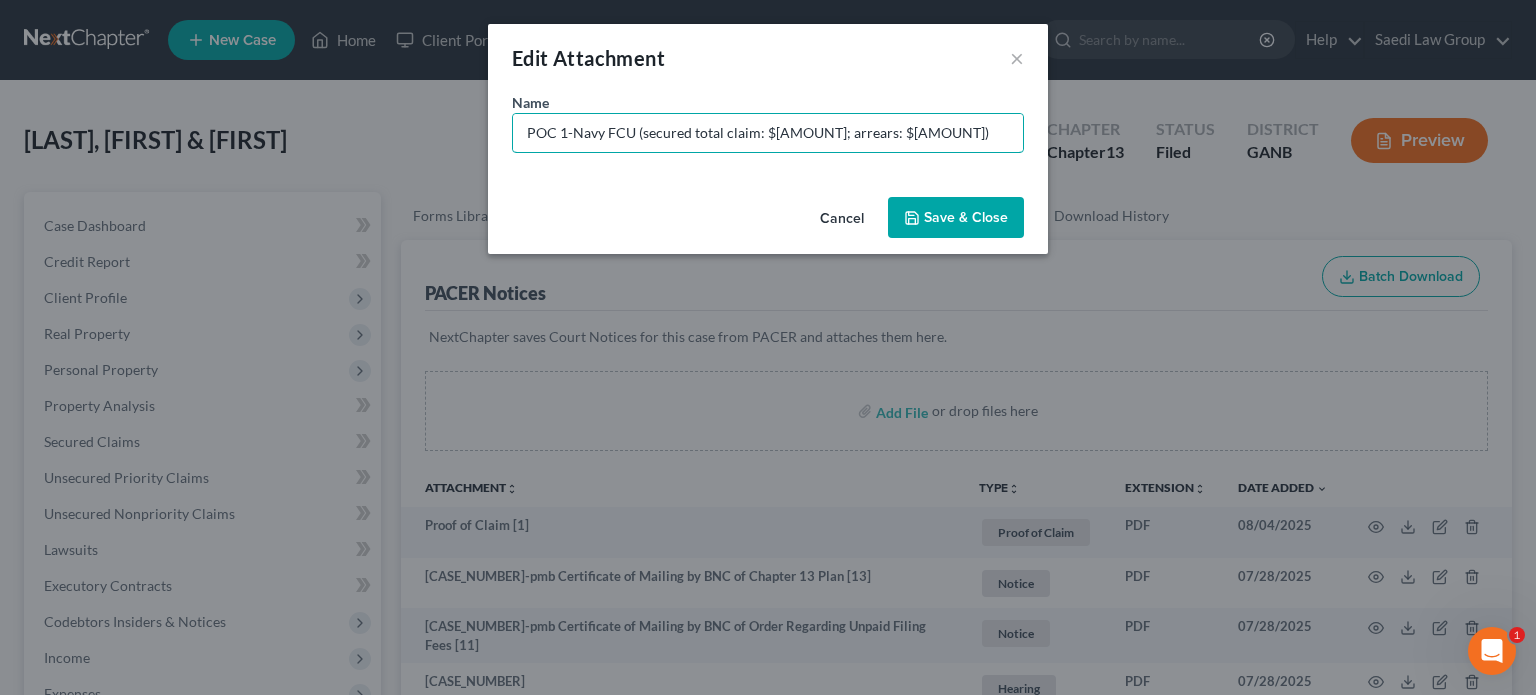 type on "POC 1-Navy FCU (secured total claim: $[AMOUNT]; arrears: $[AMOUNT])" 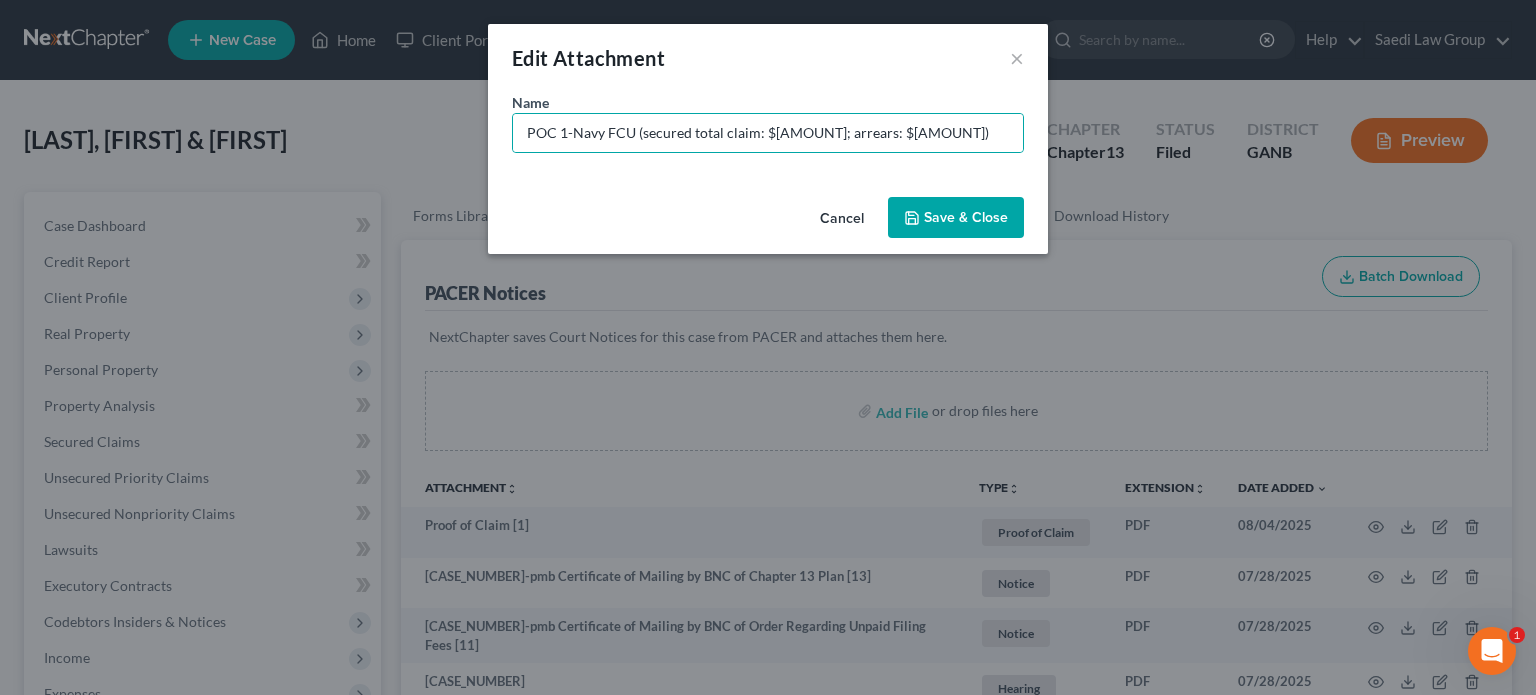 click on "Save & Close" at bounding box center (966, 217) 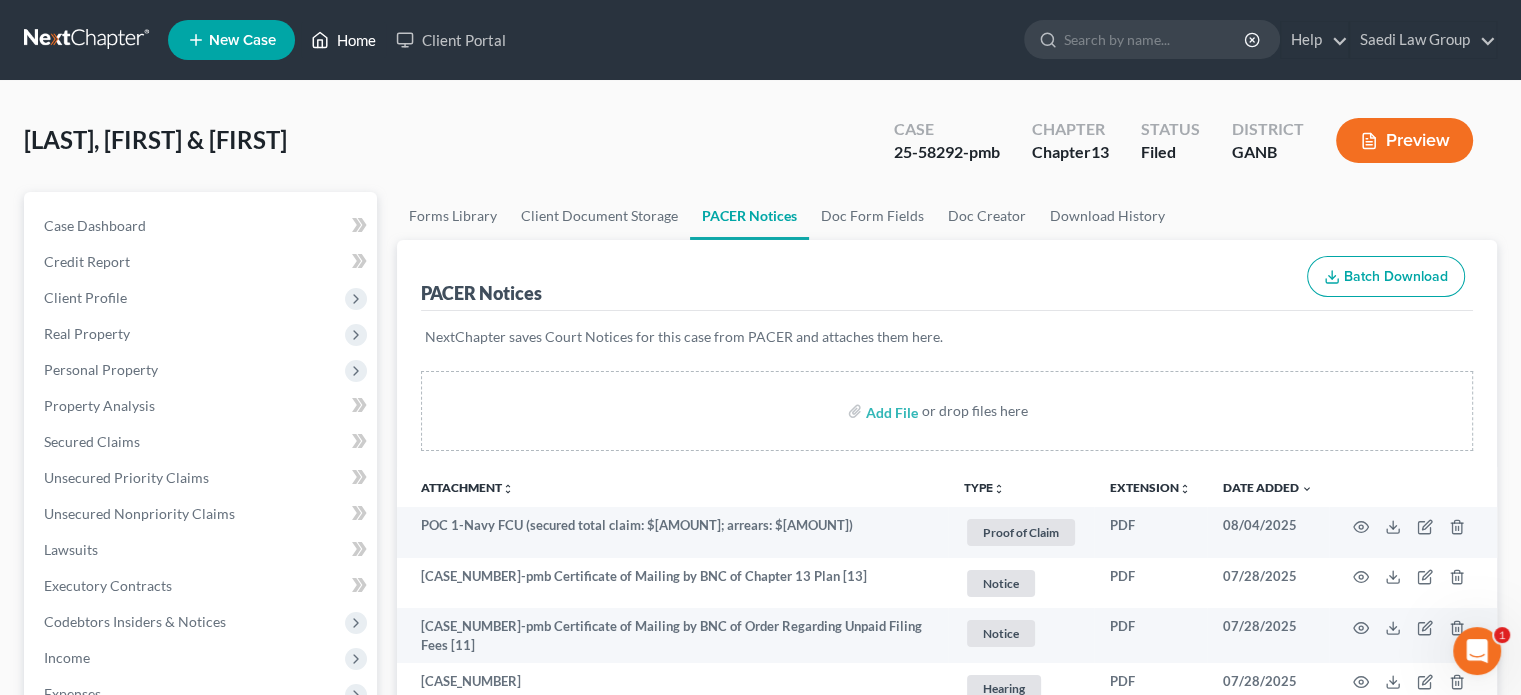 click on "Home" at bounding box center (343, 40) 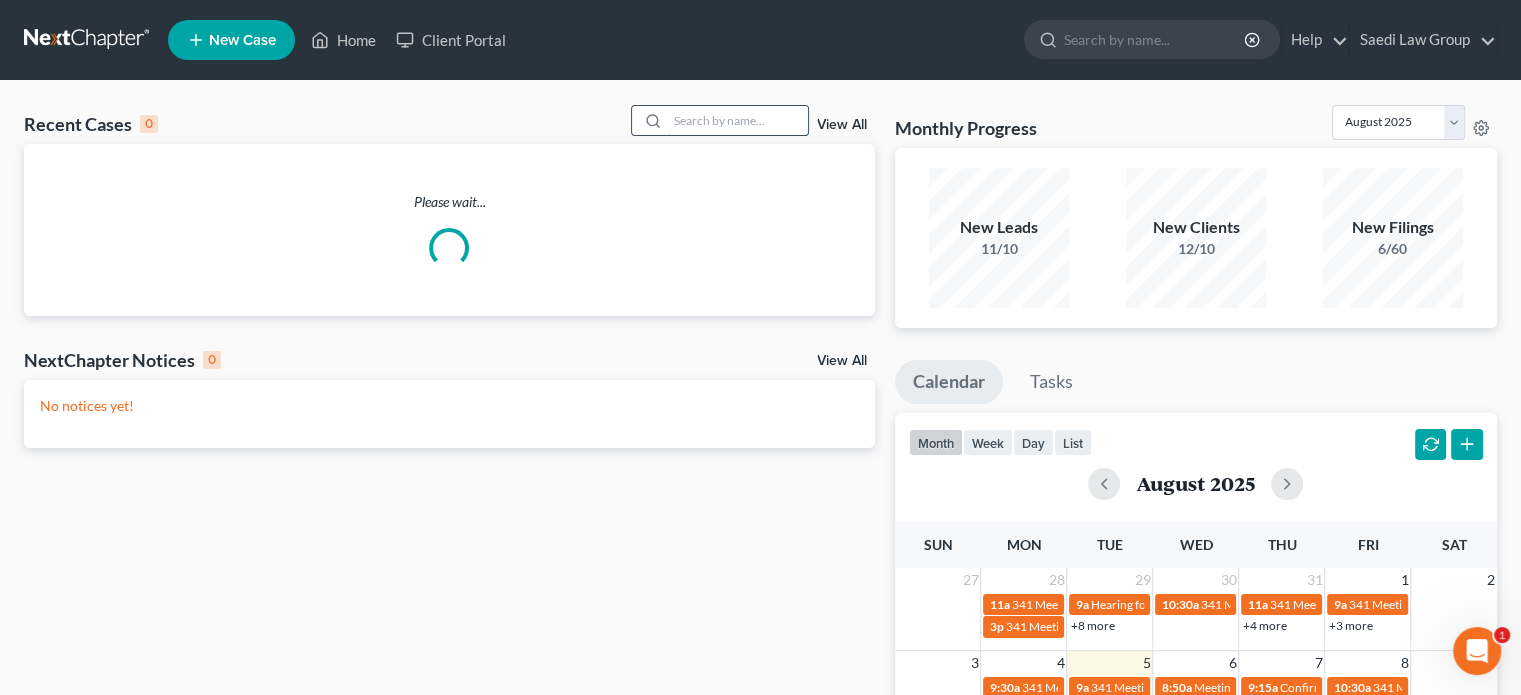 click at bounding box center [738, 120] 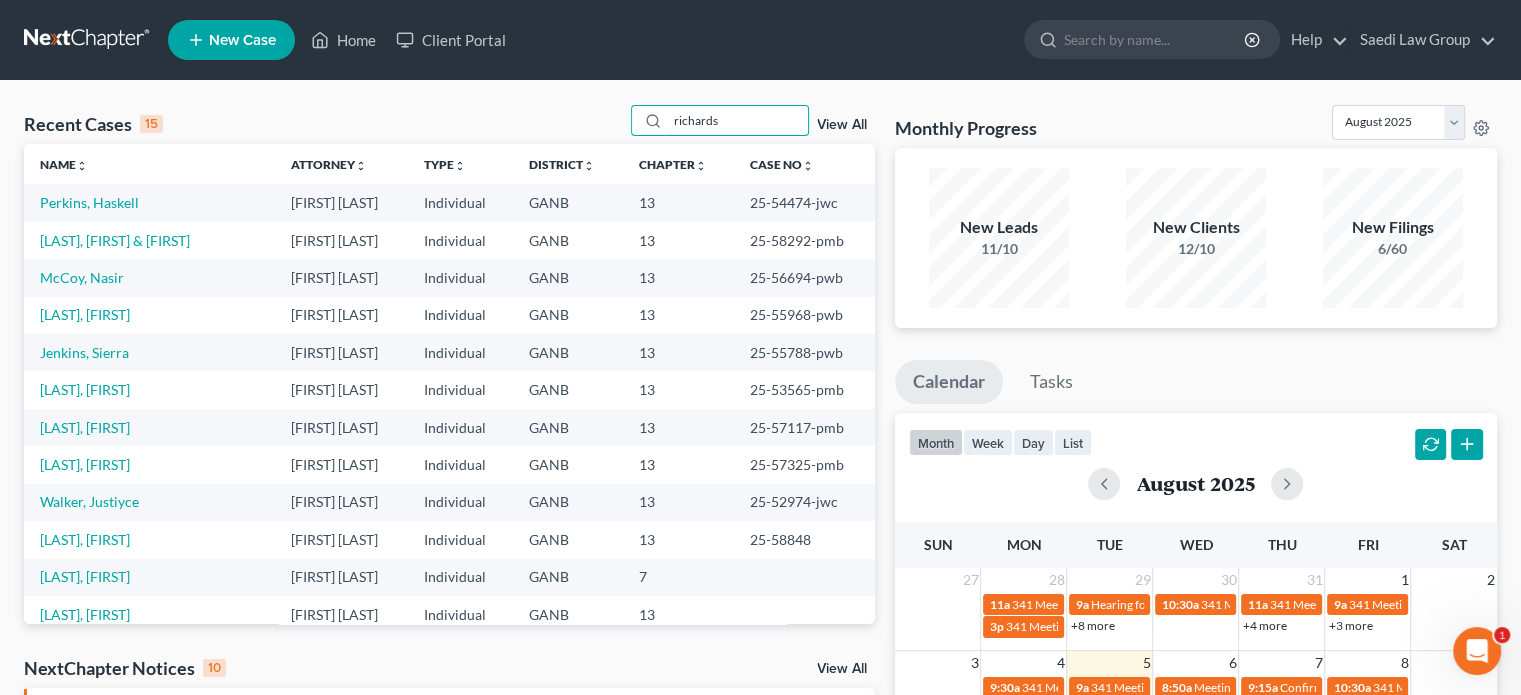 type on "richards" 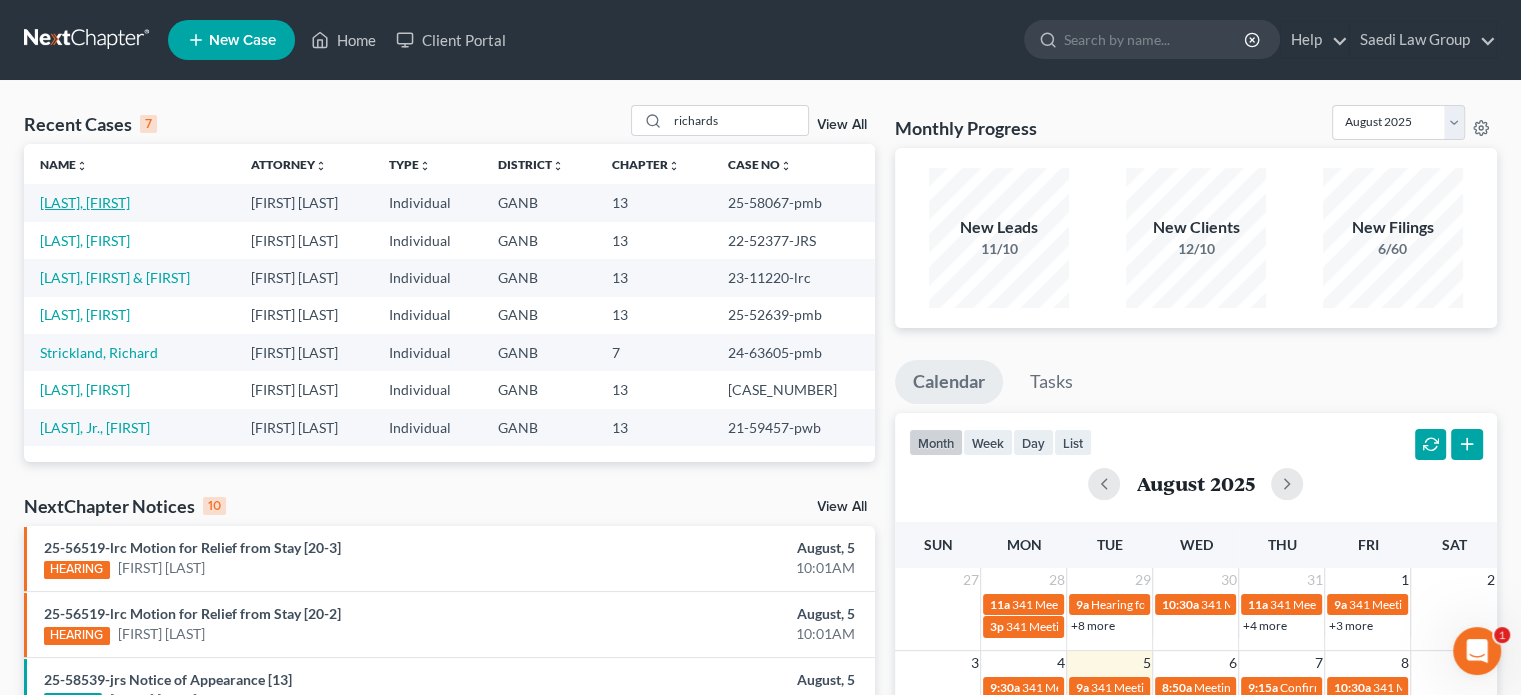 click on "[LAST], [FIRST]" at bounding box center [85, 202] 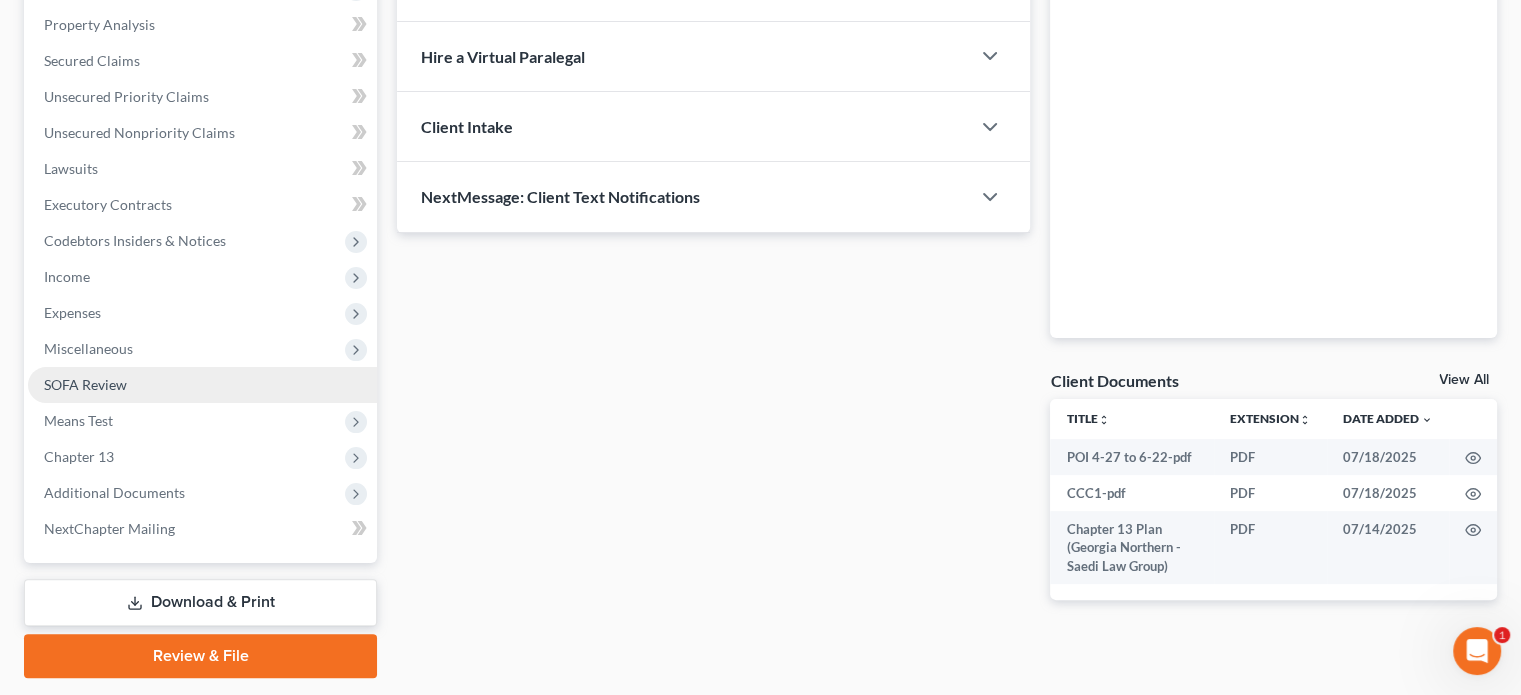 scroll, scrollTop: 438, scrollLeft: 0, axis: vertical 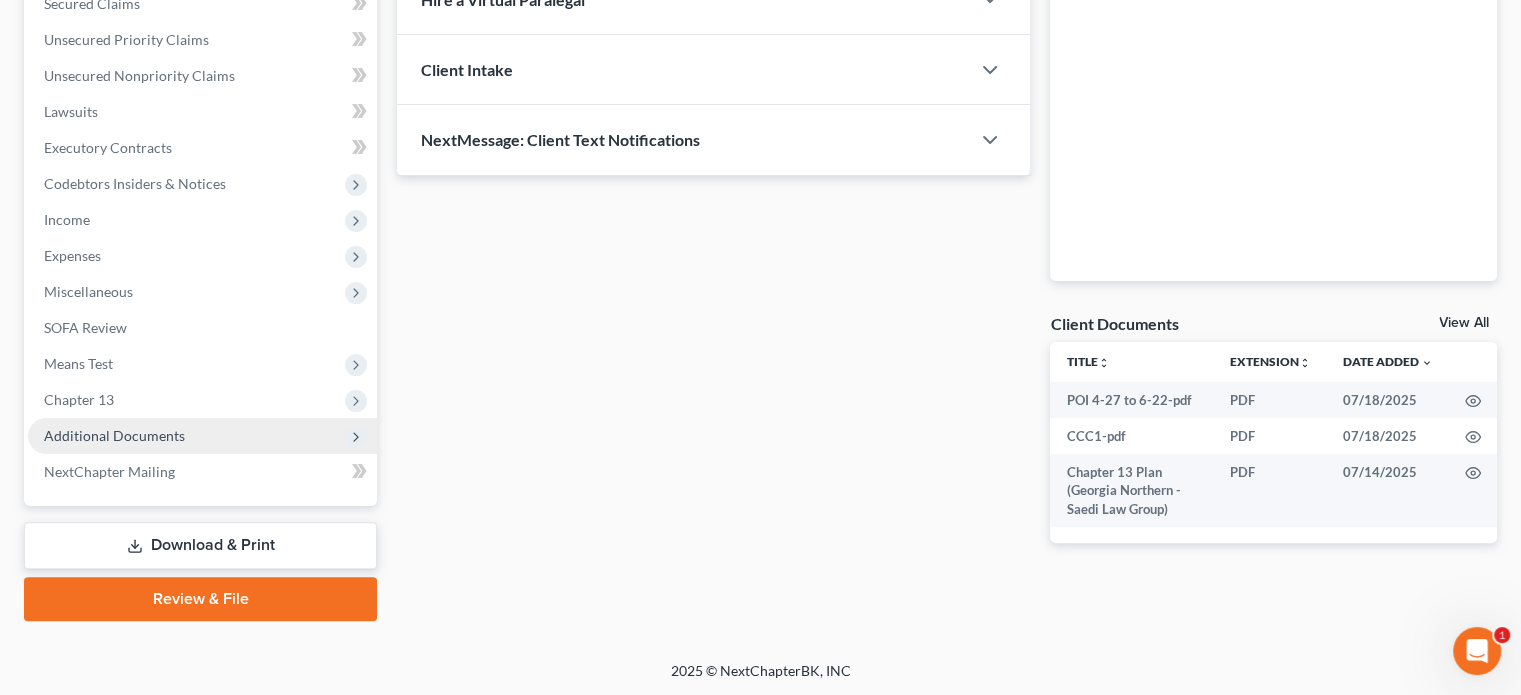 click on "Additional Documents" at bounding box center [114, 435] 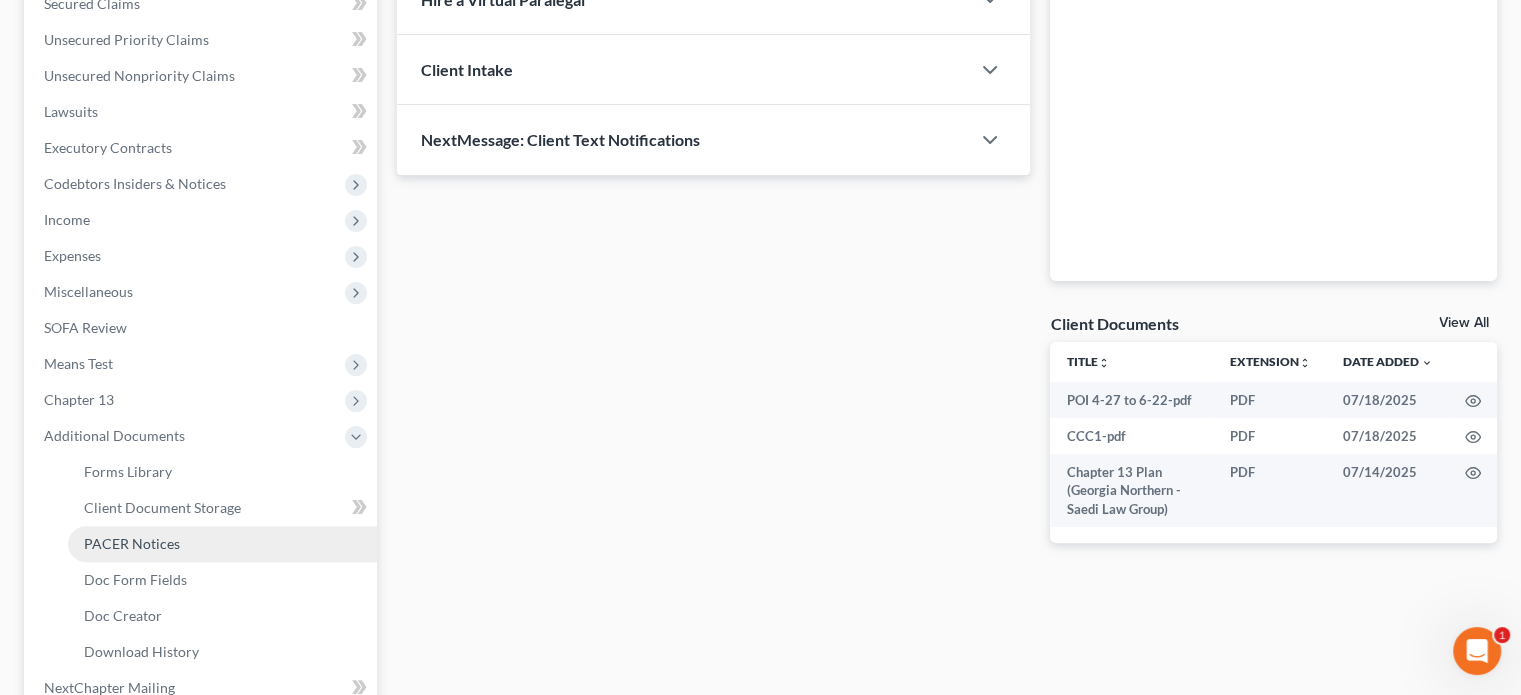 click on "PACER Notices" at bounding box center (132, 543) 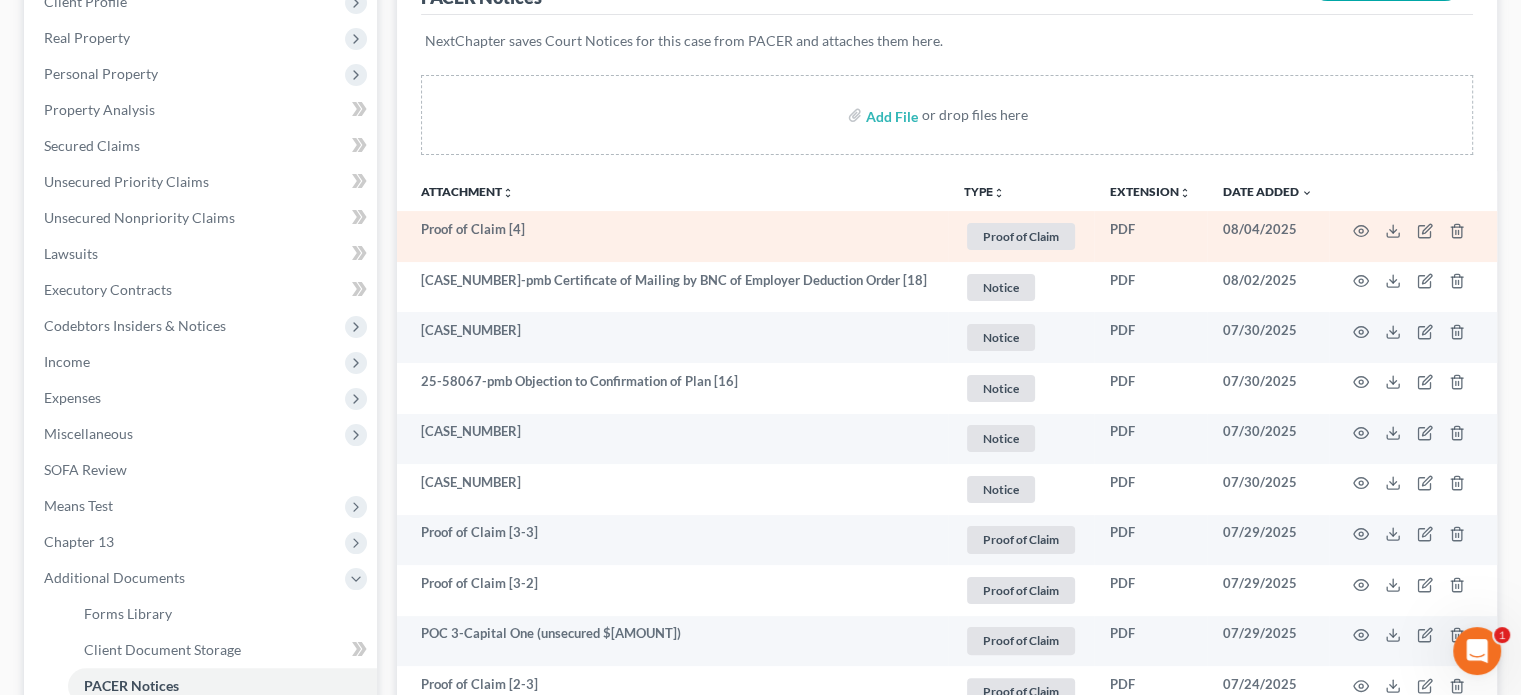 scroll, scrollTop: 300, scrollLeft: 0, axis: vertical 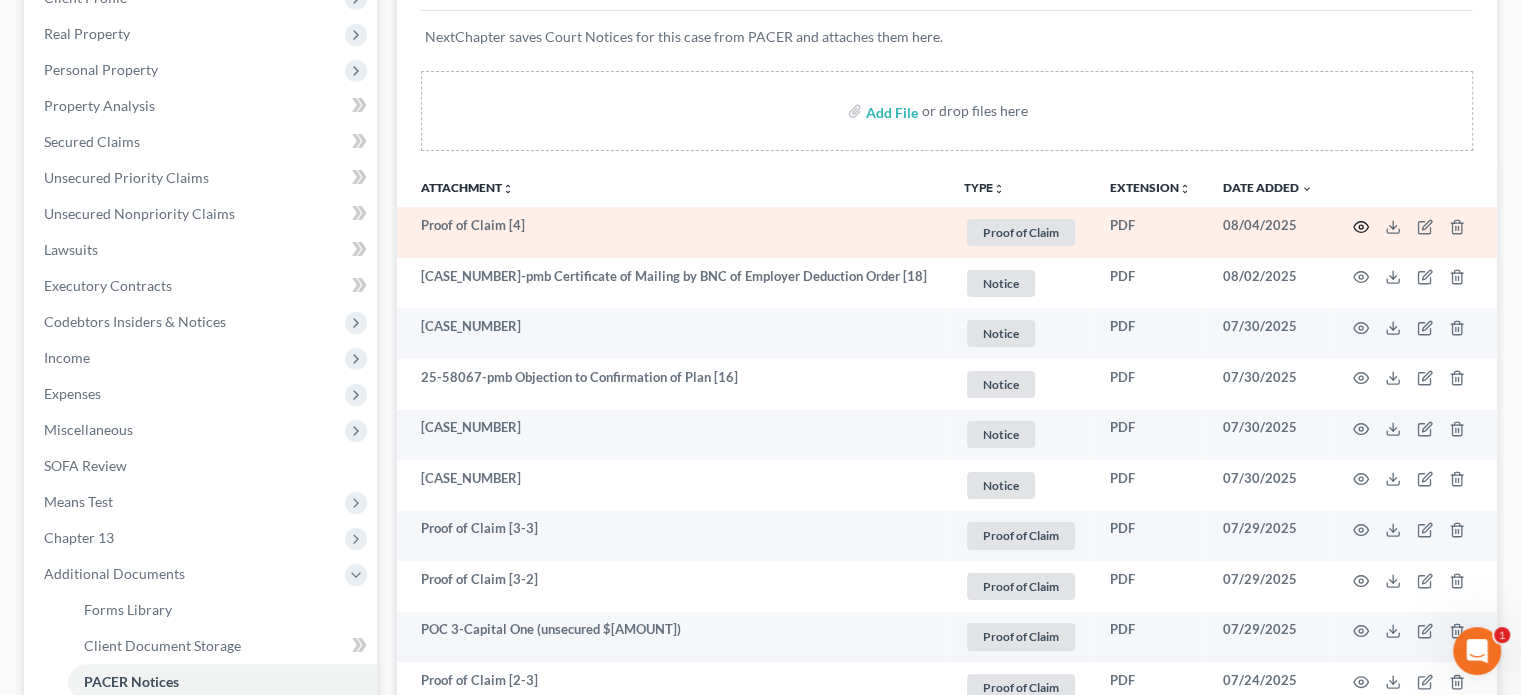 click 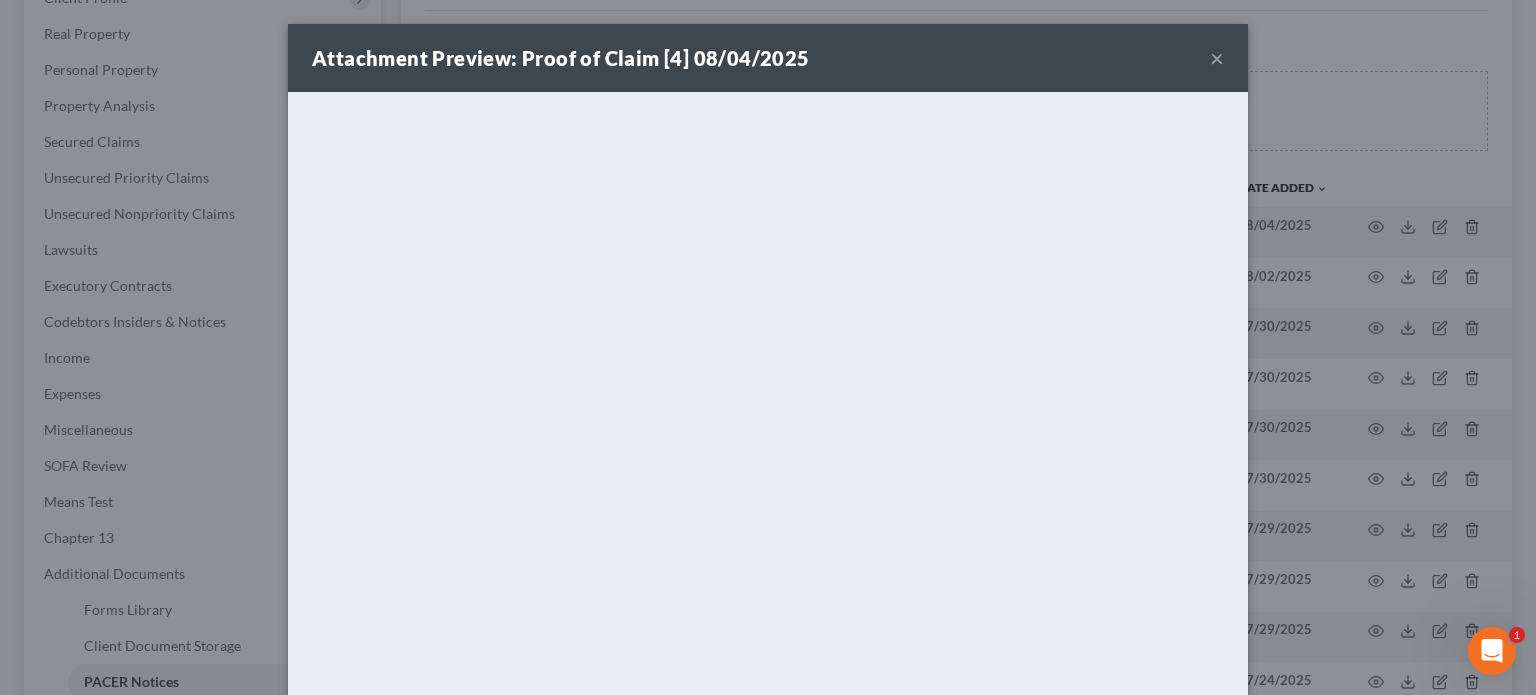 click on "×" at bounding box center [1217, 58] 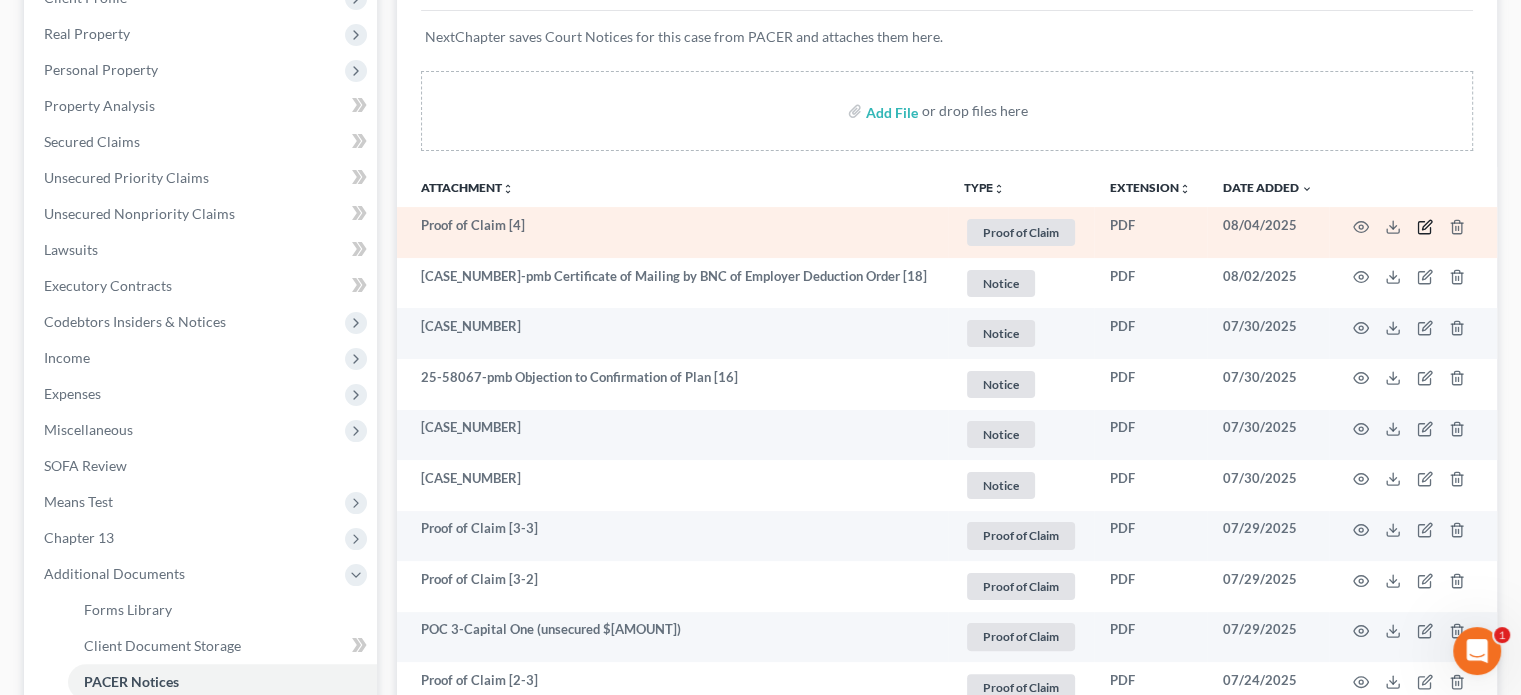 click 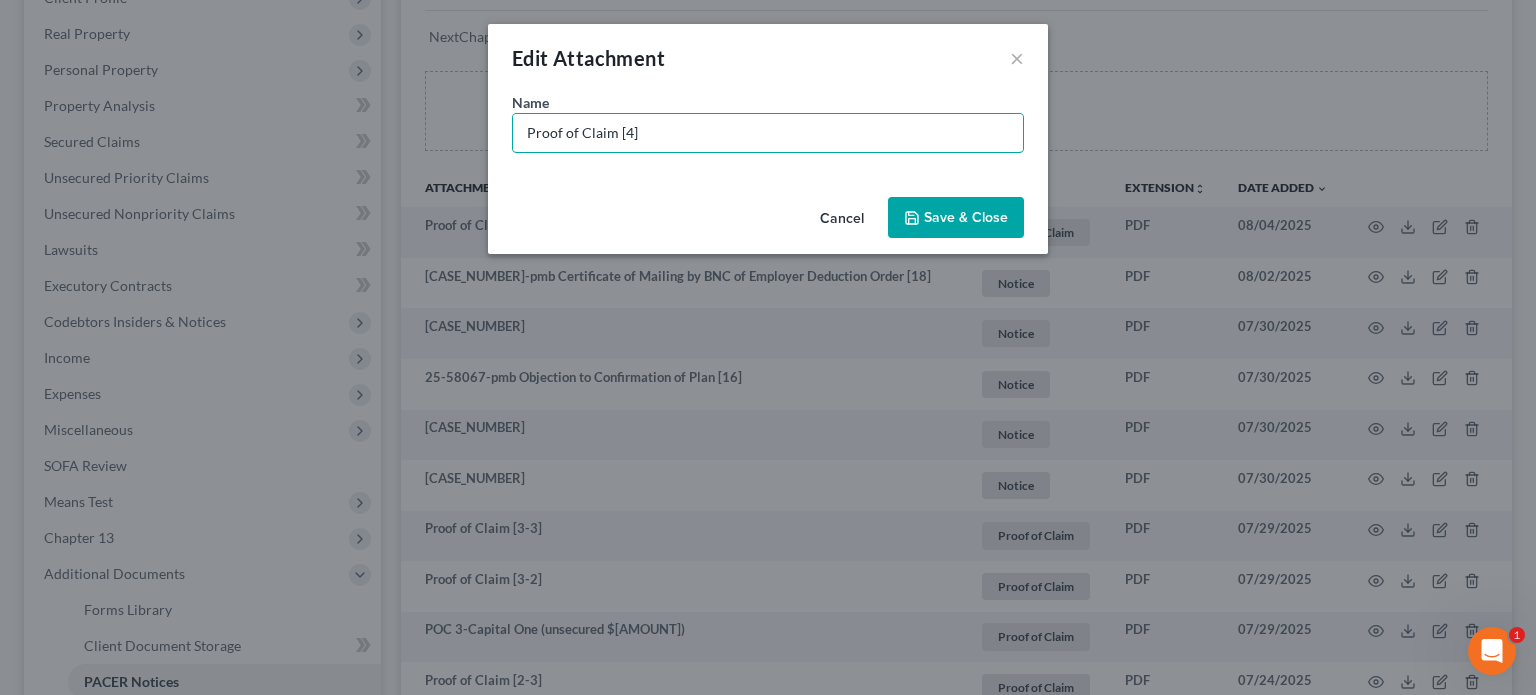 drag, startPoint x: 678, startPoint y: 141, endPoint x: 32, endPoint y: 139, distance: 646.0031 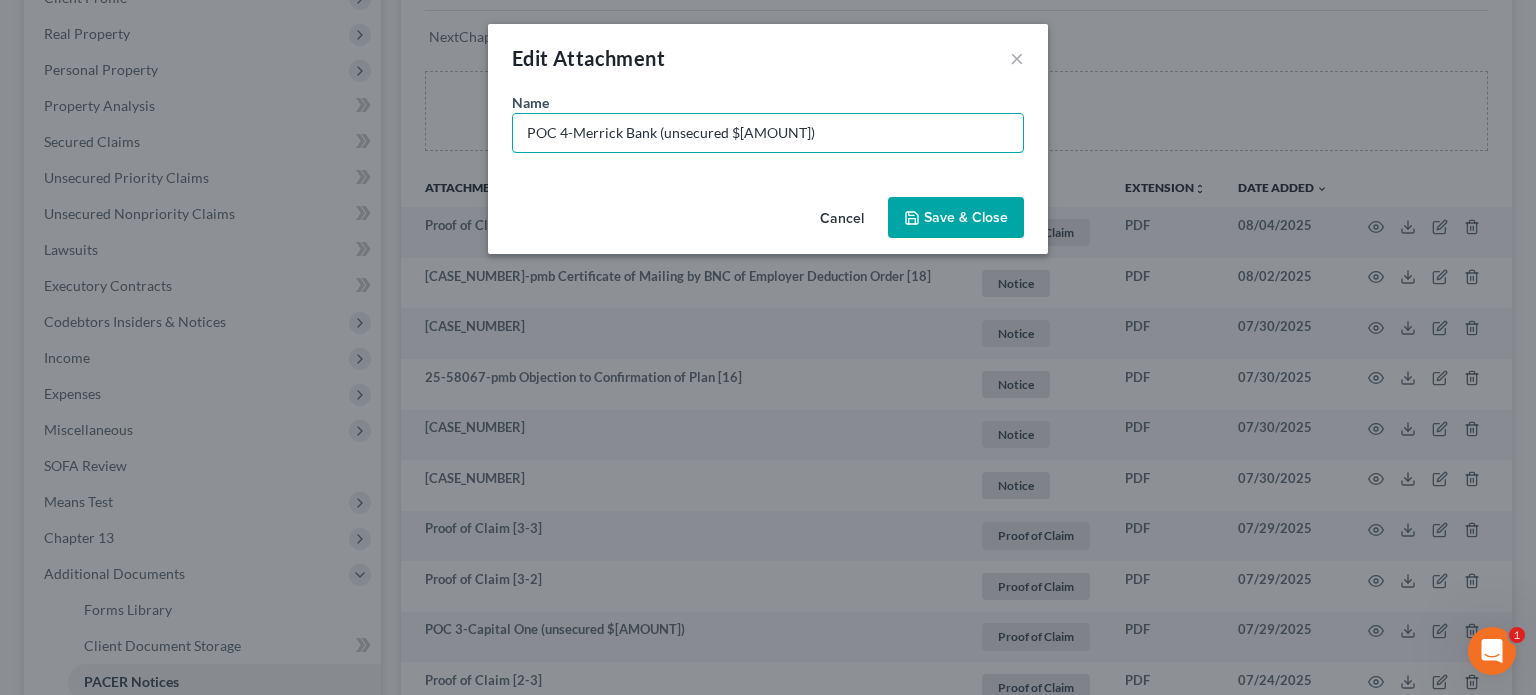 type on "POC 4-Merrick Bank (unsecured $[AMOUNT])" 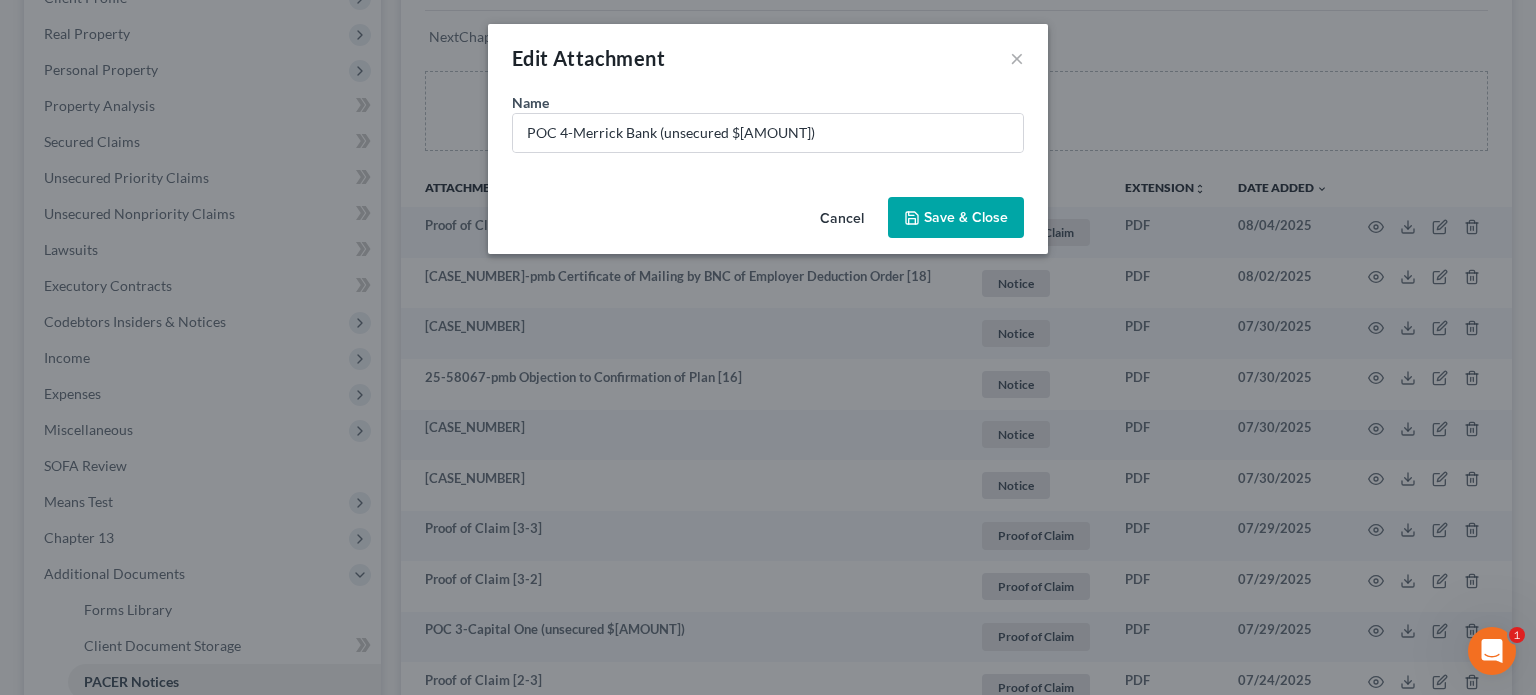 click on "Save & Close" at bounding box center (966, 217) 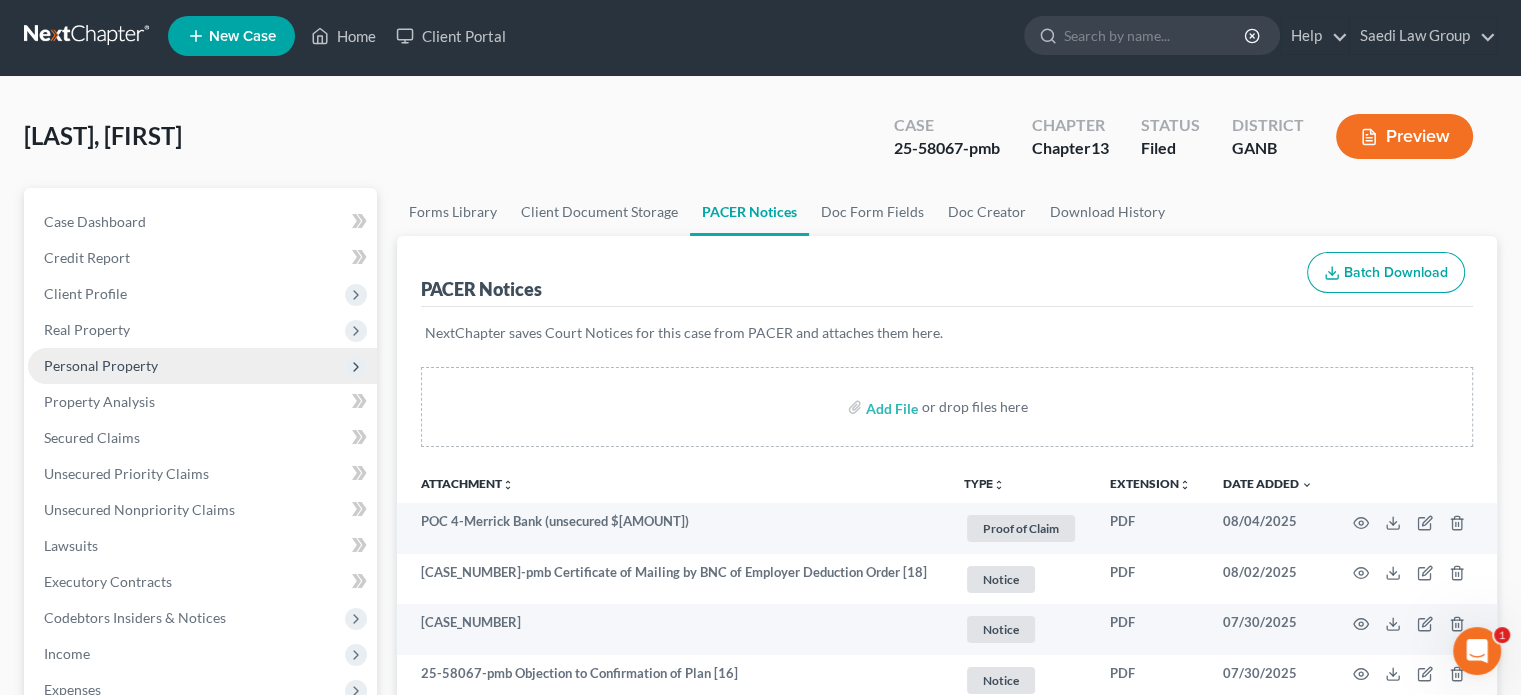 scroll, scrollTop: 0, scrollLeft: 0, axis: both 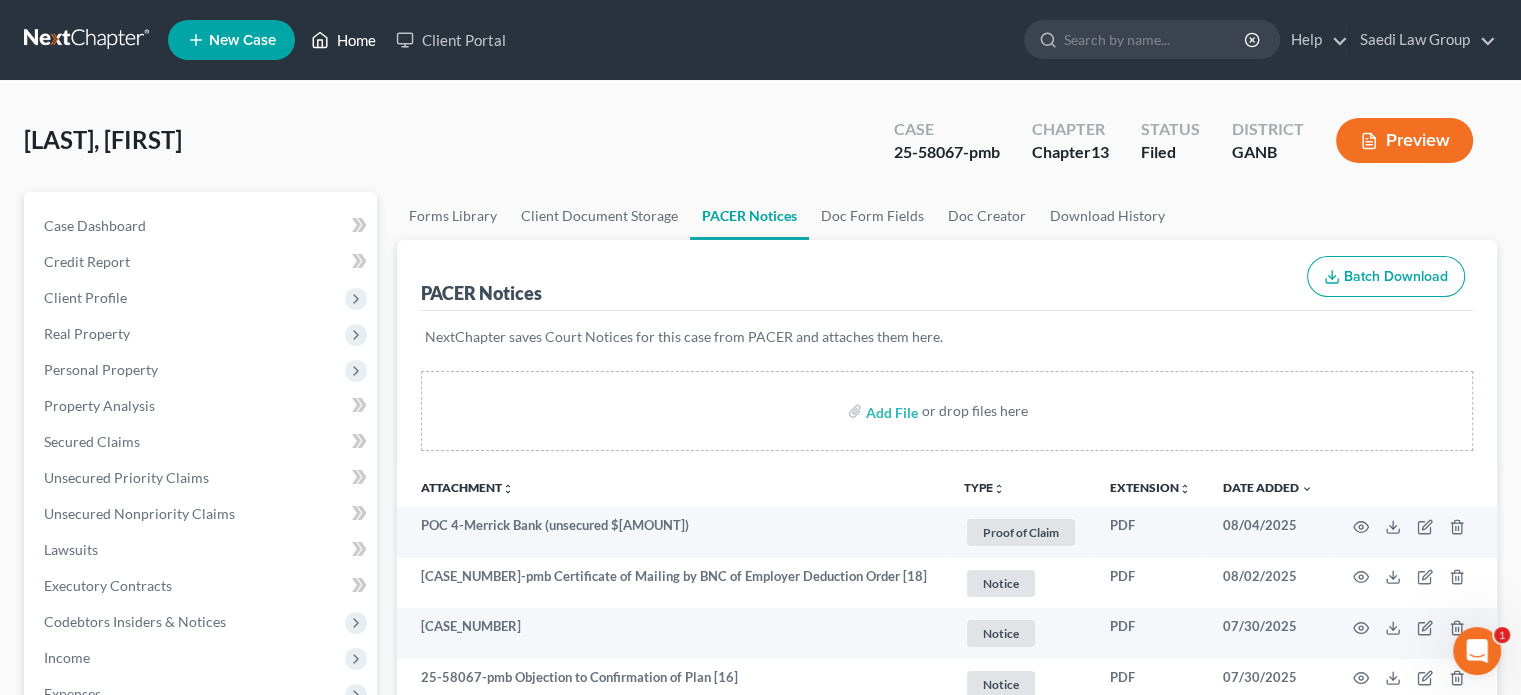 click on "Home" at bounding box center (343, 40) 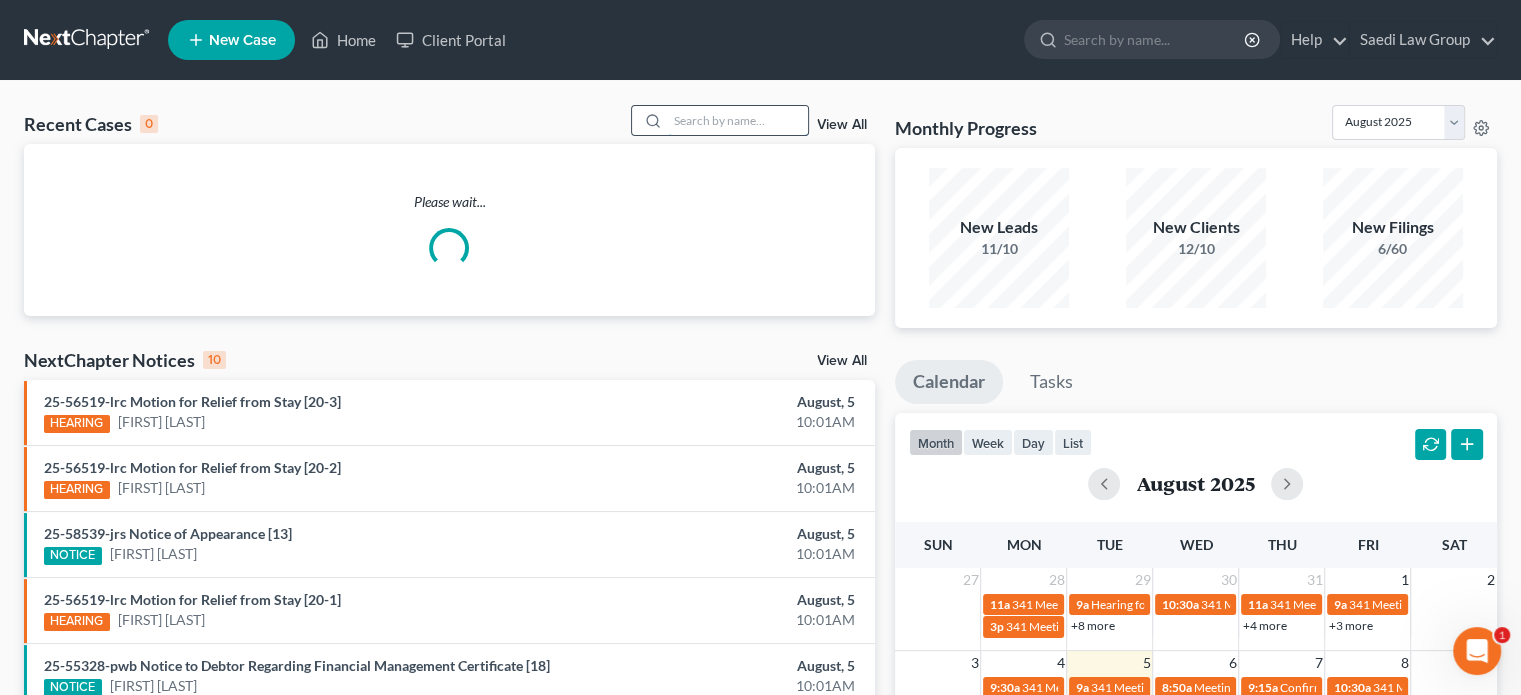 click at bounding box center [738, 120] 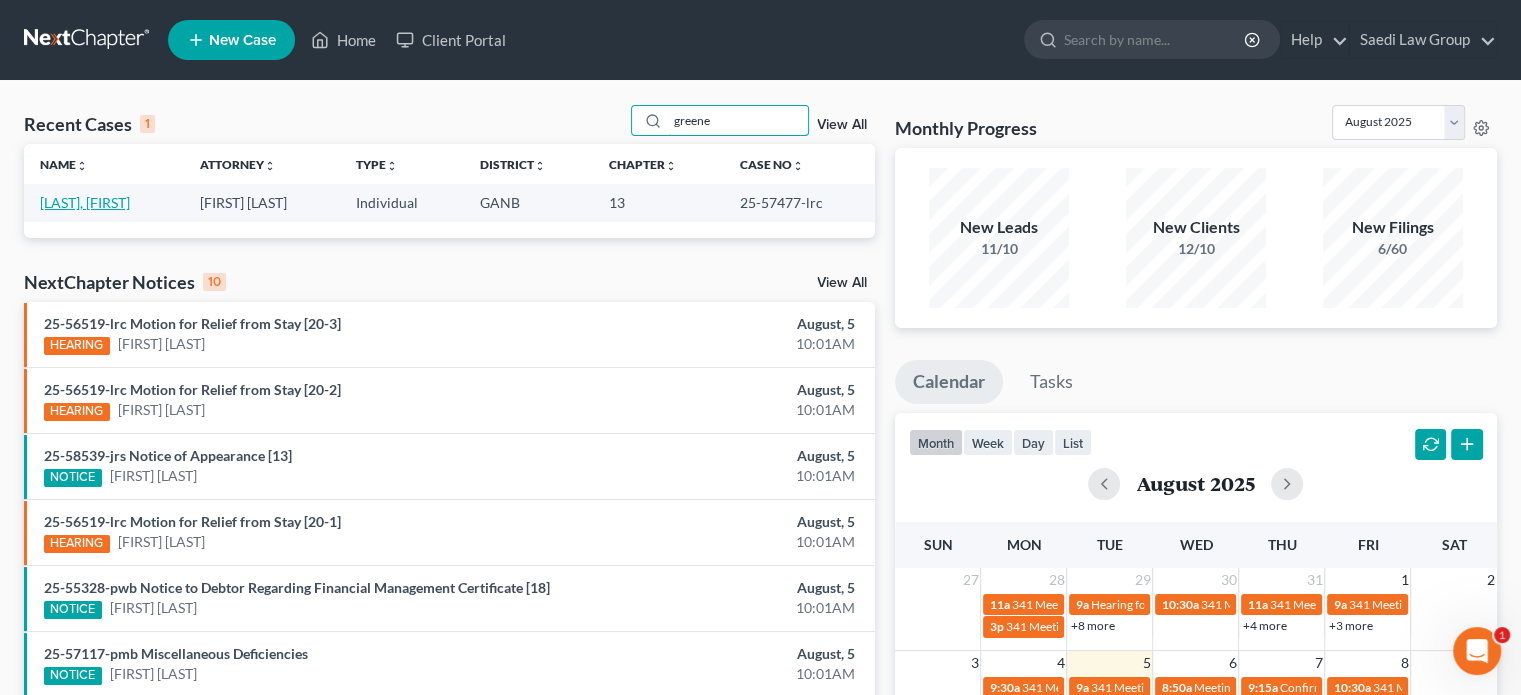 type on "greene" 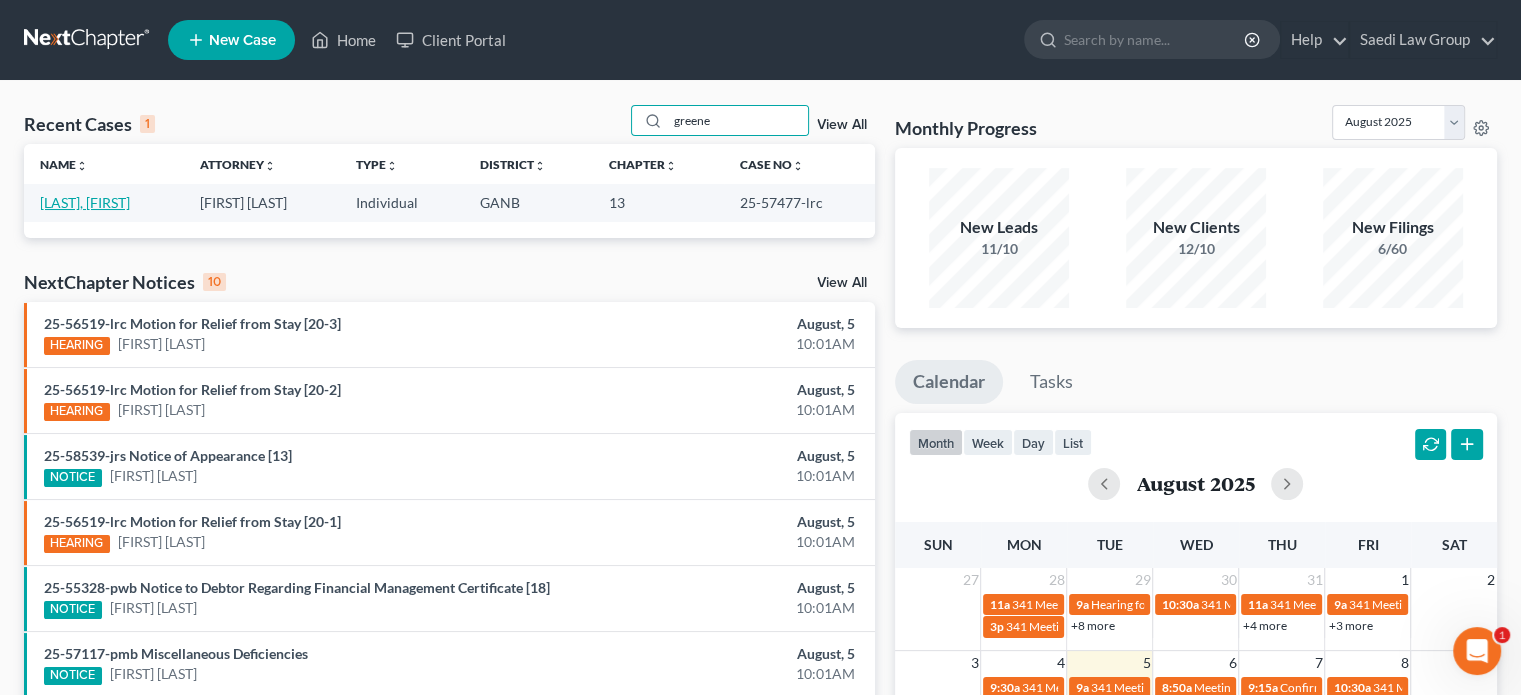 click on "[LAST], [FIRST]" at bounding box center [85, 202] 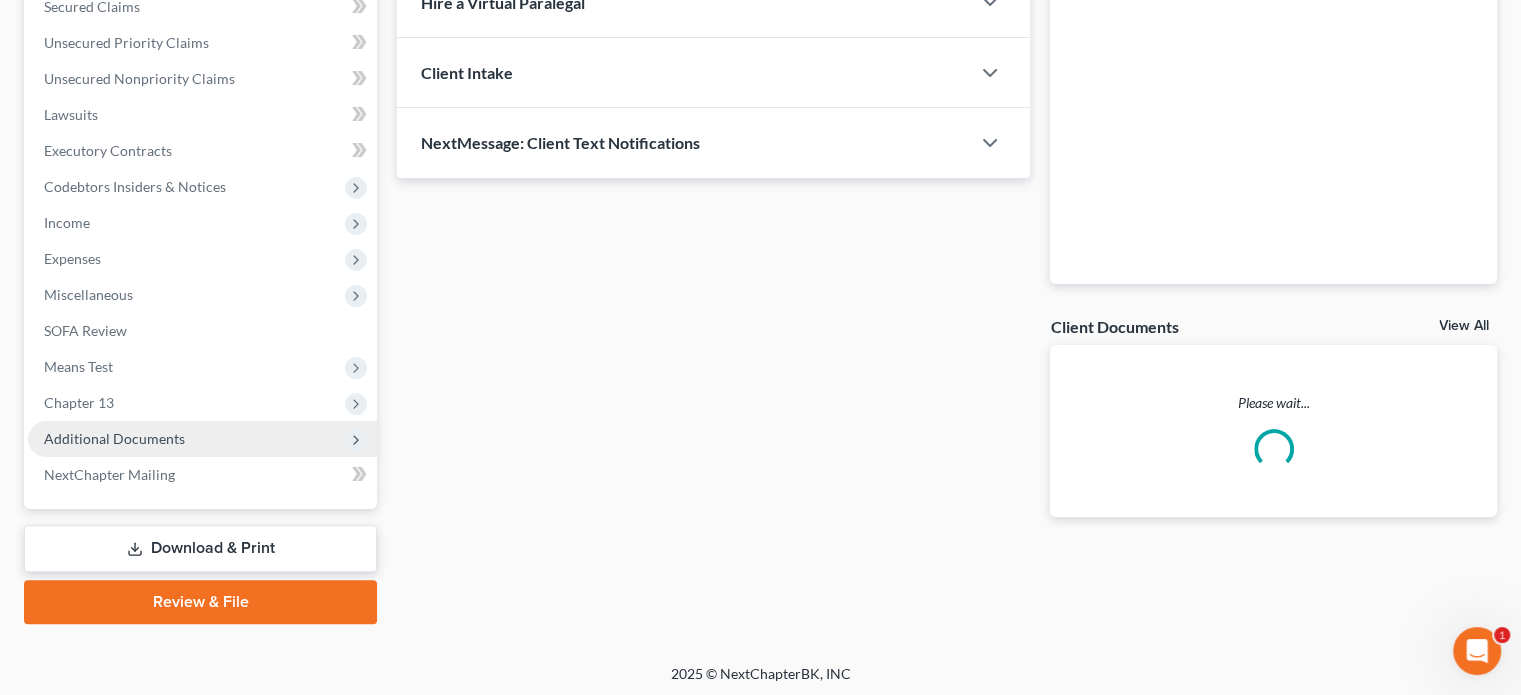 scroll, scrollTop: 438, scrollLeft: 0, axis: vertical 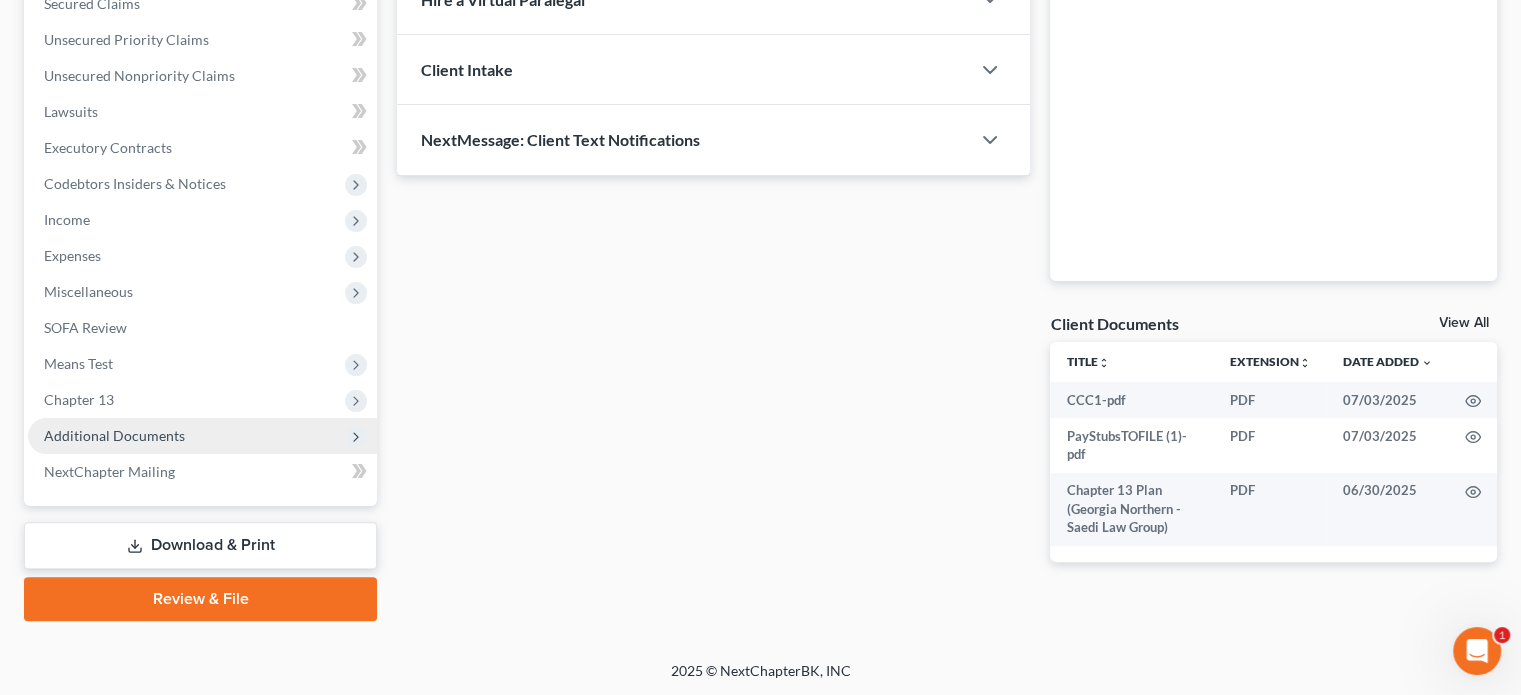click on "Additional Documents" at bounding box center [114, 435] 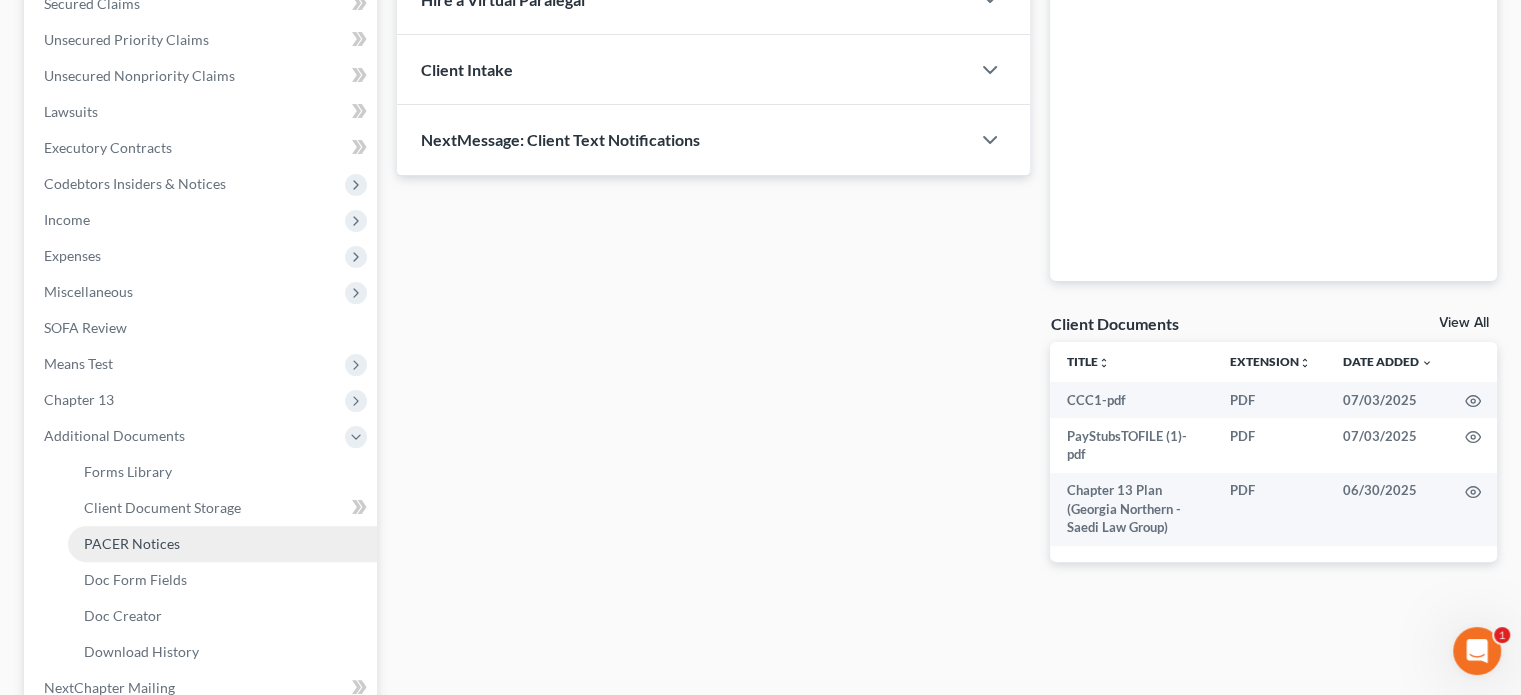 click on "PACER Notices" at bounding box center [132, 543] 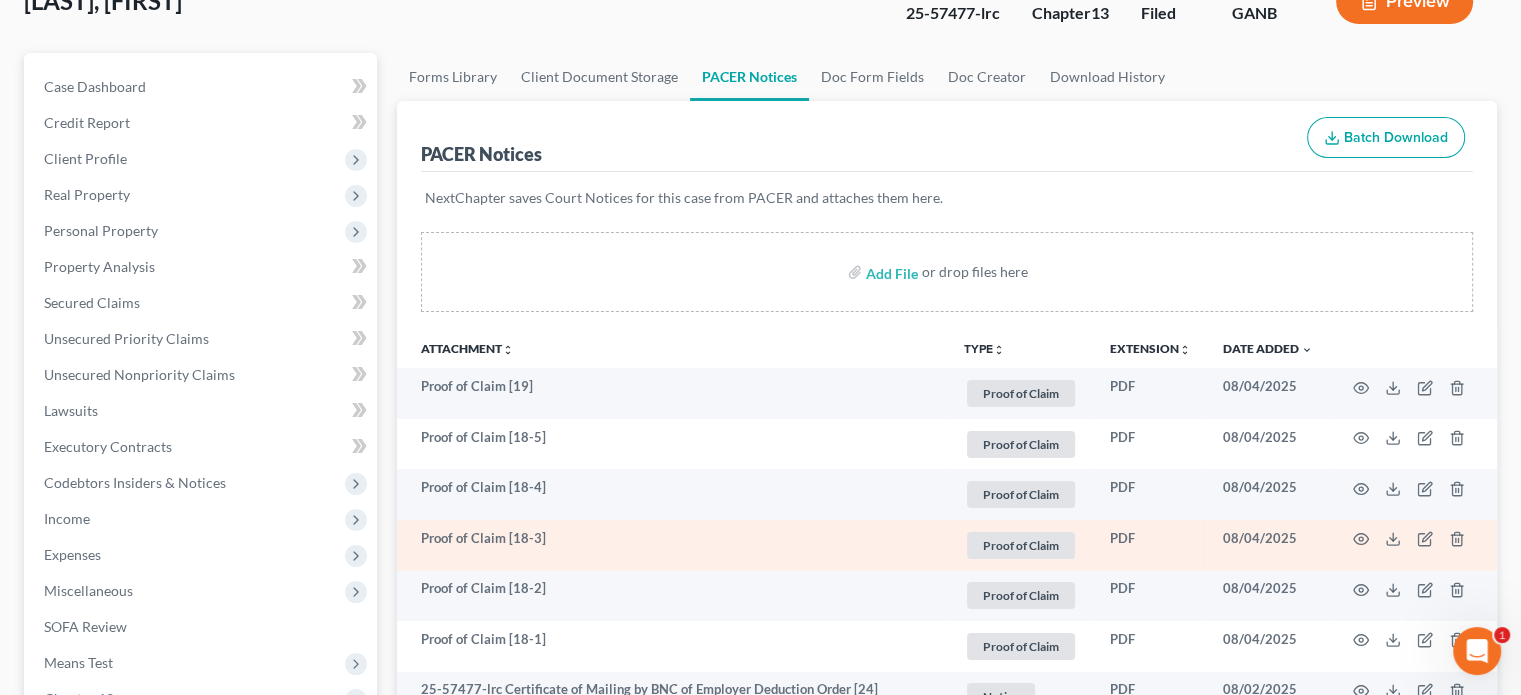 scroll, scrollTop: 200, scrollLeft: 0, axis: vertical 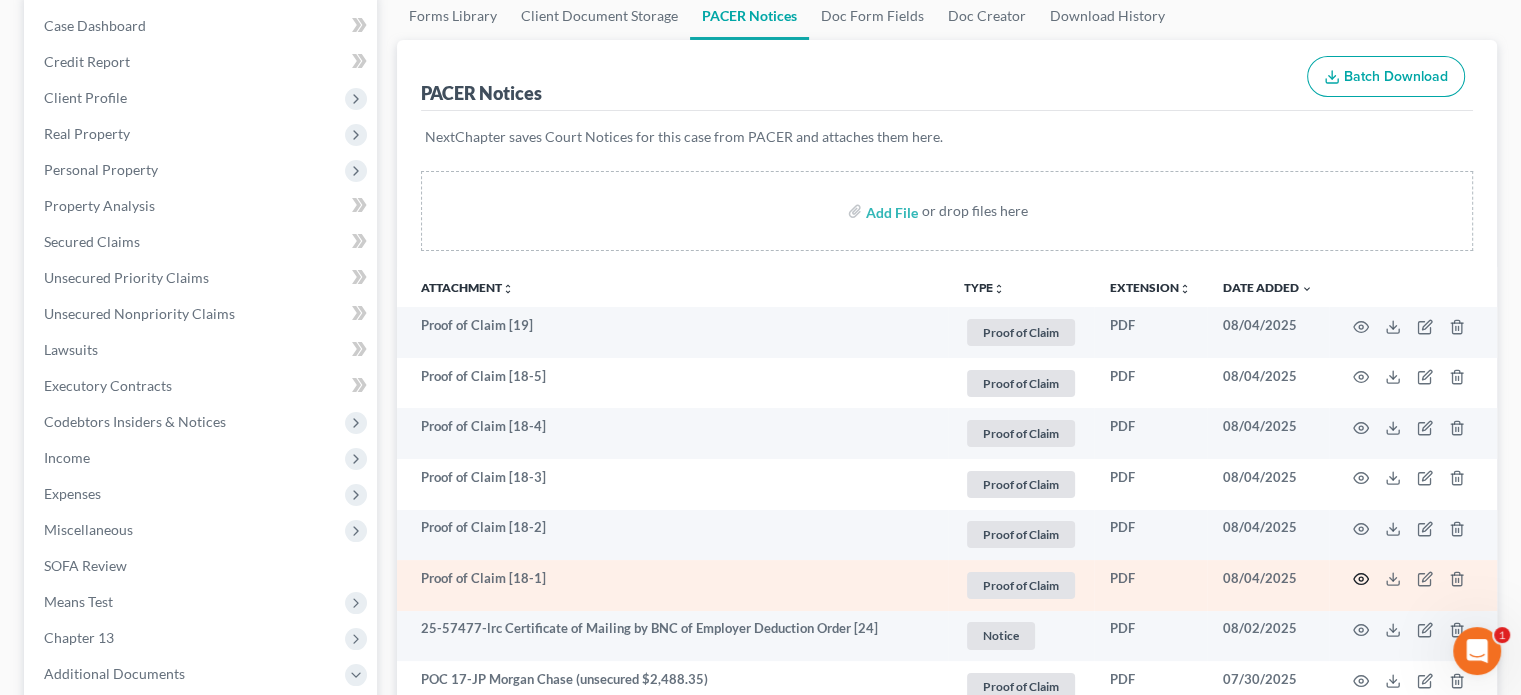 click 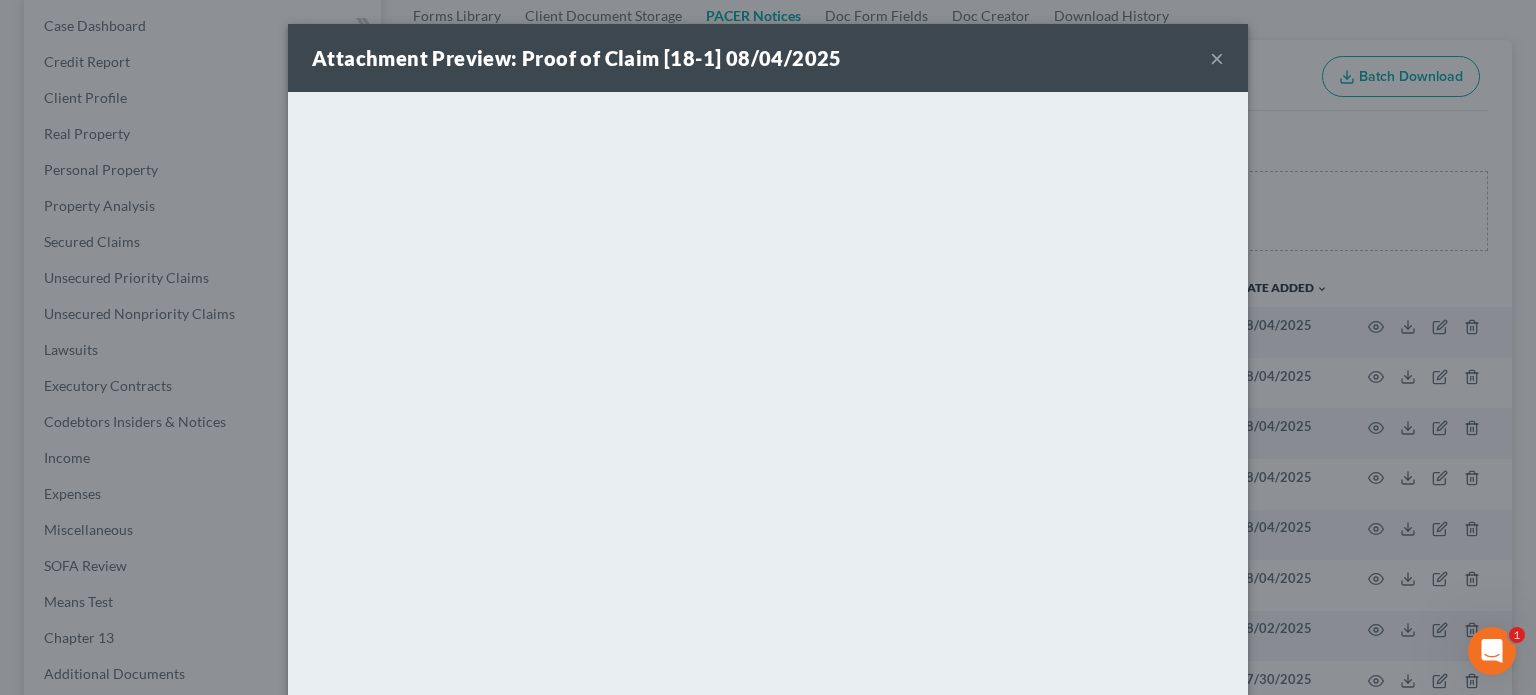 click on "×" at bounding box center (1217, 58) 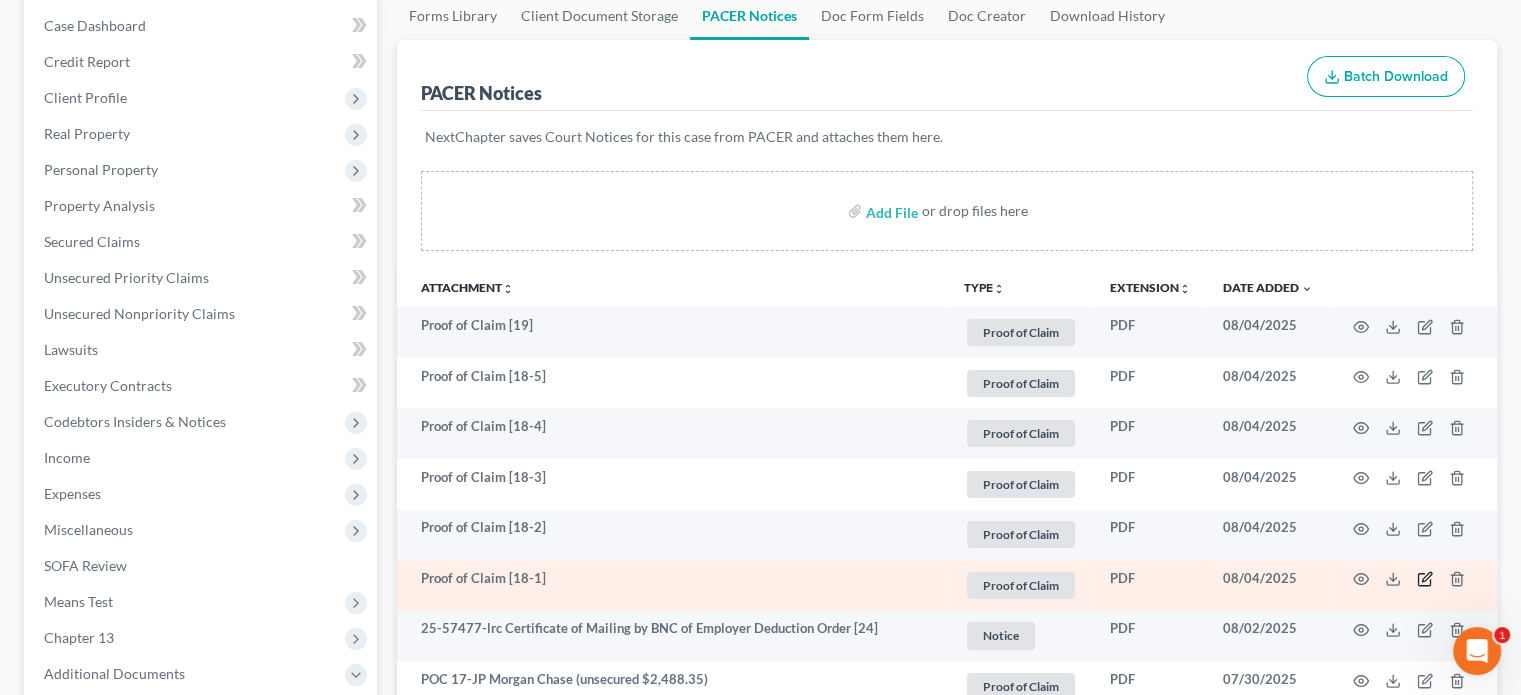 click 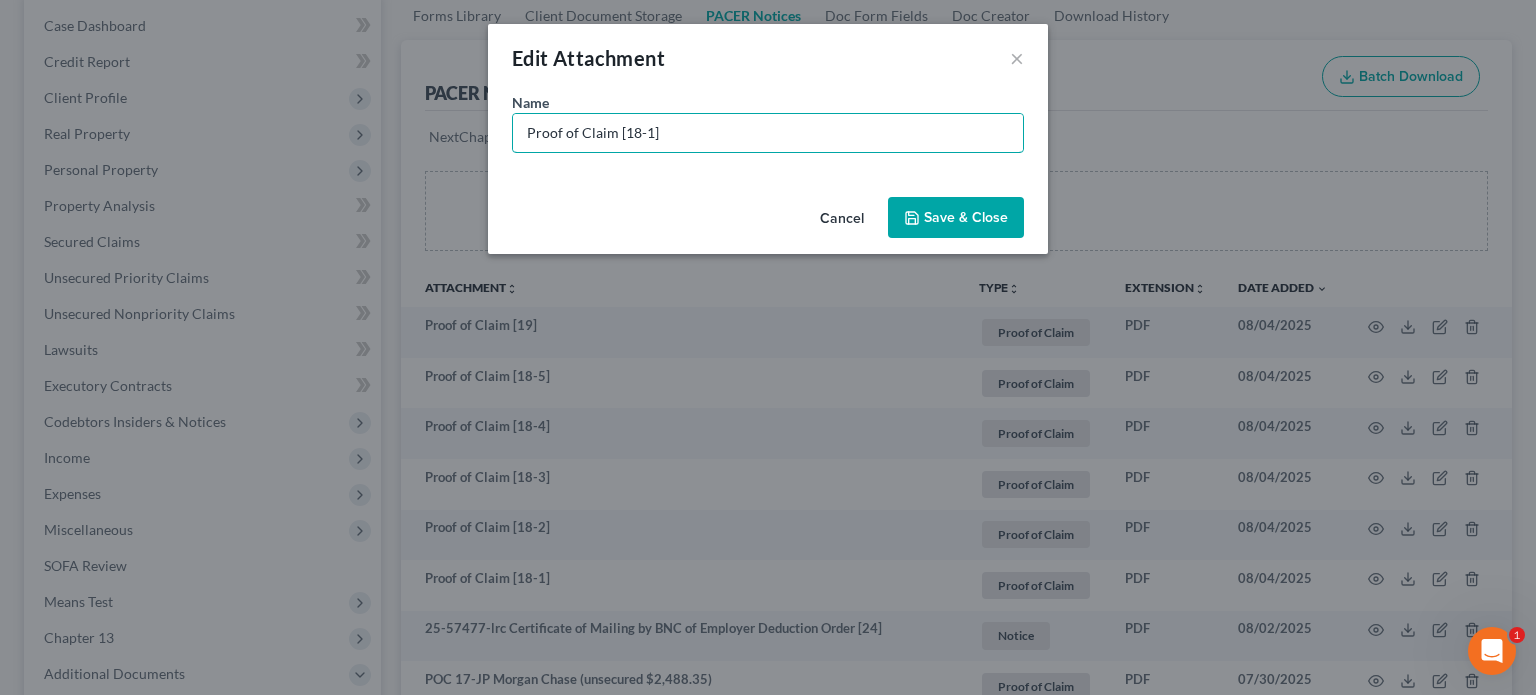 drag, startPoint x: 526, startPoint y: 122, endPoint x: 28, endPoint y: 94, distance: 498.78653 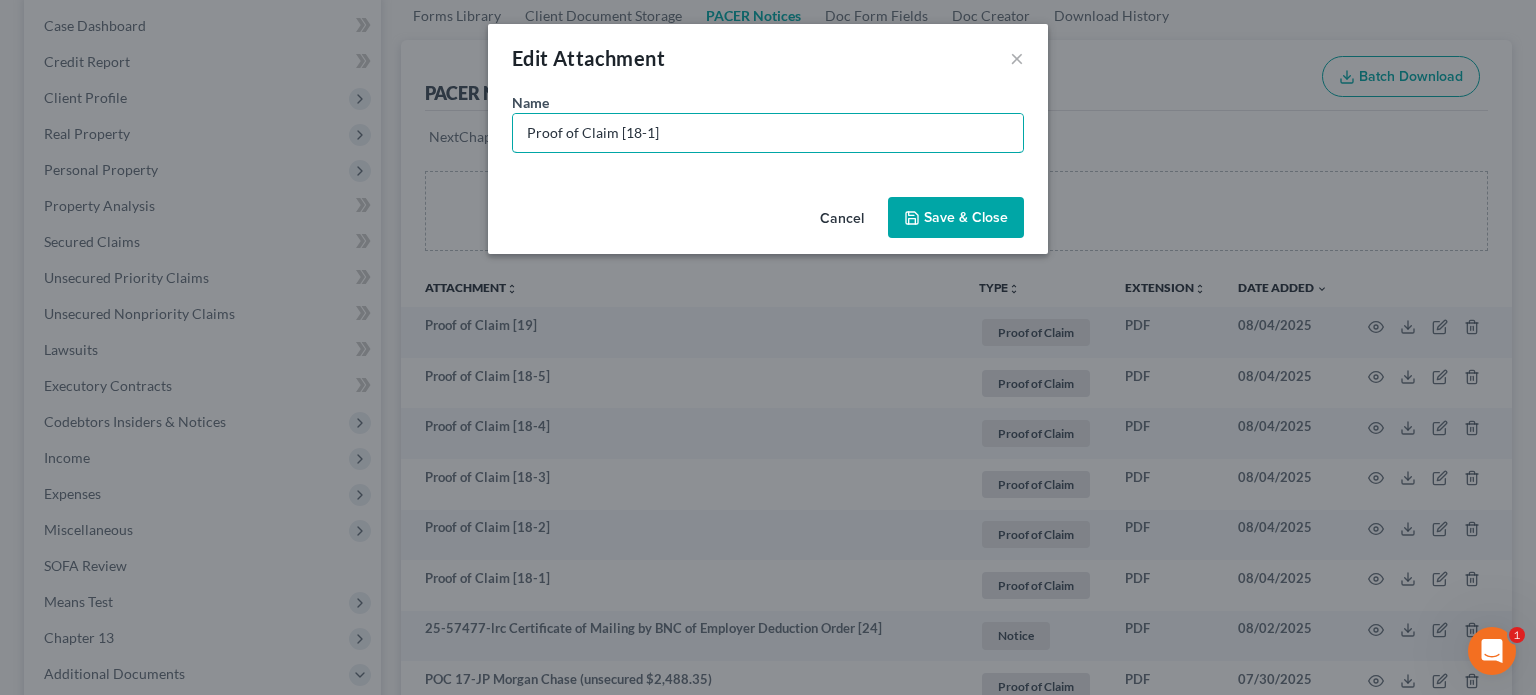 drag, startPoint x: 702, startPoint y: 140, endPoint x: 179, endPoint y: 141, distance: 523.001 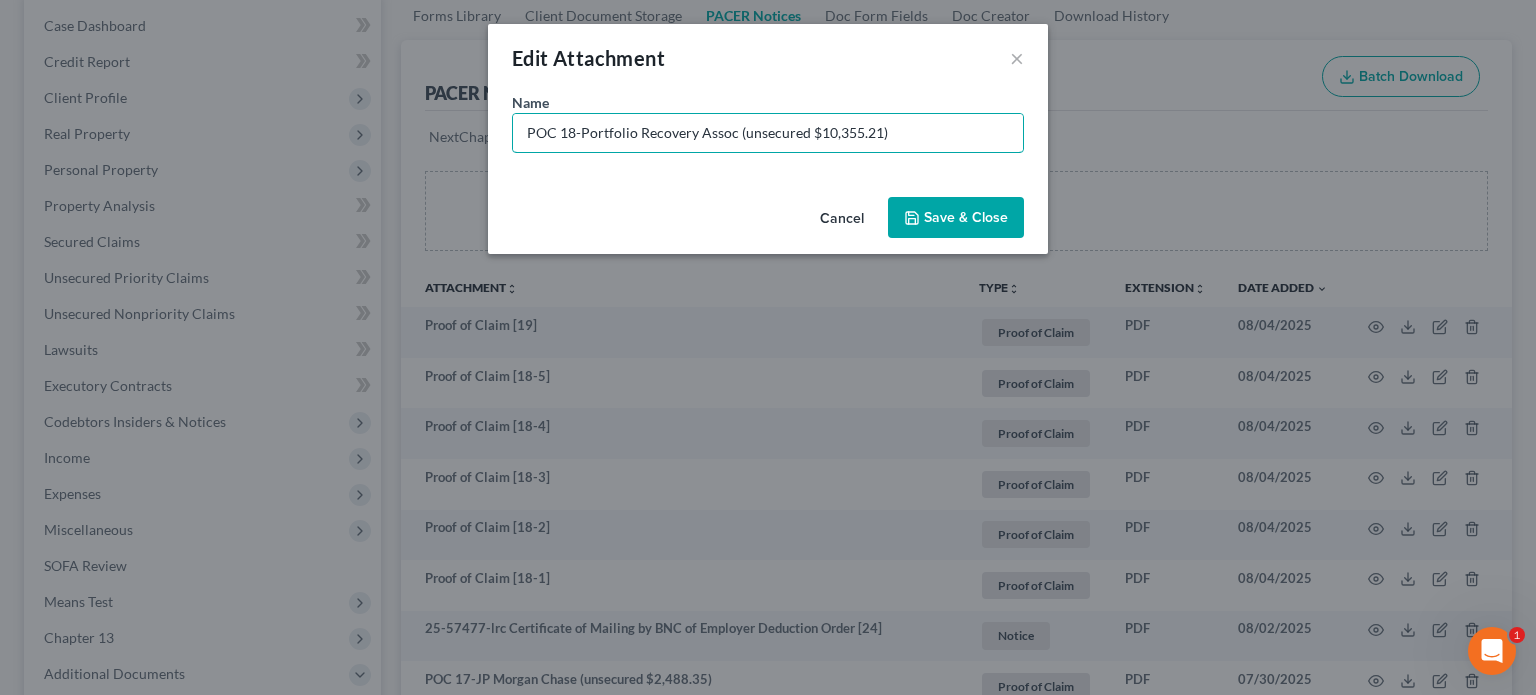 type on "POC 18-Portfolio Recovery Assoc (unsecured $10,355.21)" 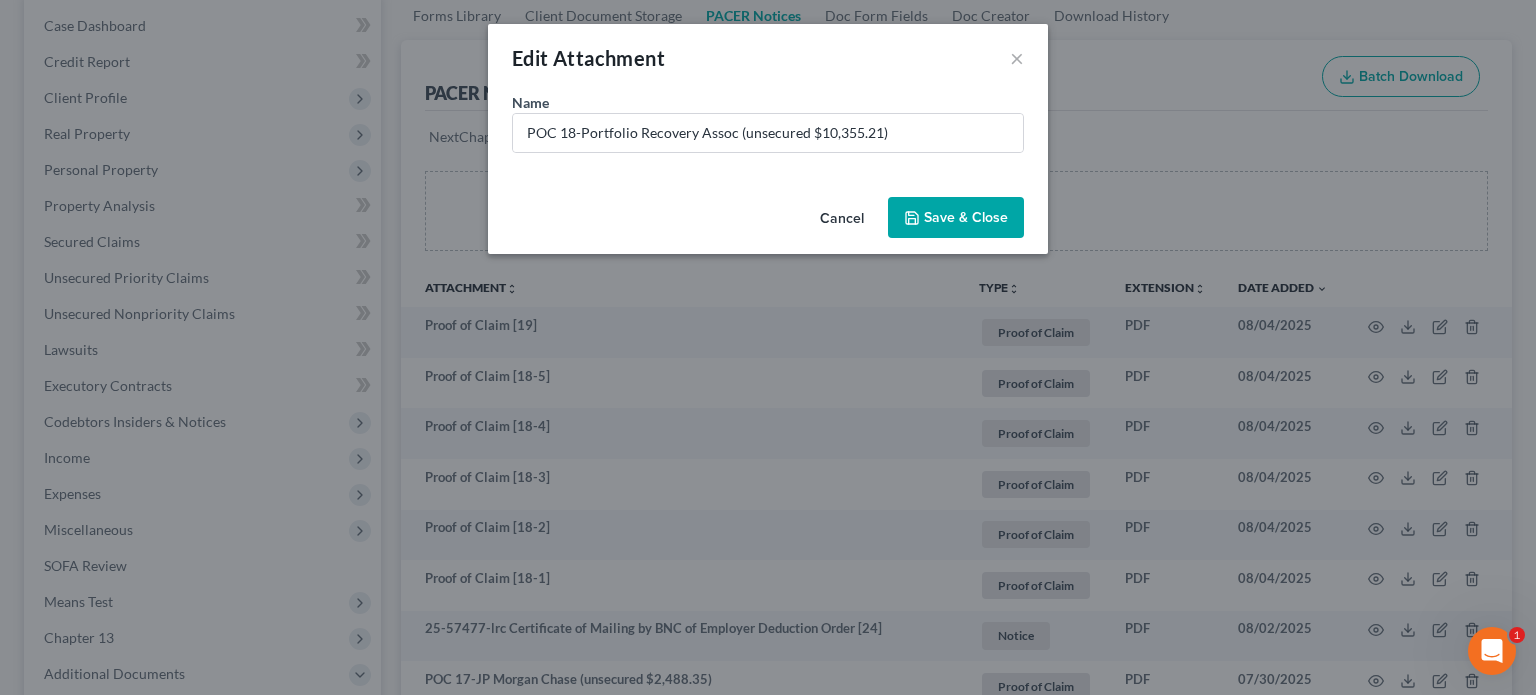 click on "Save & Close" at bounding box center (966, 217) 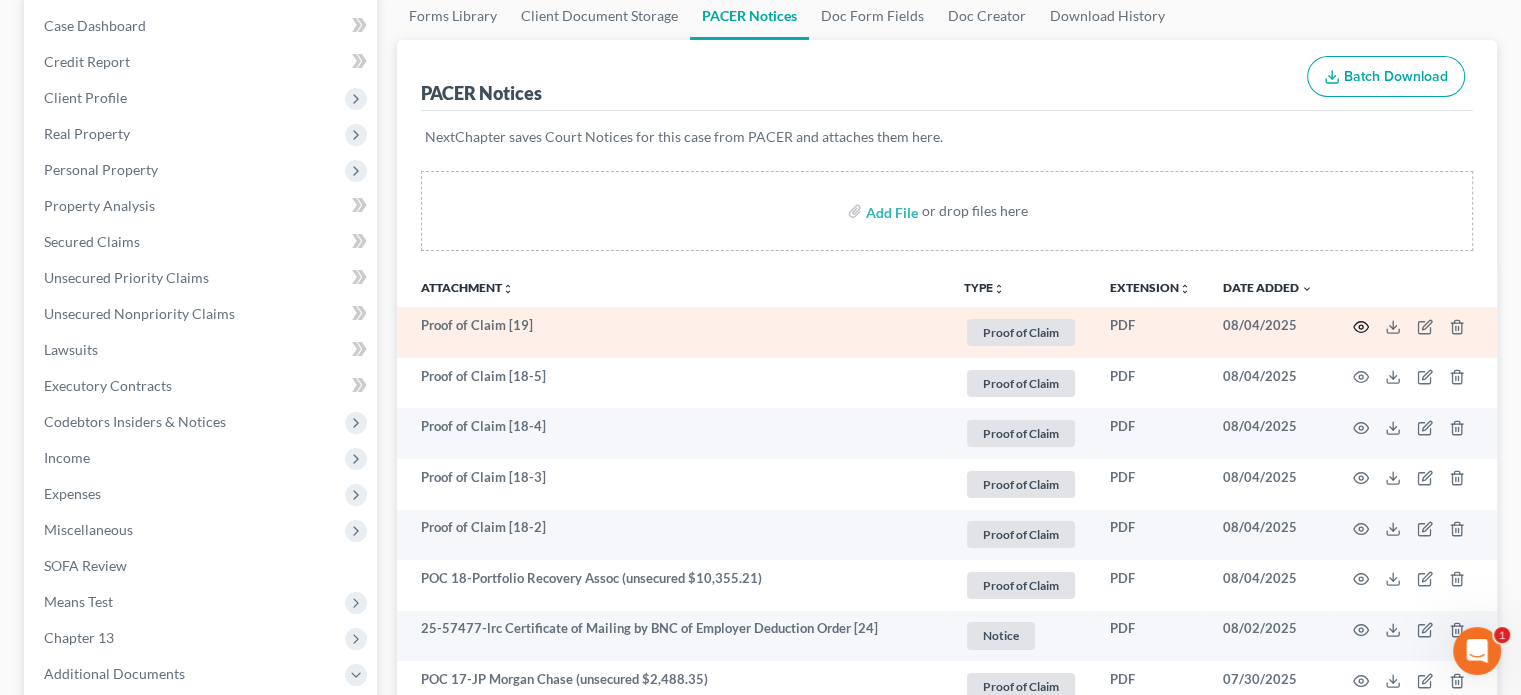 click 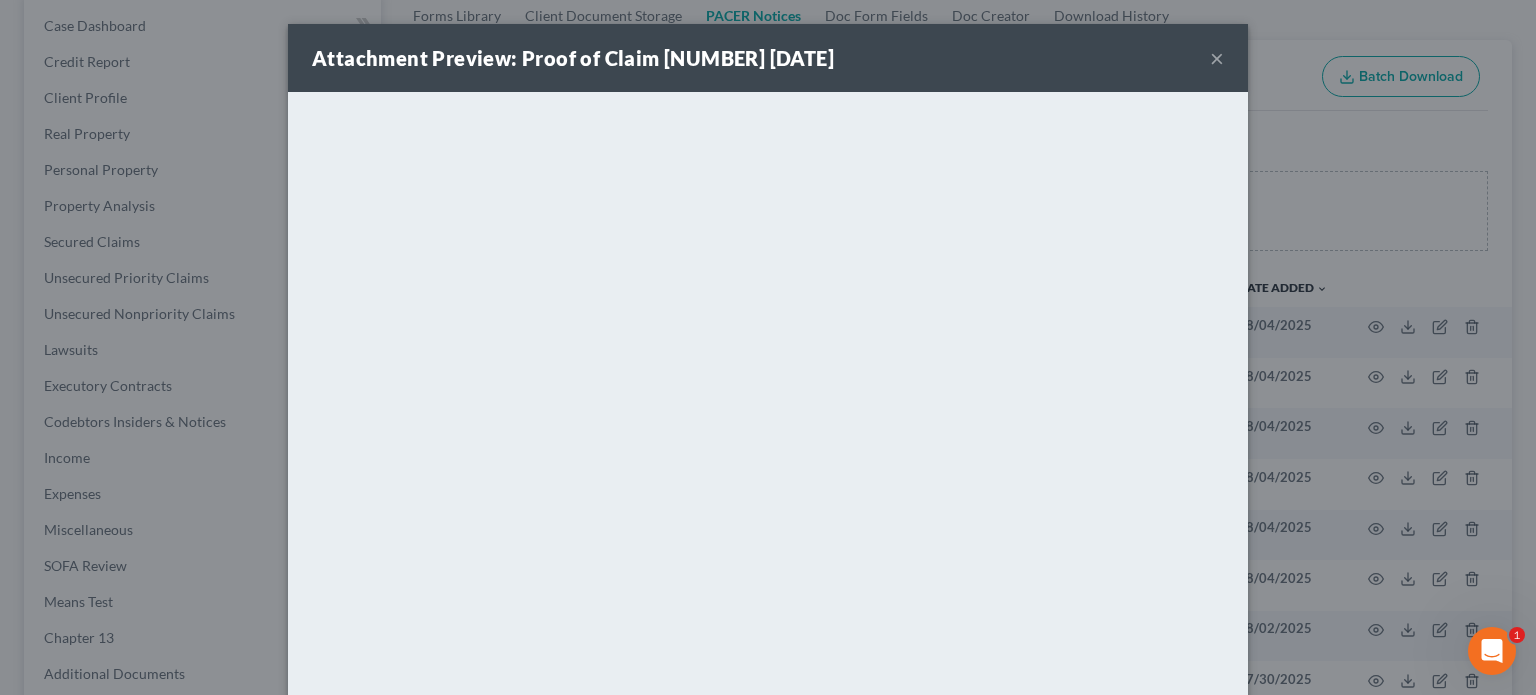 click on "Attachment Preview: Proof of Claim [19] [DATE] ×" at bounding box center (768, 58) 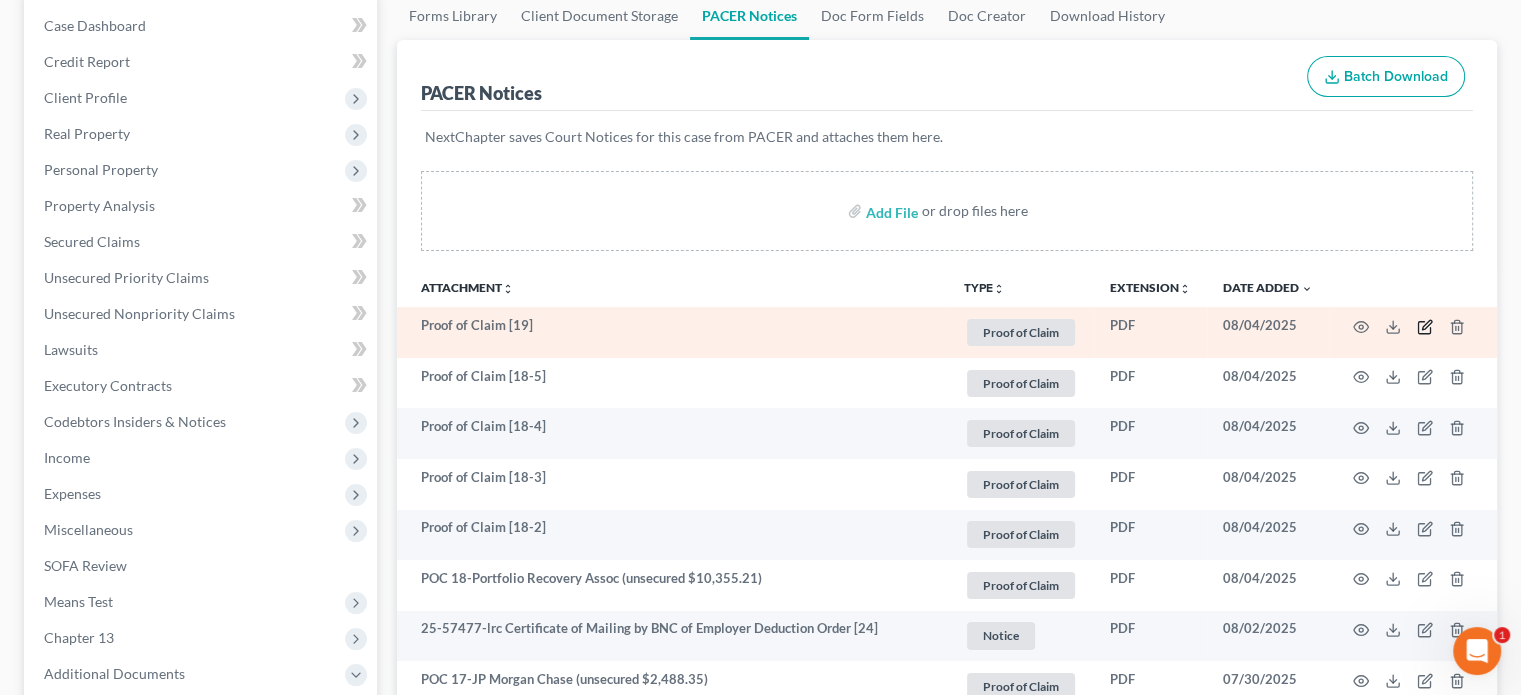 click 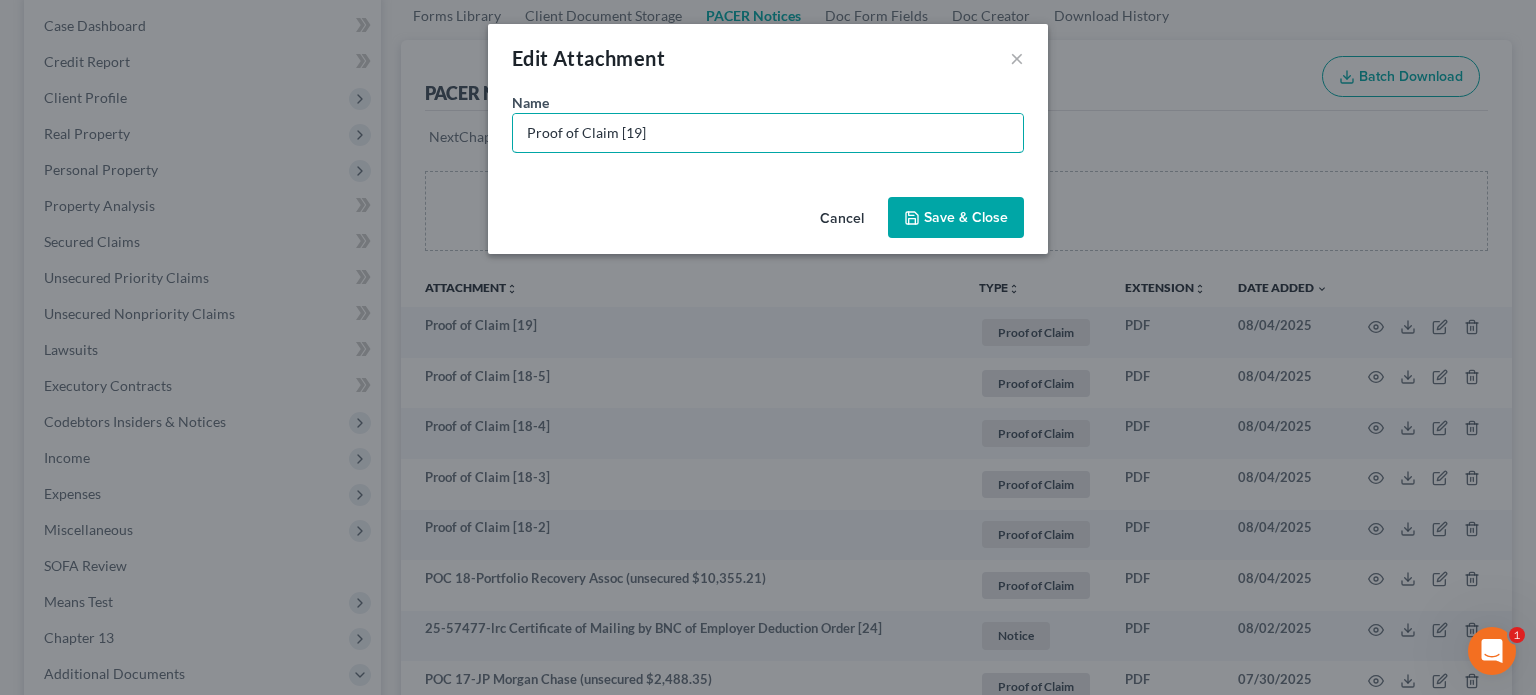 drag, startPoint x: 648, startPoint y: 128, endPoint x: 0, endPoint y: 43, distance: 653.5511 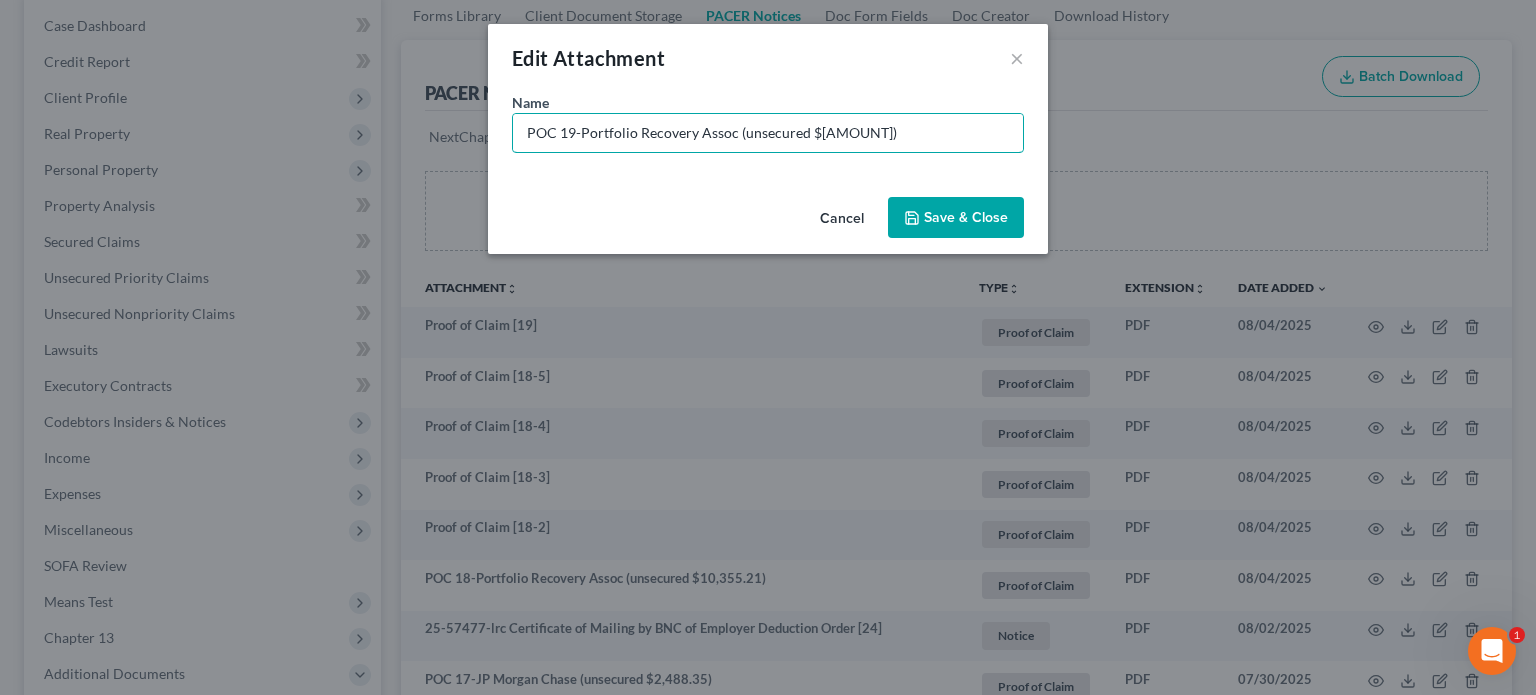 type on "POC 19-Portfolio Recovery Assoc (unsecured $[AMOUNT])" 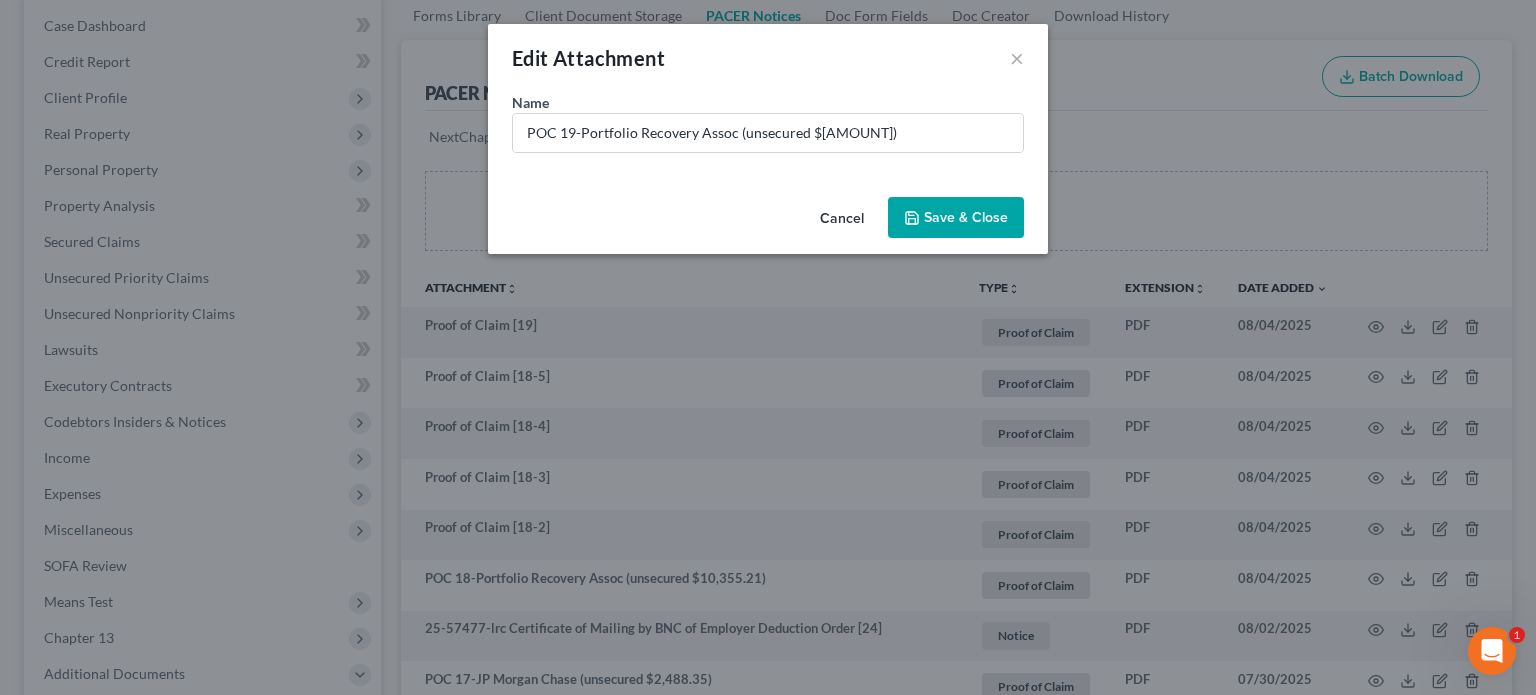 click on "Save & Close" at bounding box center [966, 217] 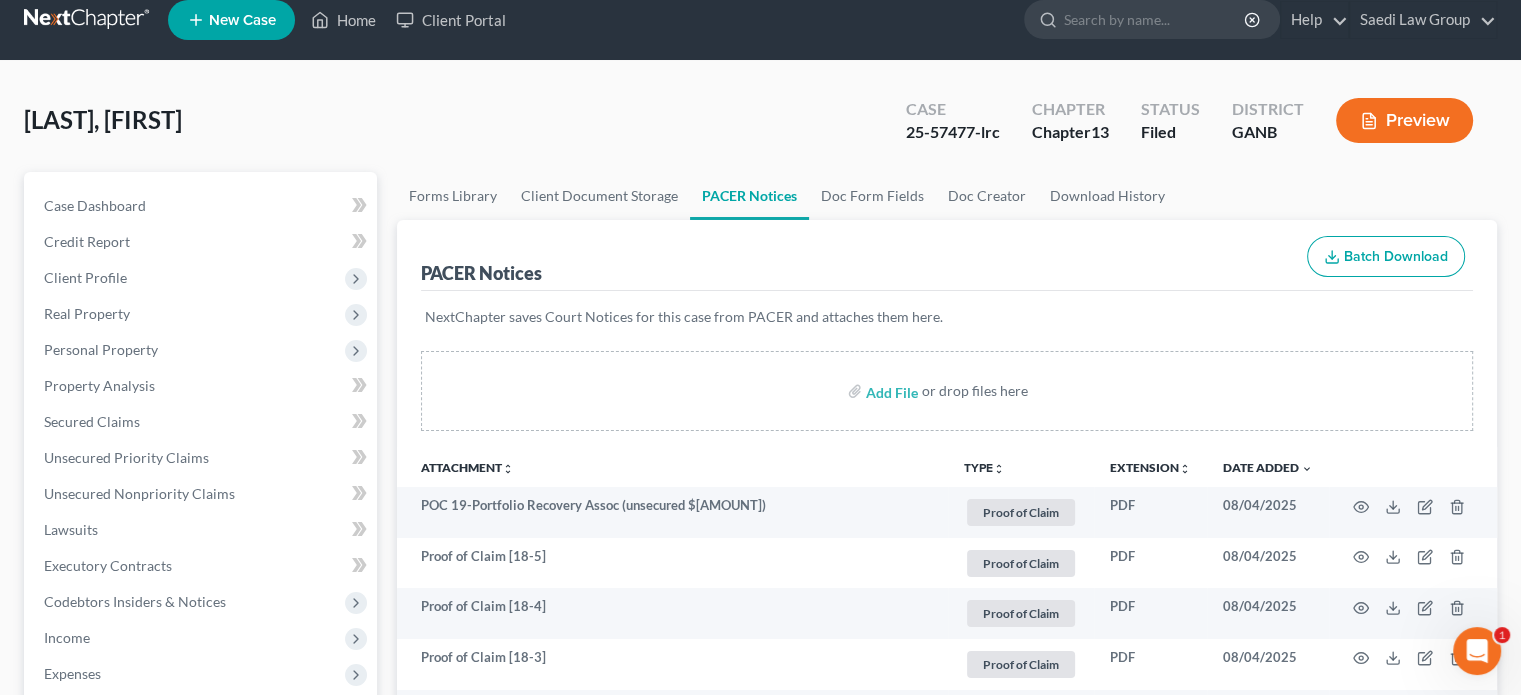 scroll, scrollTop: 0, scrollLeft: 0, axis: both 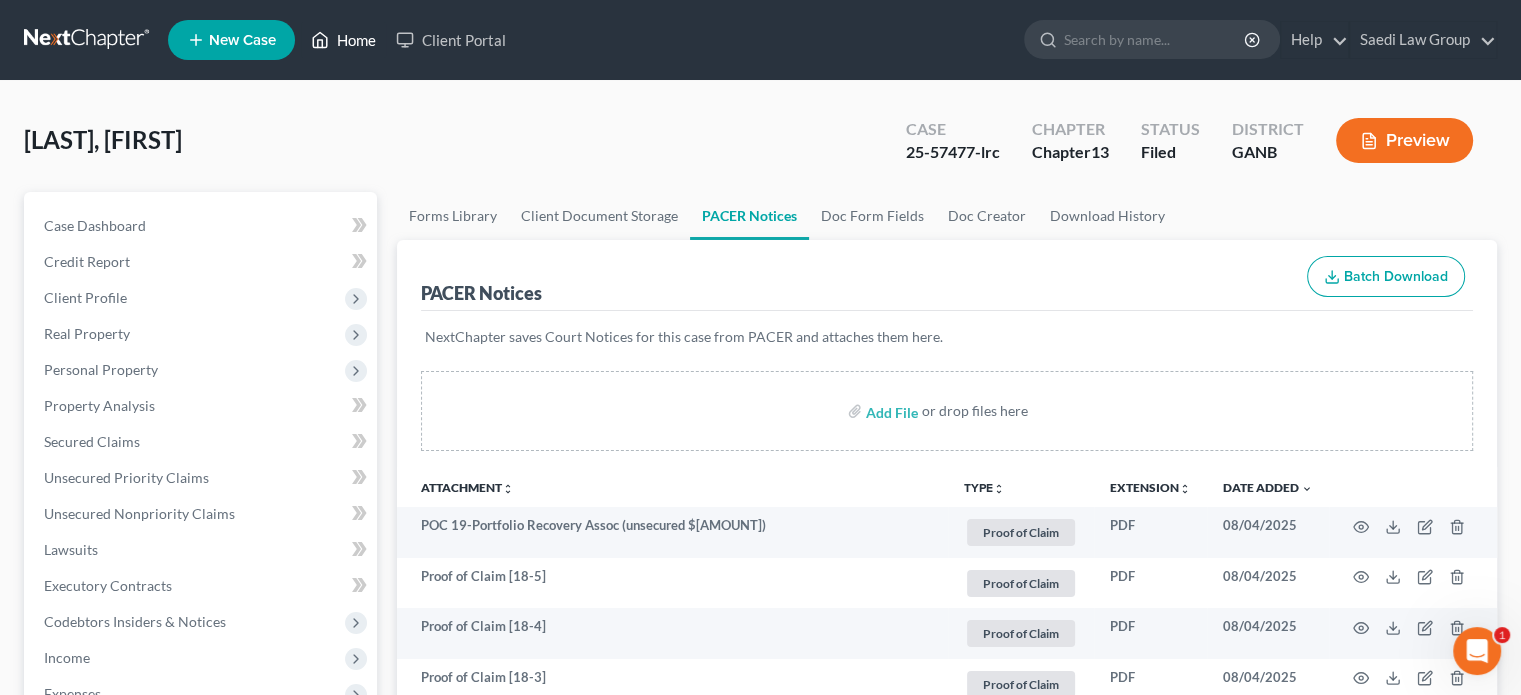 click on "Home" at bounding box center (343, 40) 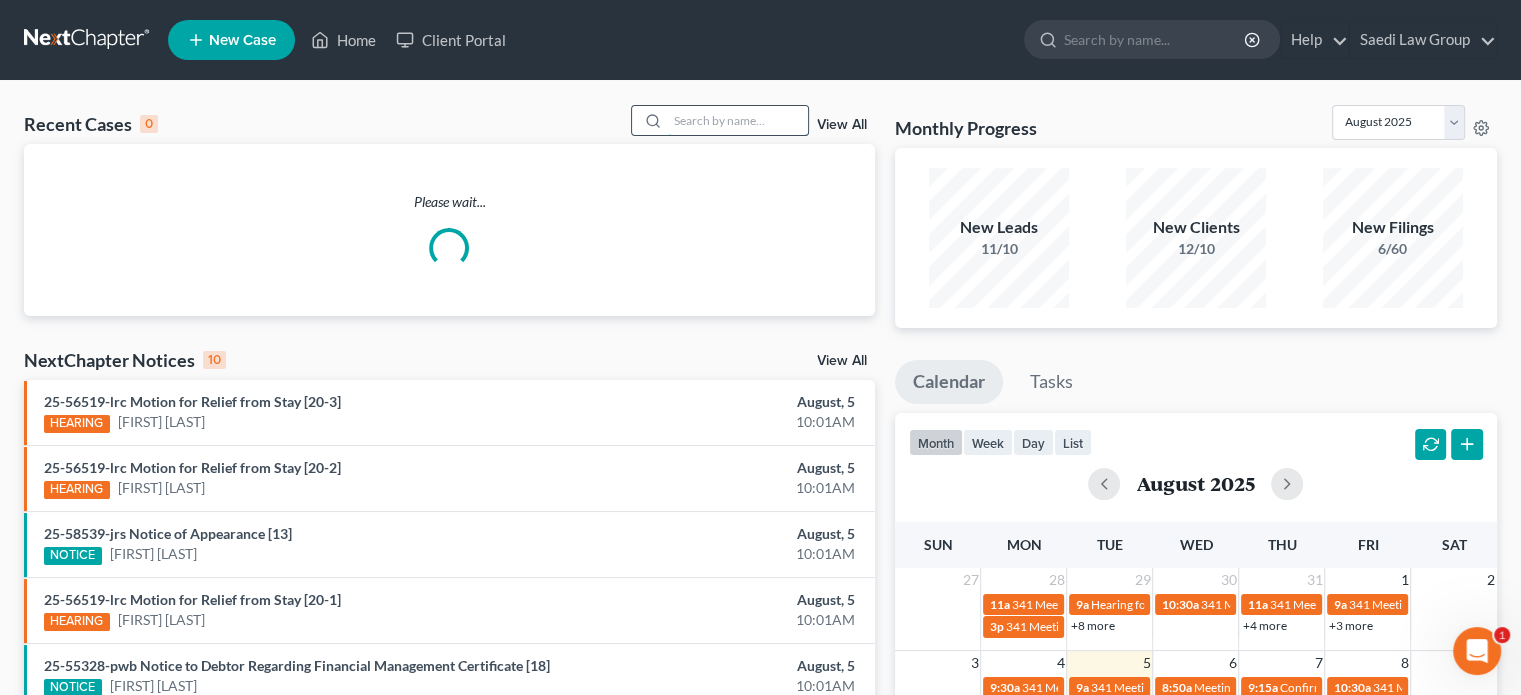 click at bounding box center (738, 120) 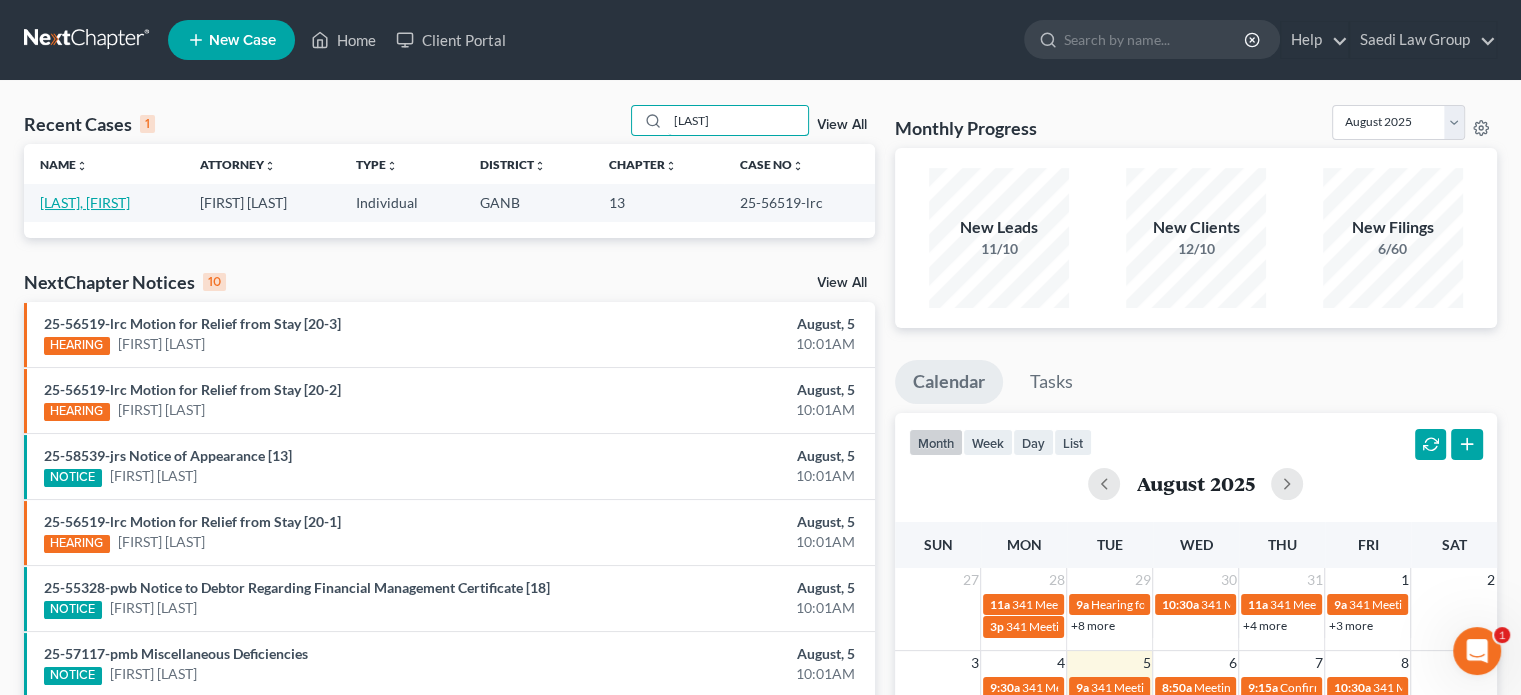 type on "[LAST]" 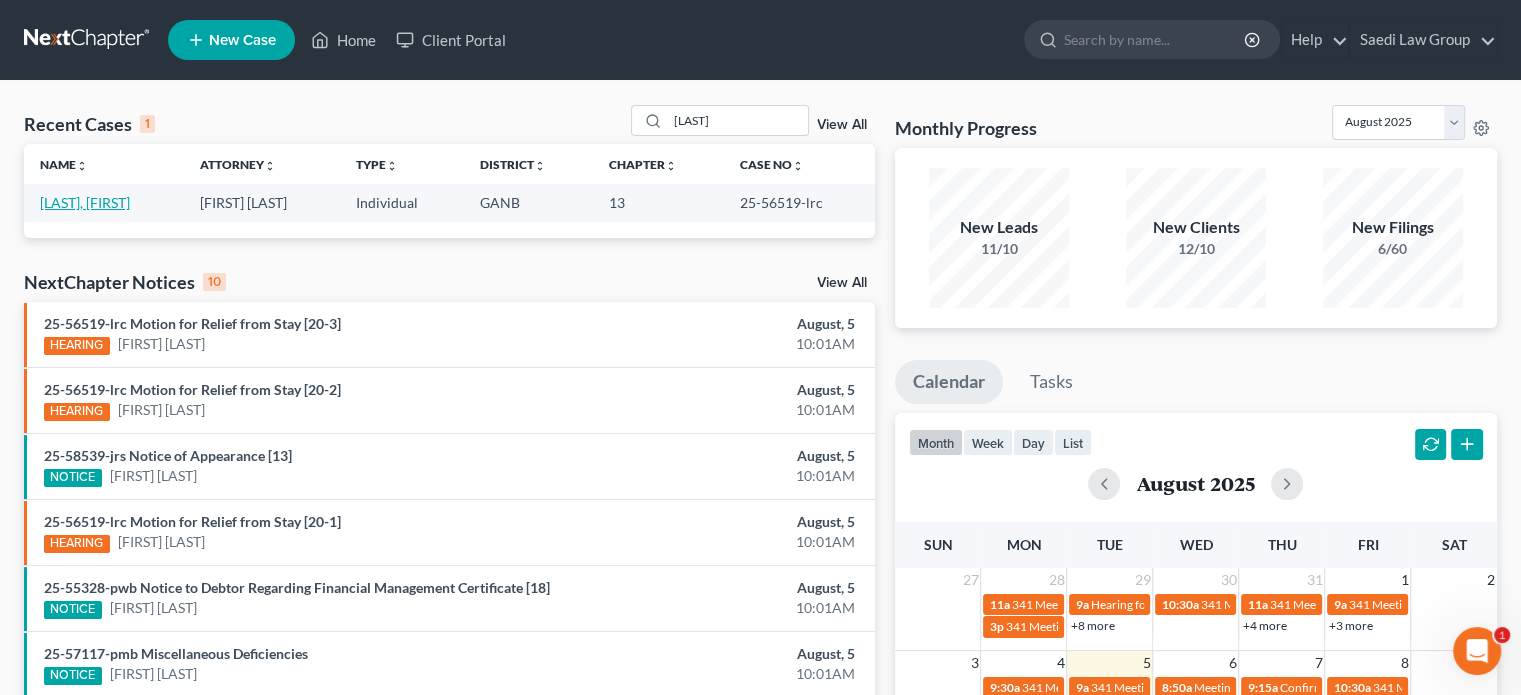 click on "[LAST], [FIRST]" at bounding box center [85, 202] 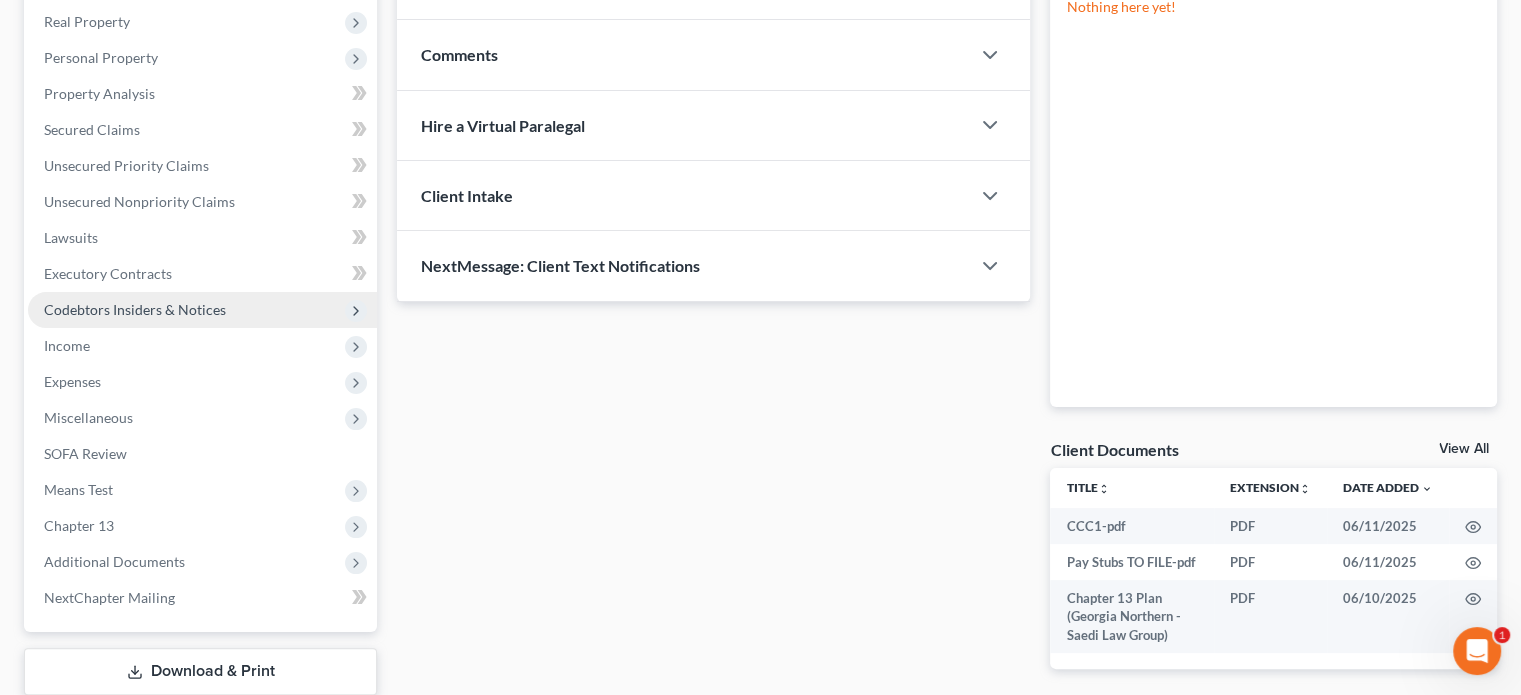 scroll, scrollTop: 438, scrollLeft: 0, axis: vertical 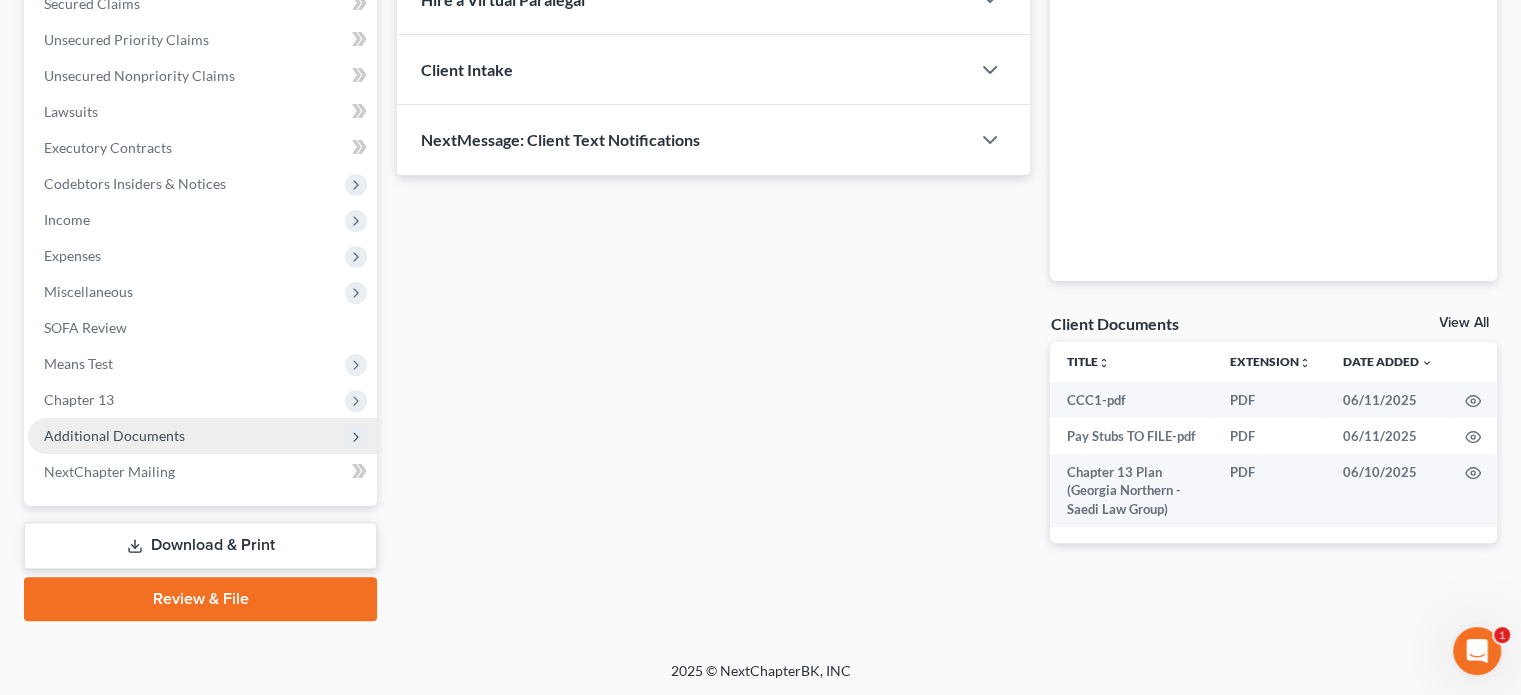 click on "Additional Documents" at bounding box center (114, 435) 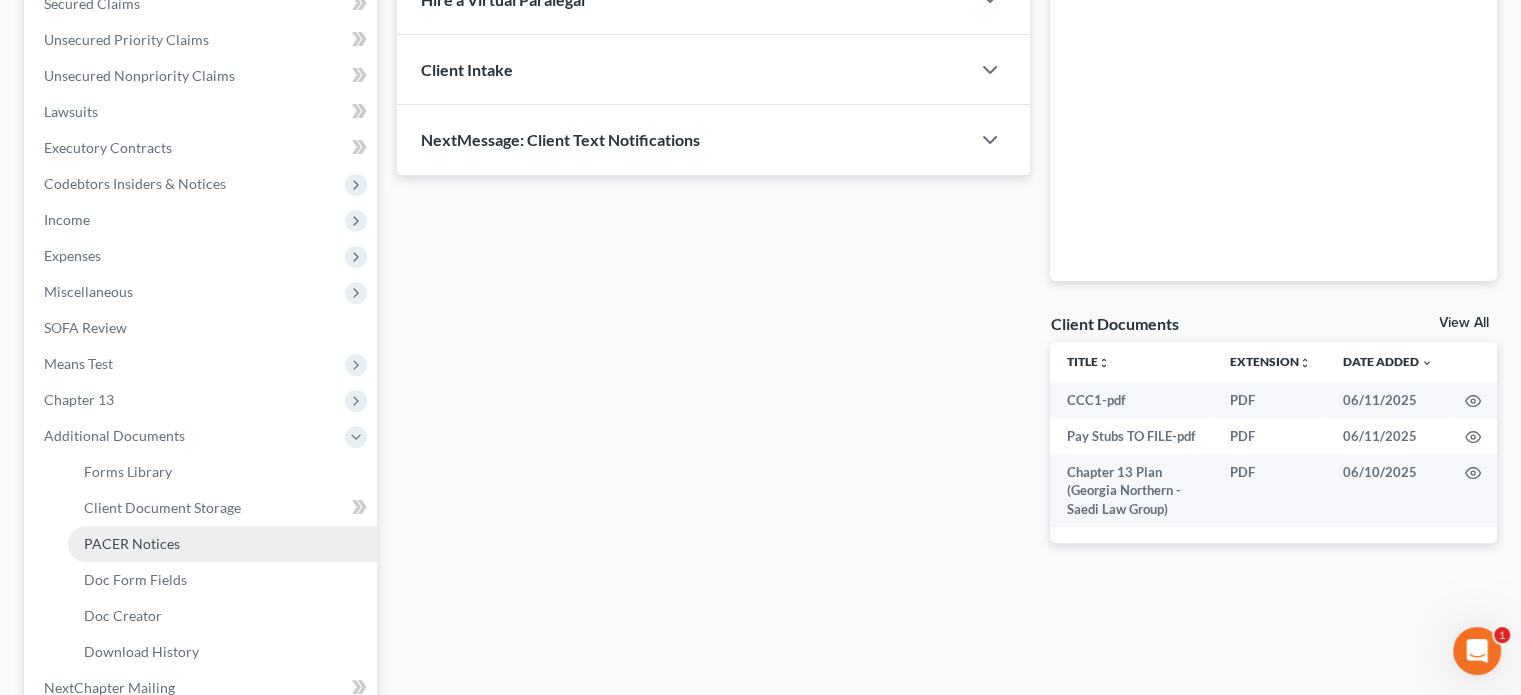 click on "PACER Notices" at bounding box center [222, 544] 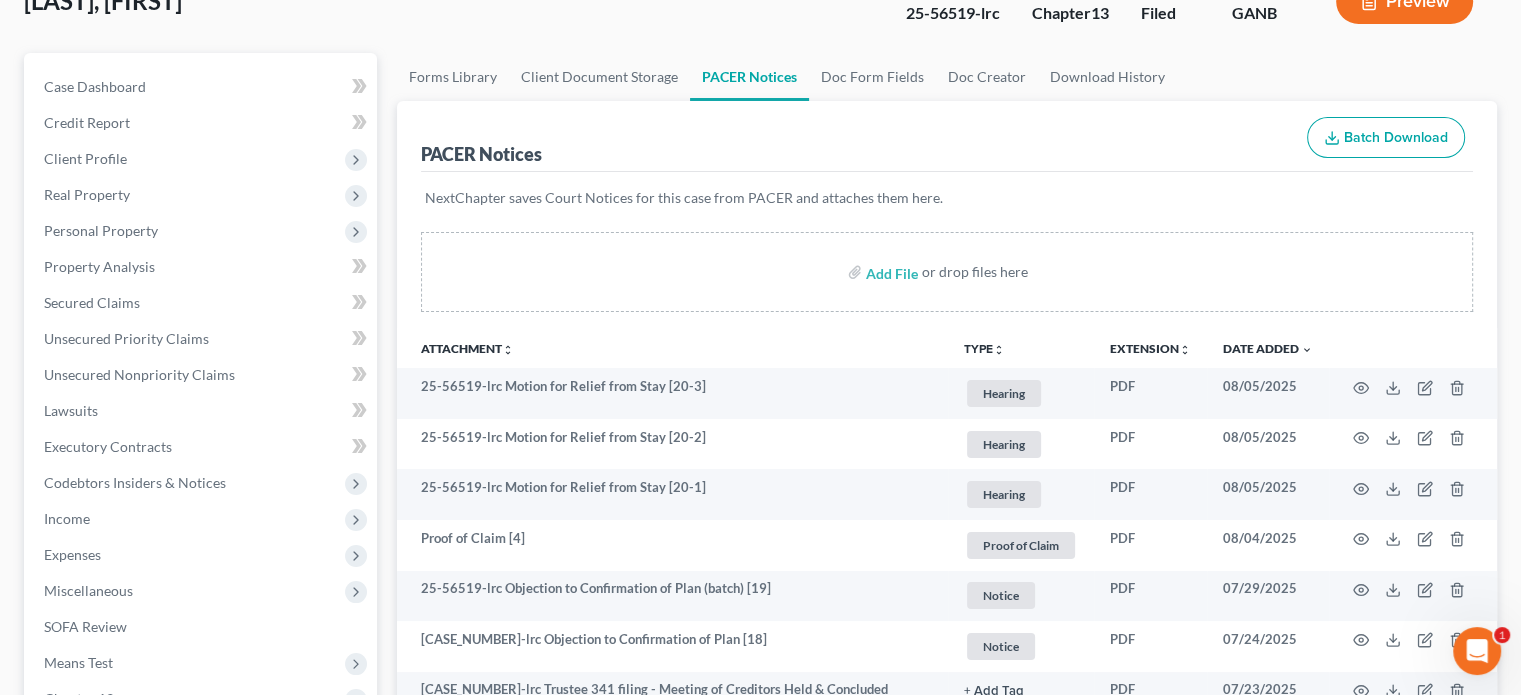 scroll, scrollTop: 200, scrollLeft: 0, axis: vertical 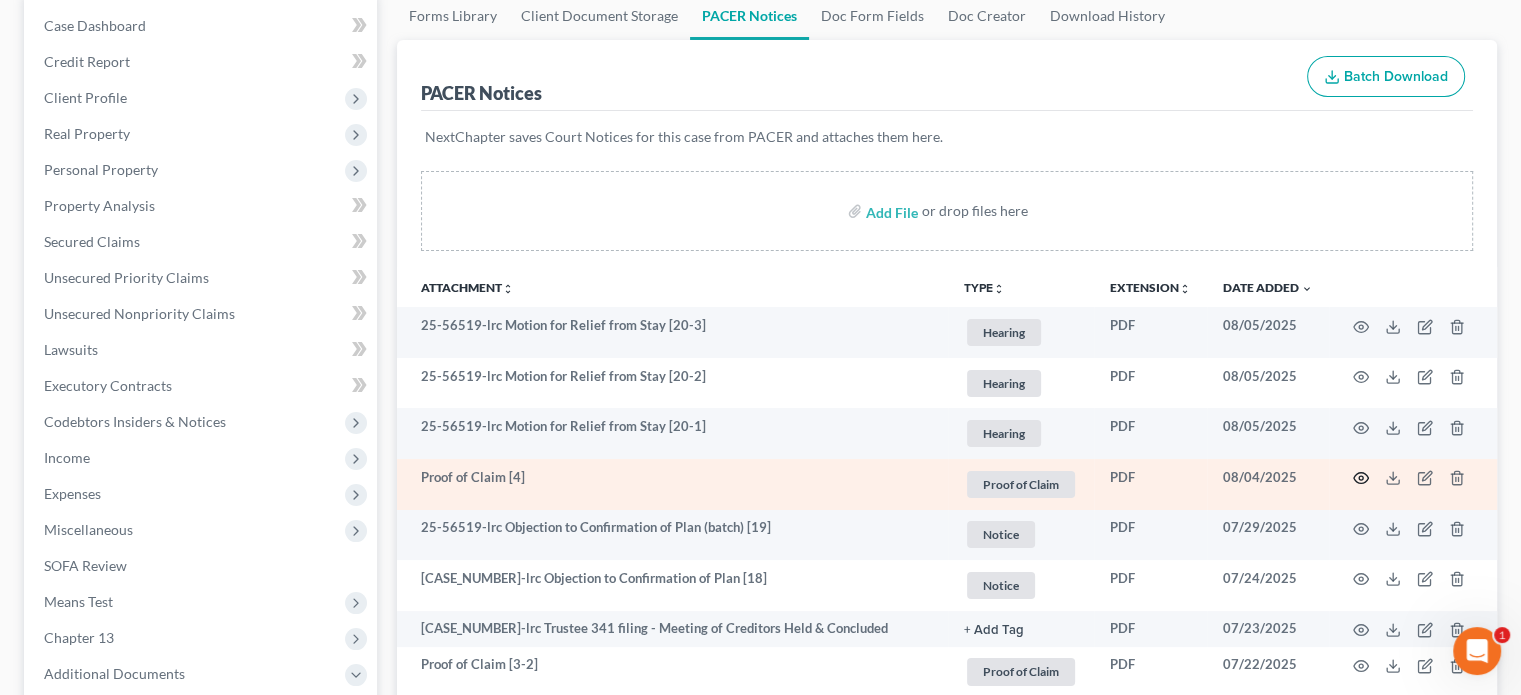 click 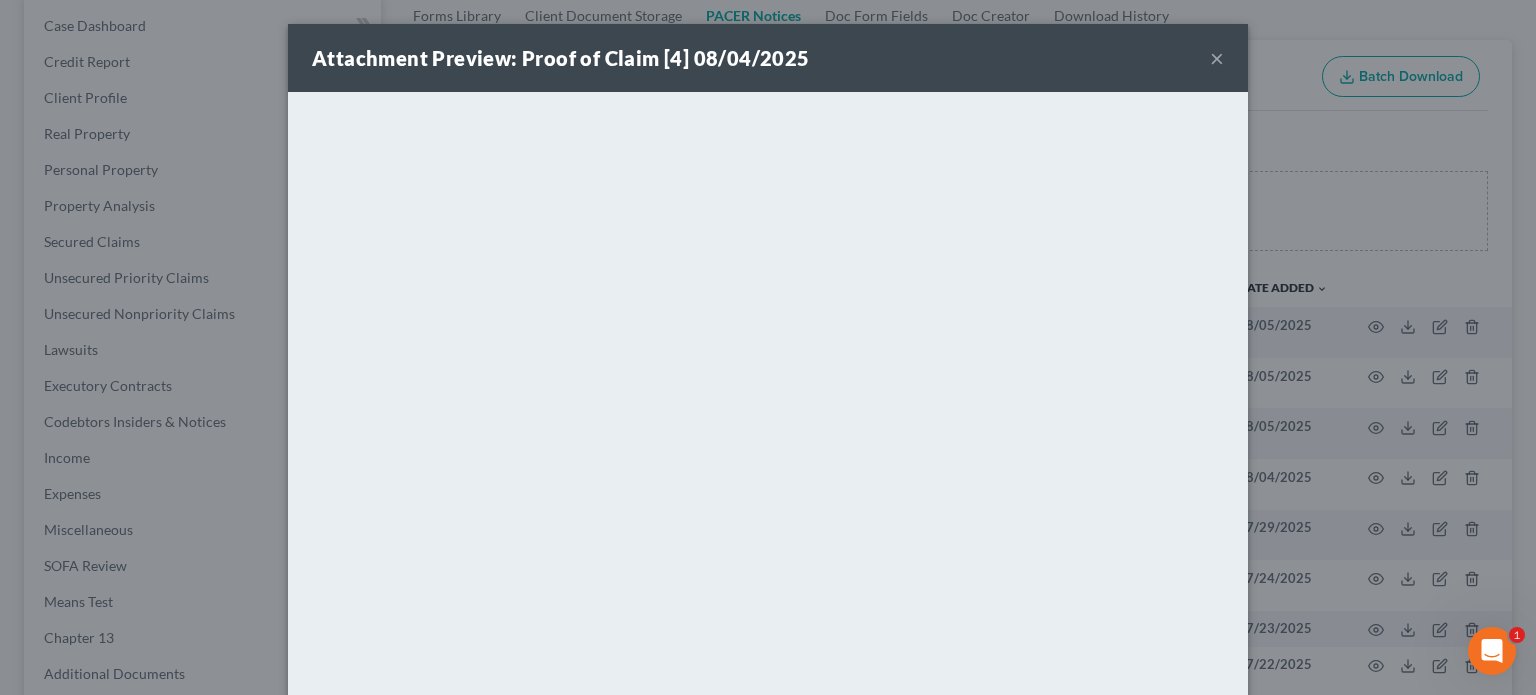 click on "×" at bounding box center [1217, 58] 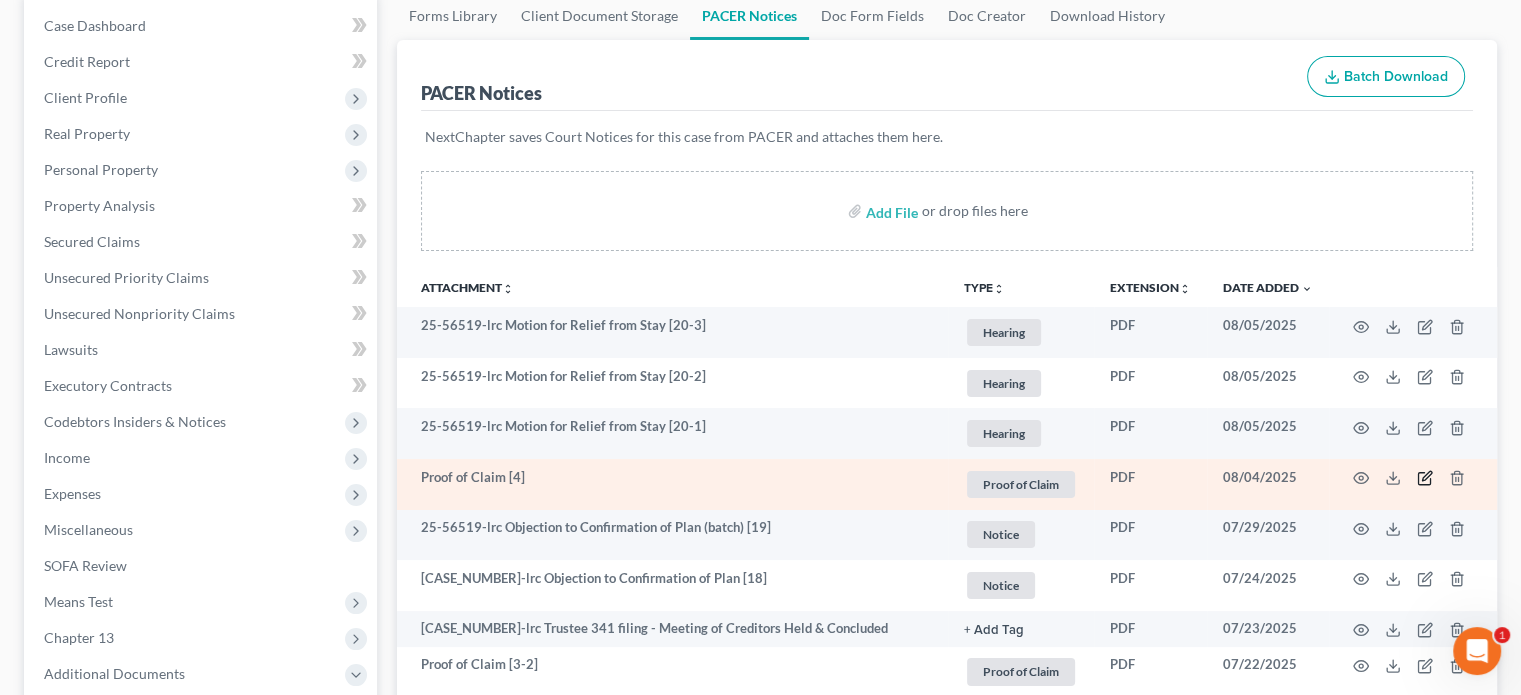 click 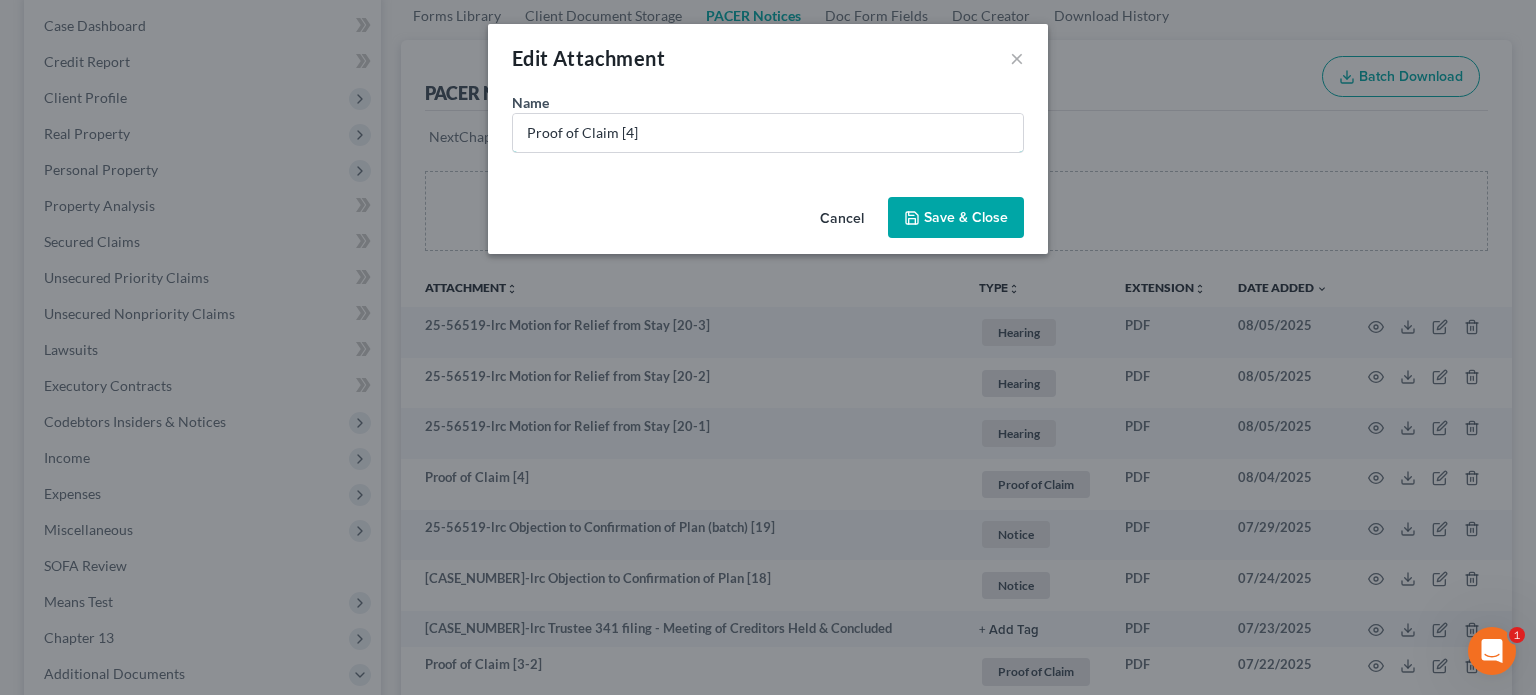 drag, startPoint x: 236, startPoint y: 109, endPoint x: 184, endPoint y: 92, distance: 54.708317 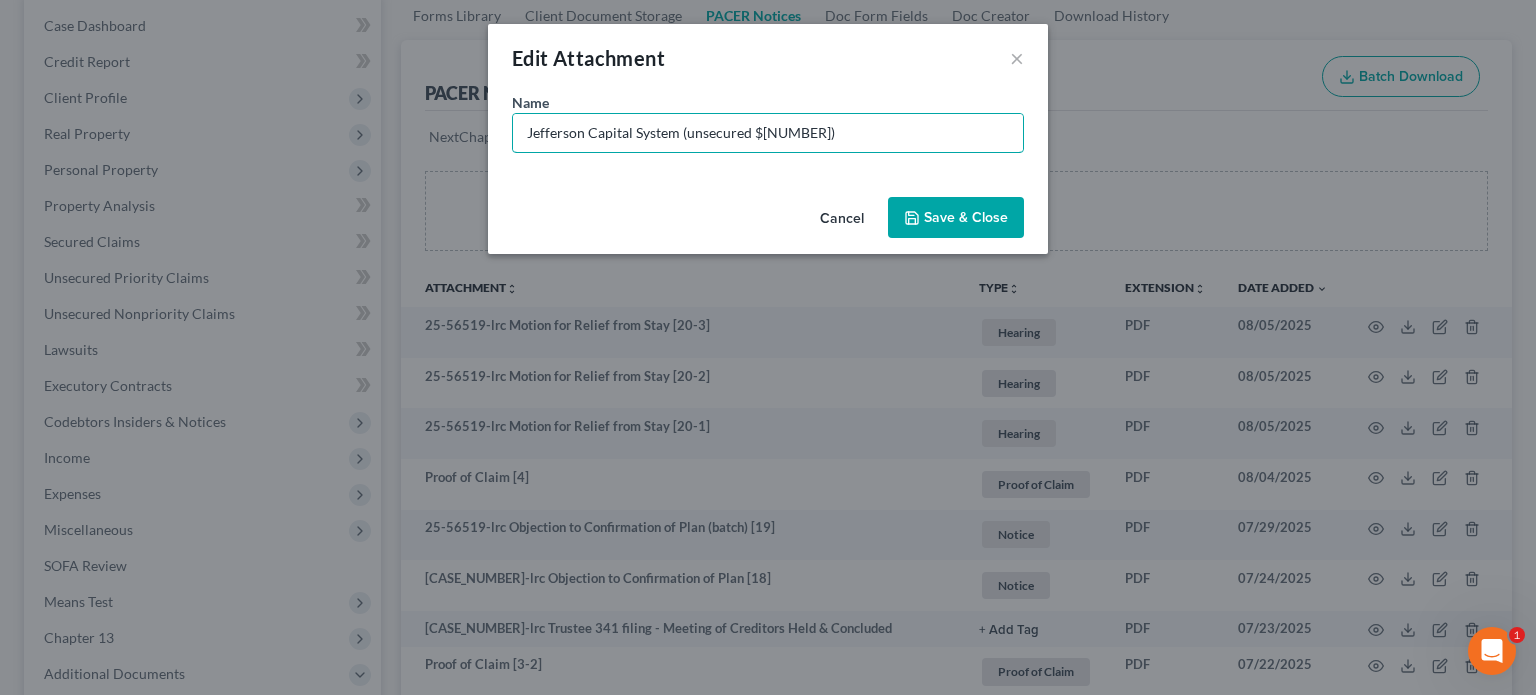 type on "Jefferson Capital System (unsecured $[NUMBER])" 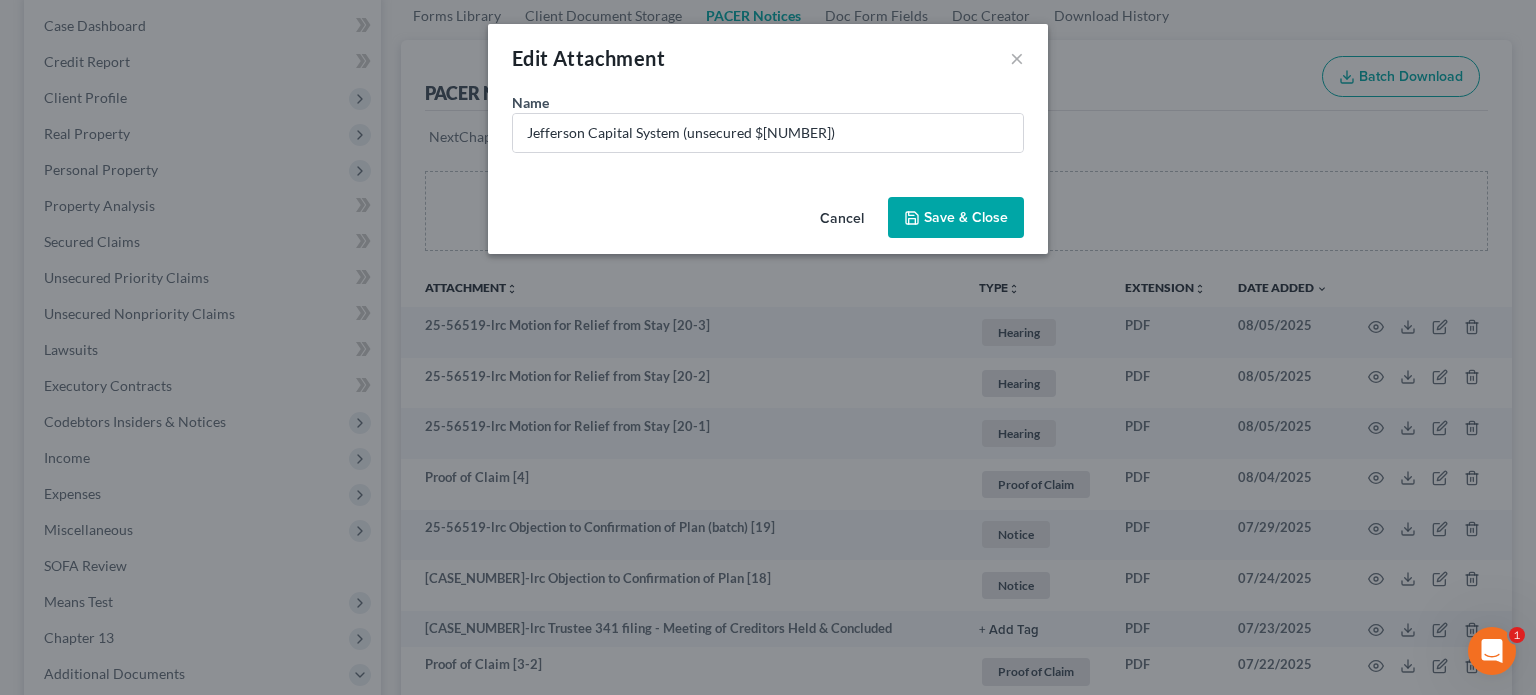 click on "Save & Close" at bounding box center (966, 217) 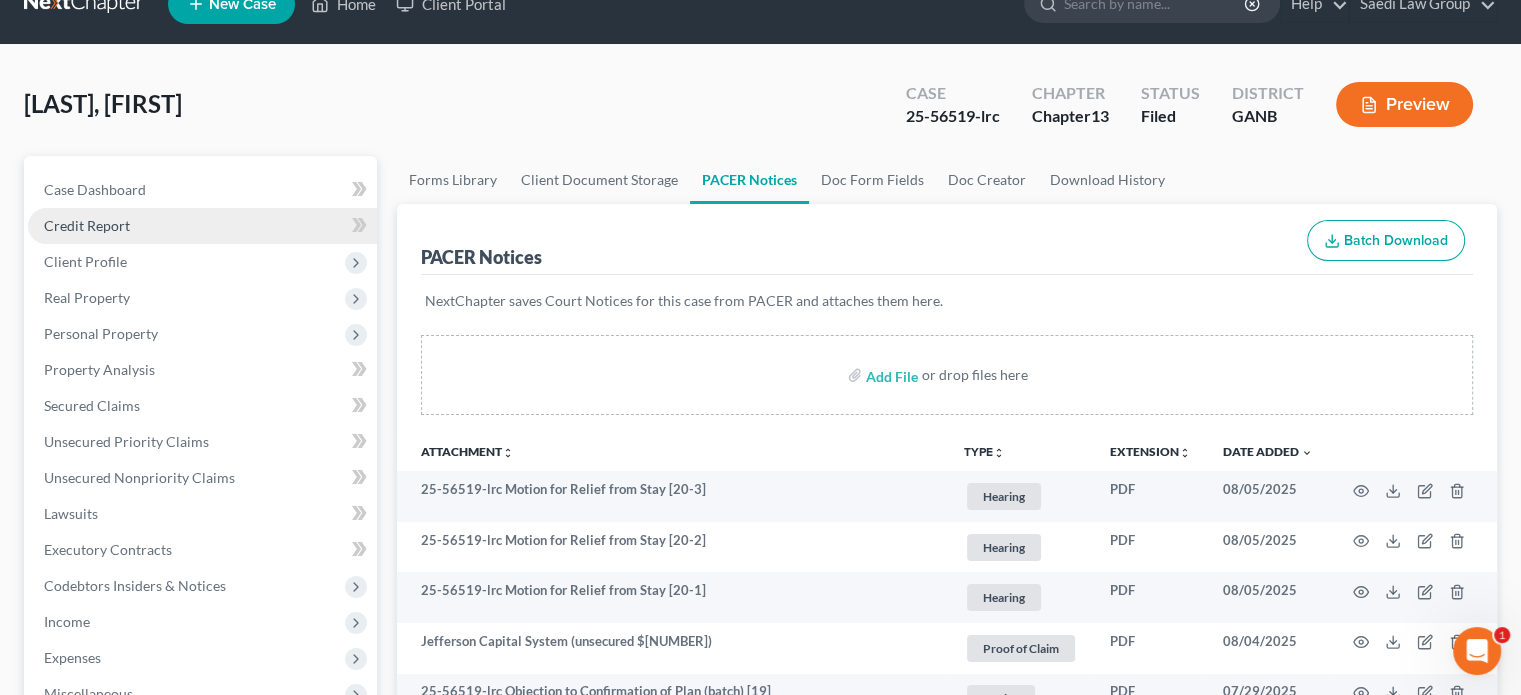 scroll, scrollTop: 0, scrollLeft: 0, axis: both 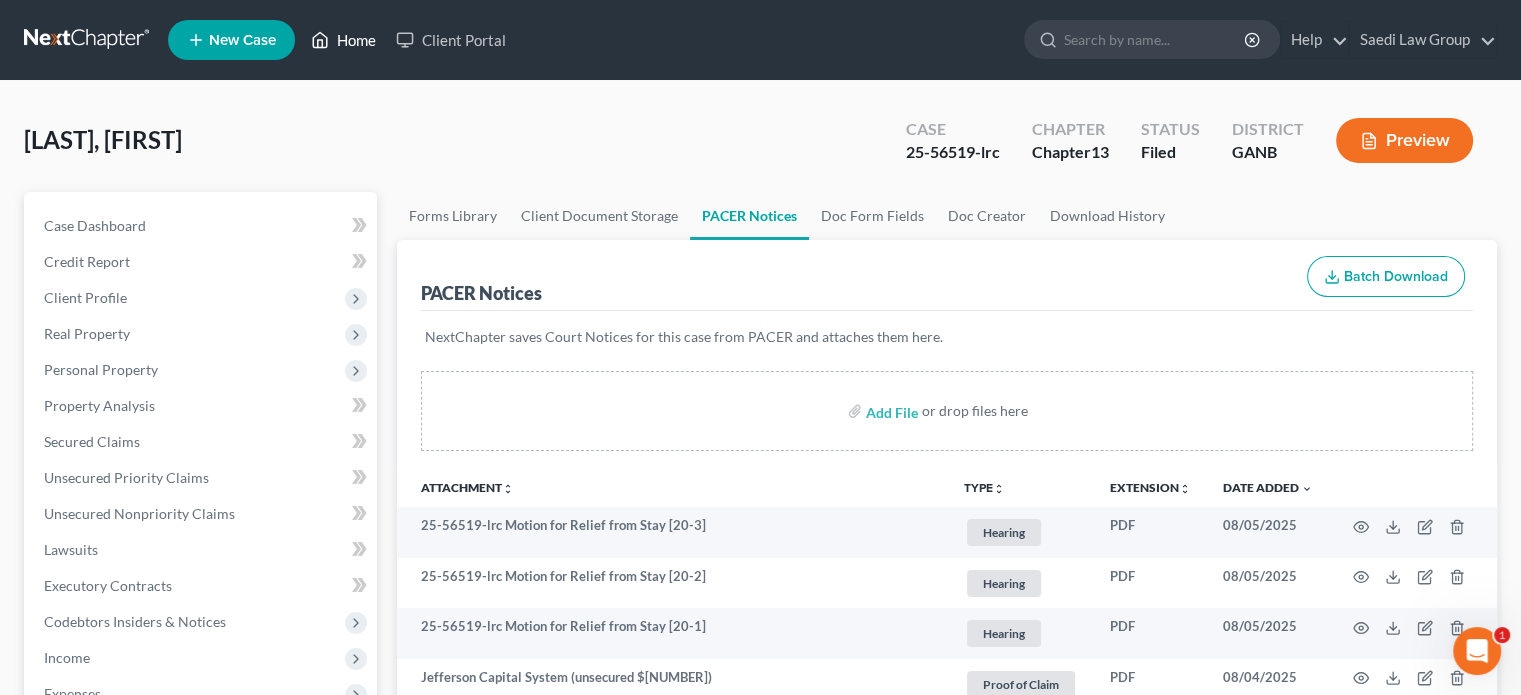 click on "Home" at bounding box center [343, 40] 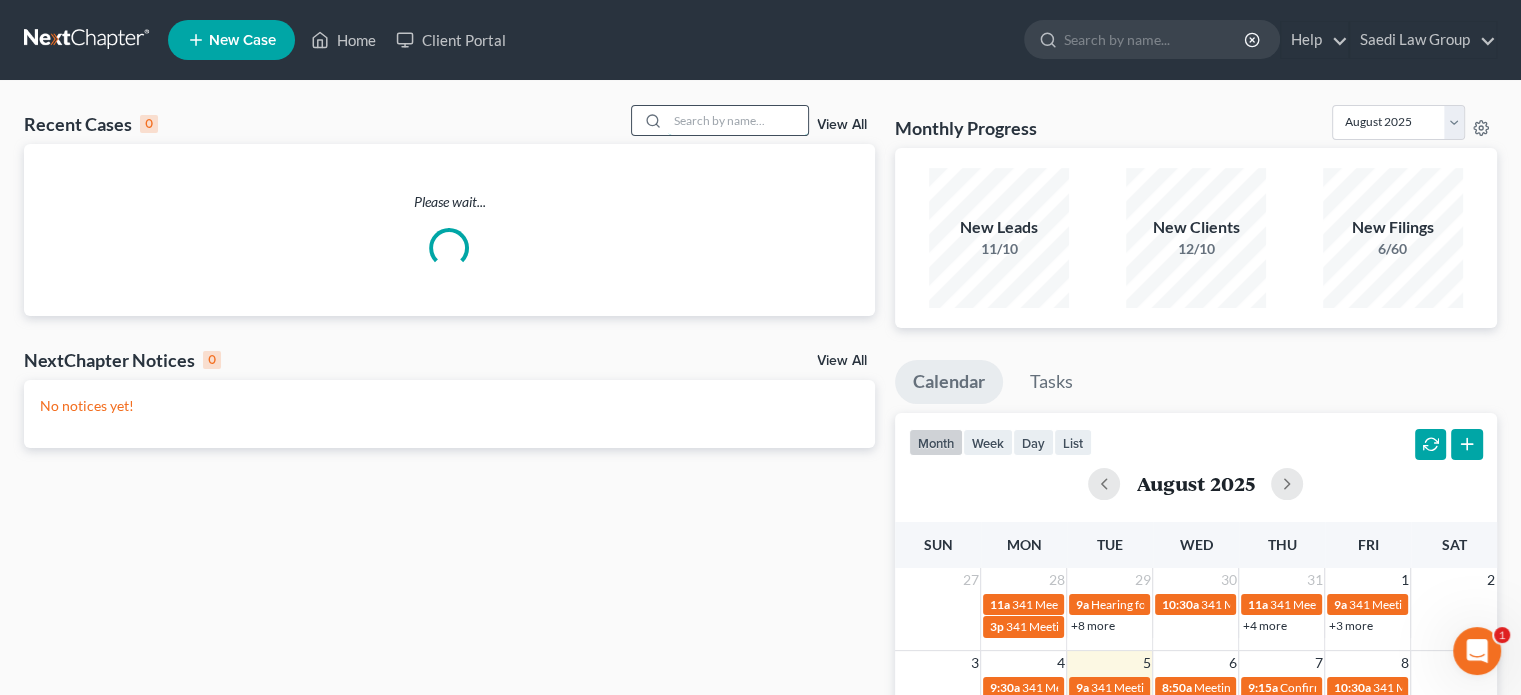 click at bounding box center (738, 120) 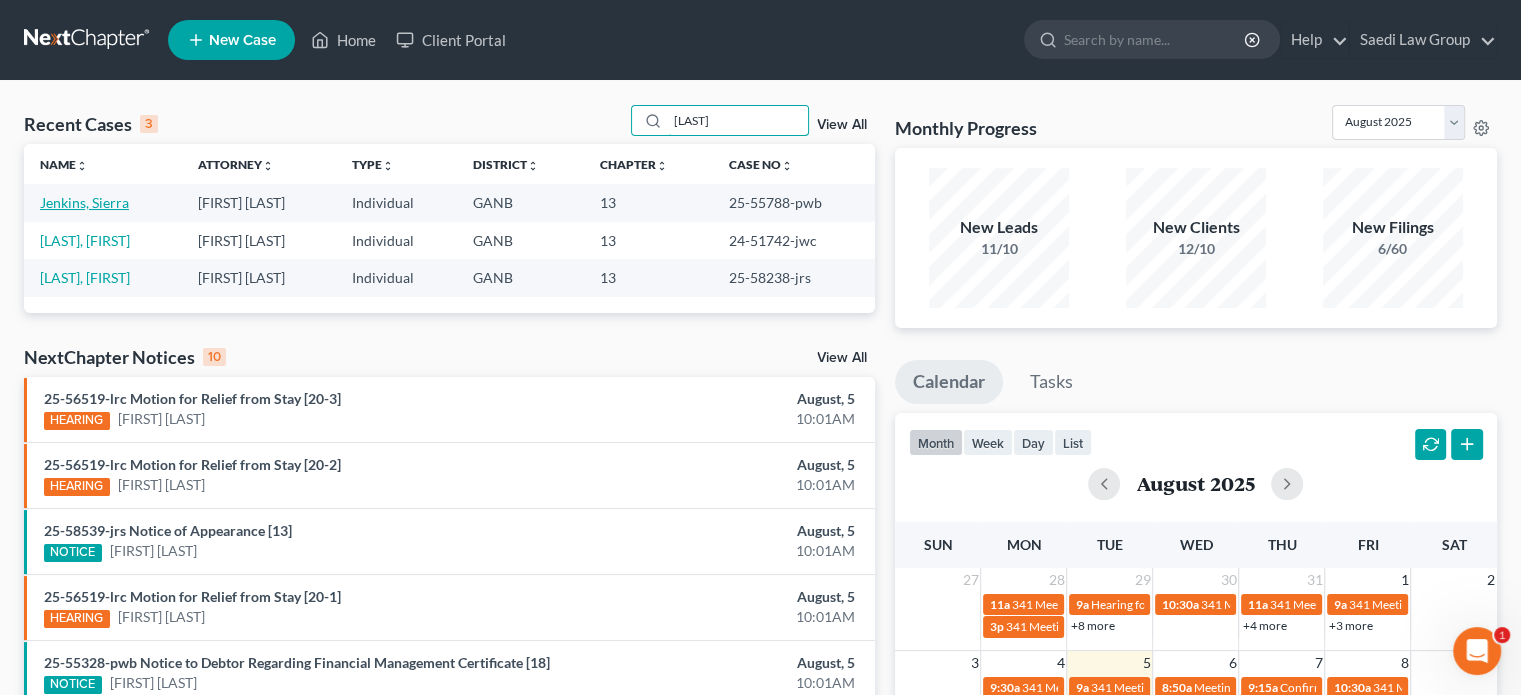type on "[LAST]" 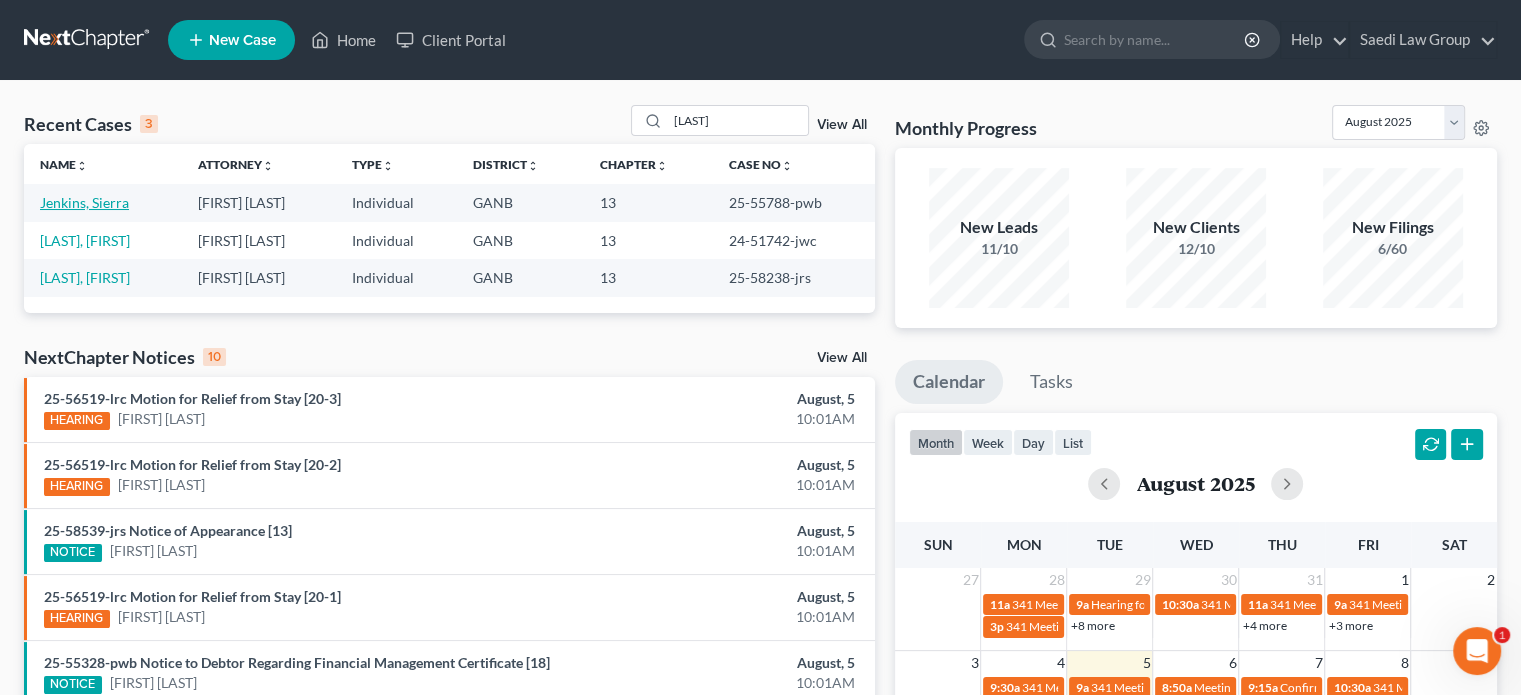 click on "Jenkins, Sierra" at bounding box center [84, 202] 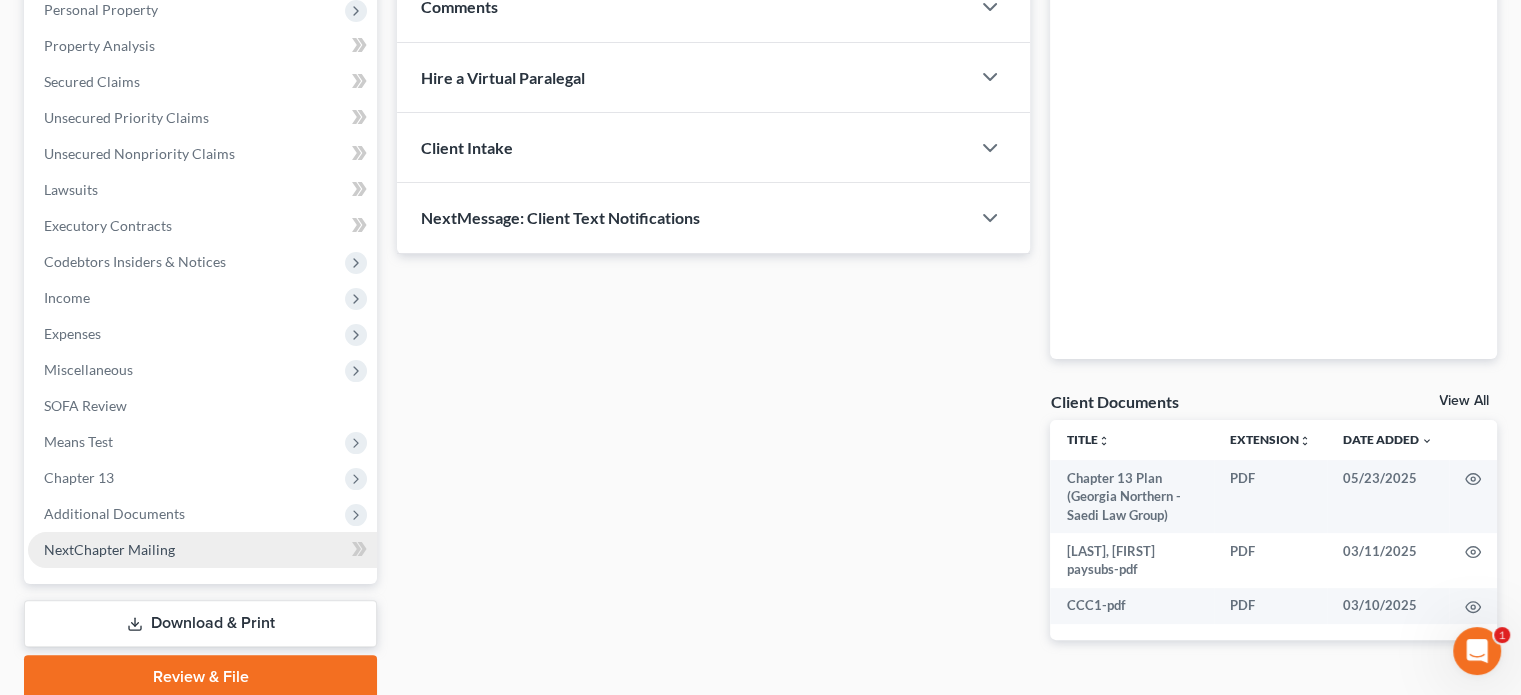 scroll, scrollTop: 438, scrollLeft: 0, axis: vertical 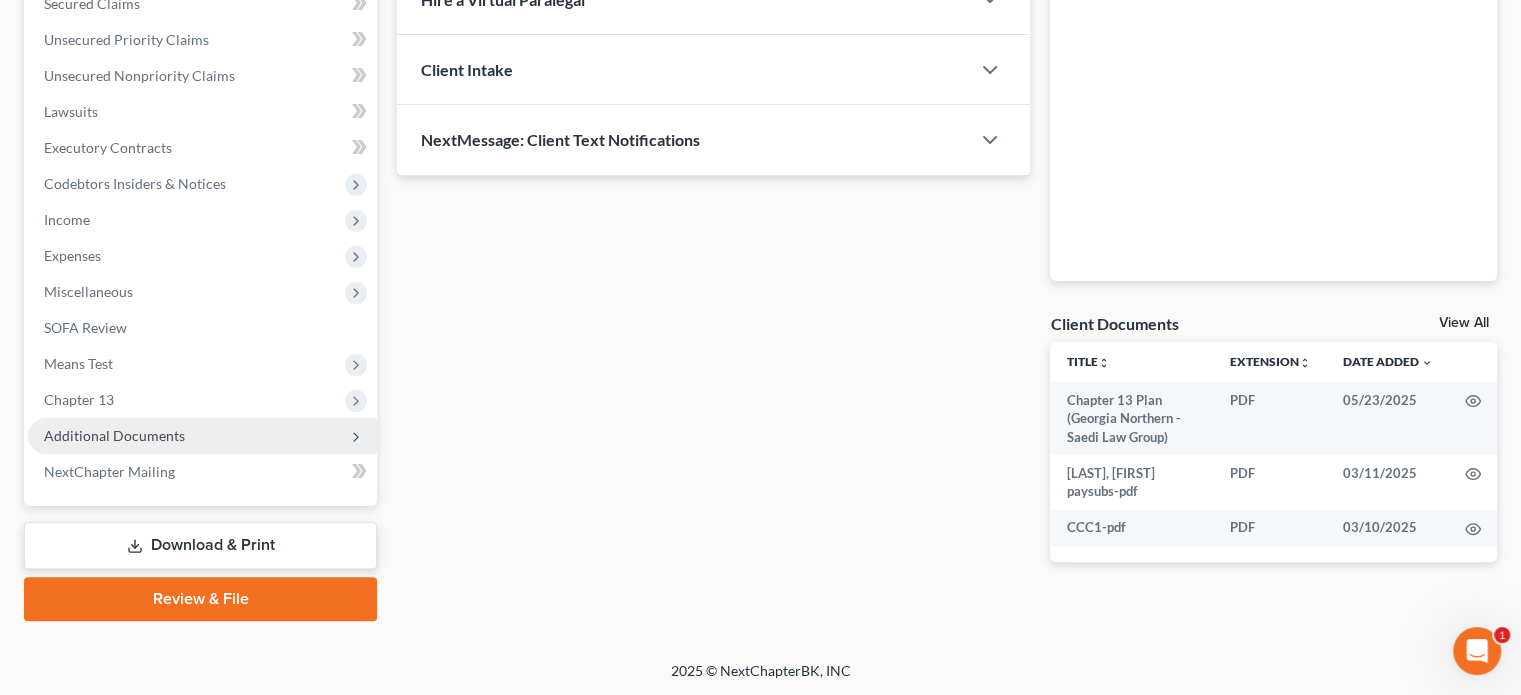 click on "Additional Documents" at bounding box center (202, 436) 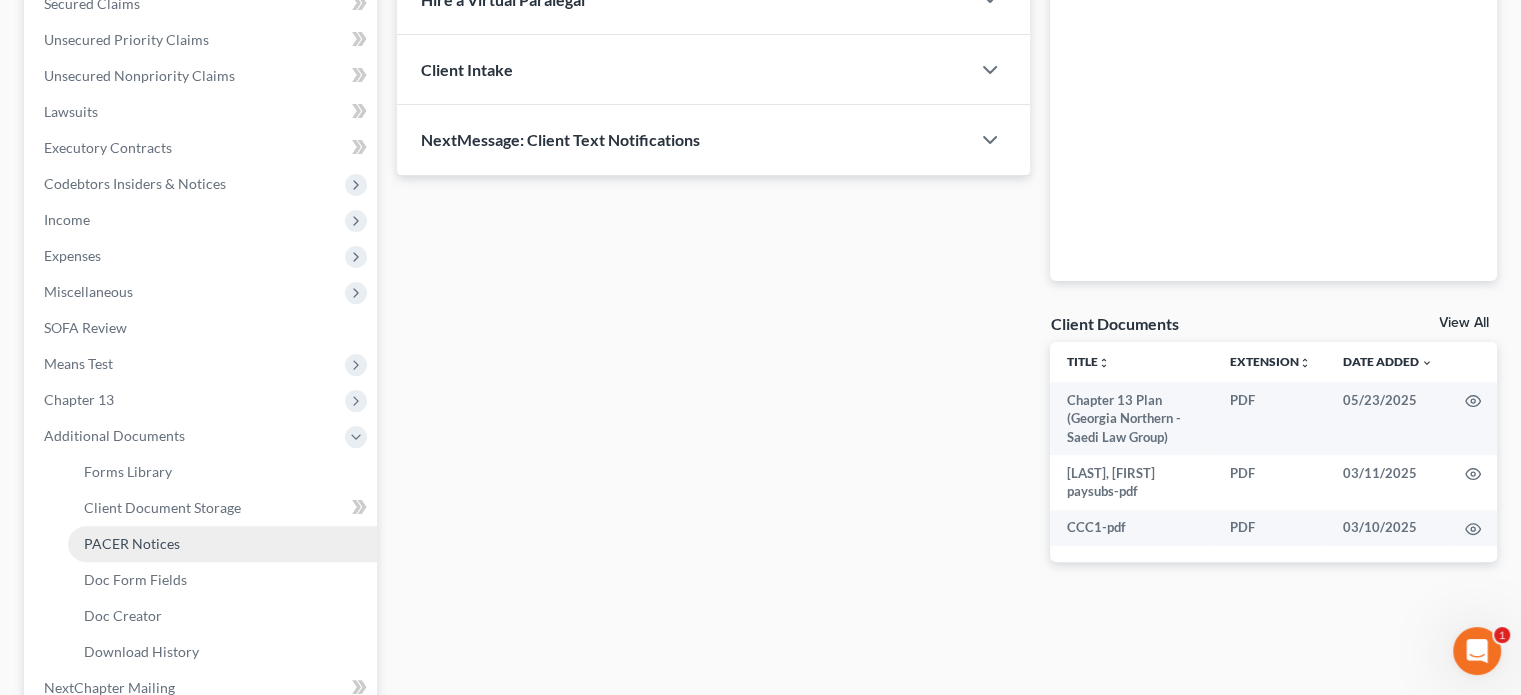click on "PACER Notices" at bounding box center [132, 543] 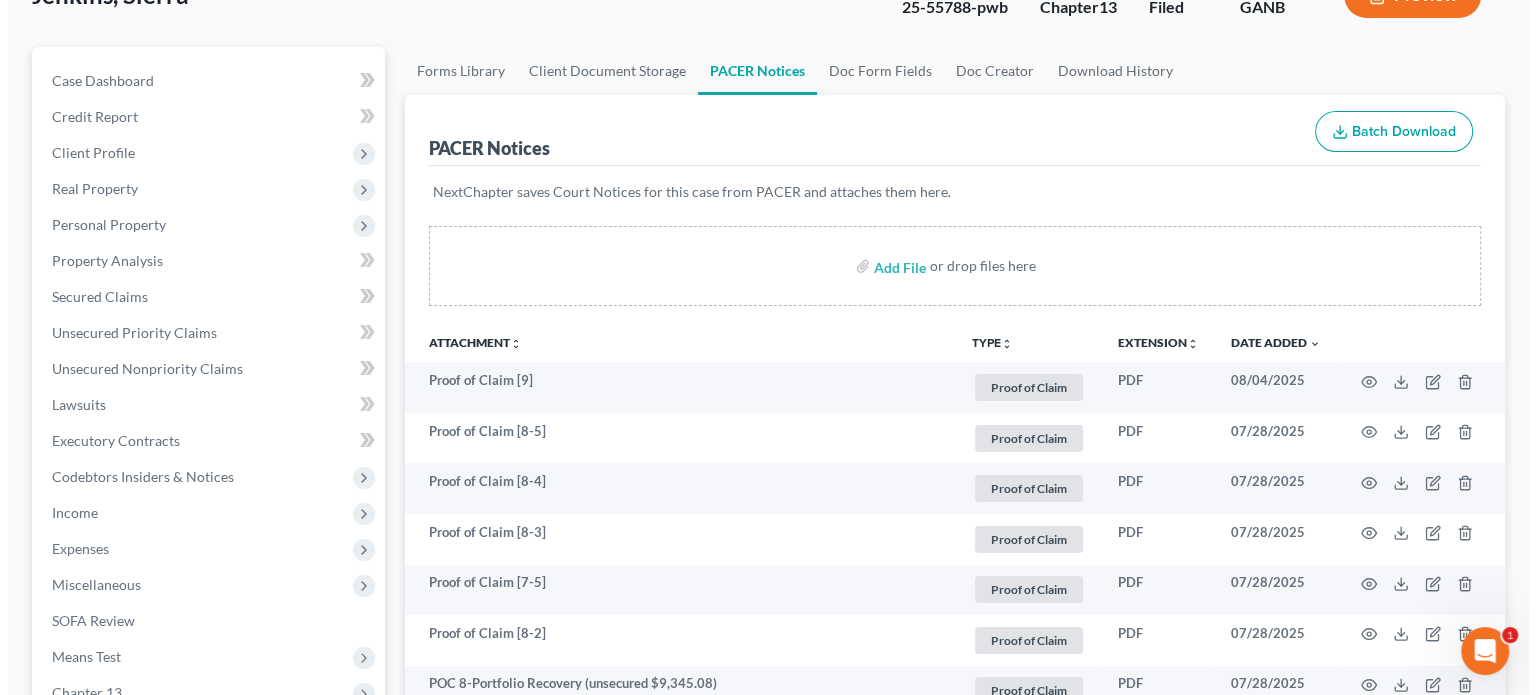 scroll, scrollTop: 400, scrollLeft: 0, axis: vertical 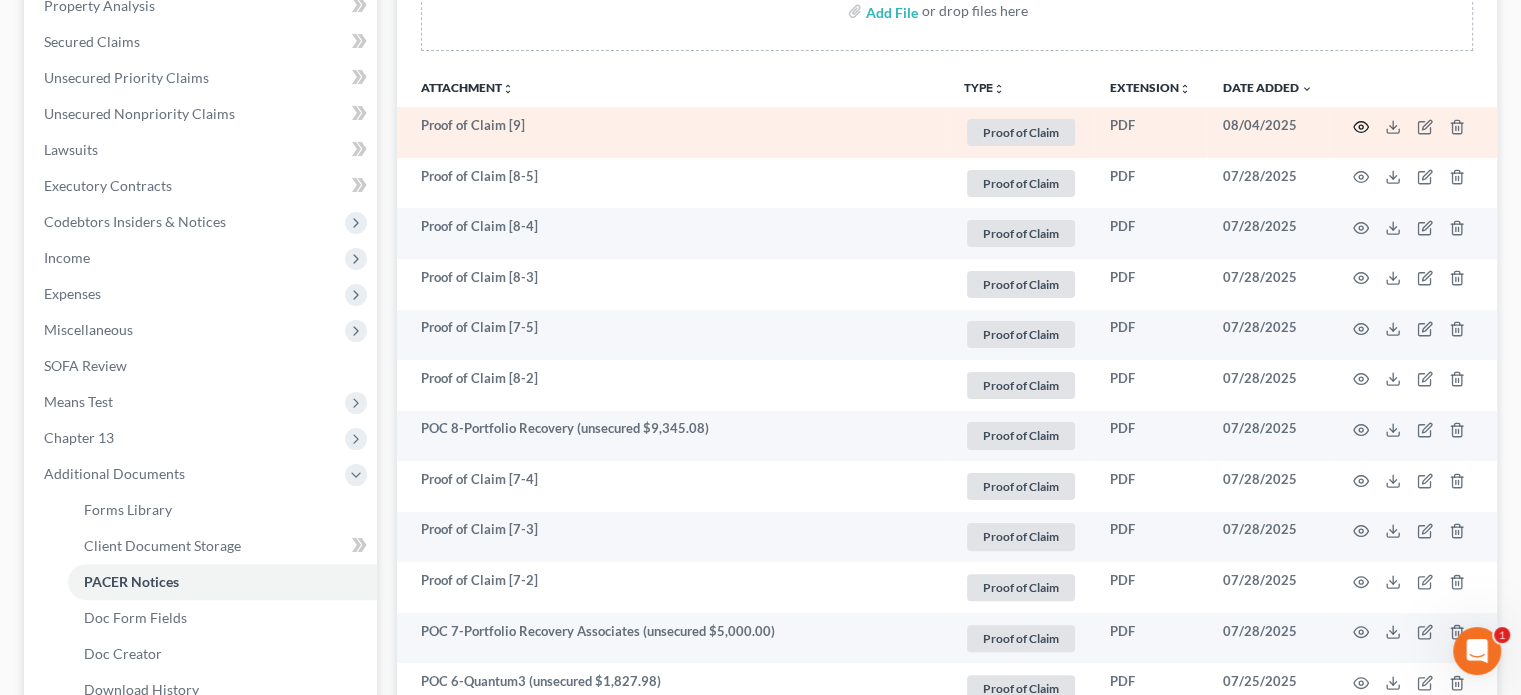 click 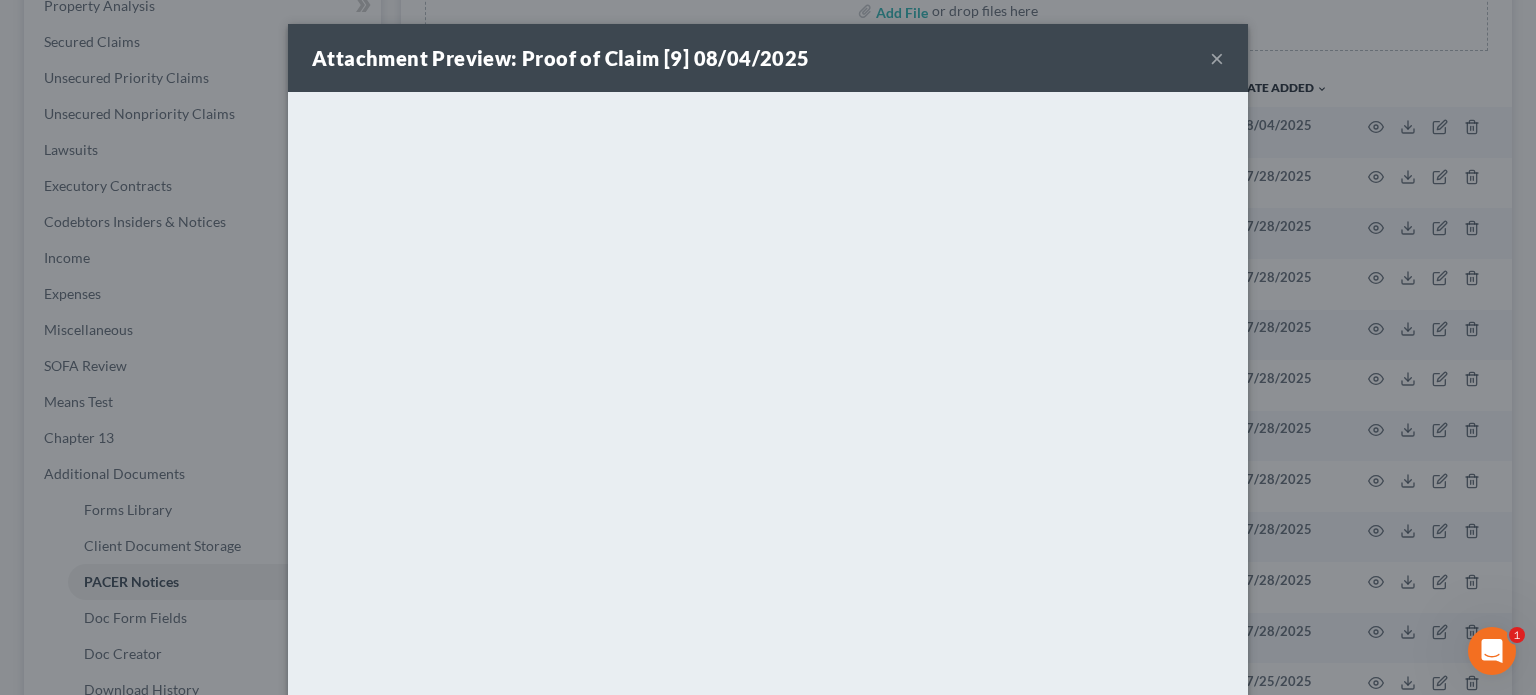 click on "×" at bounding box center (1217, 58) 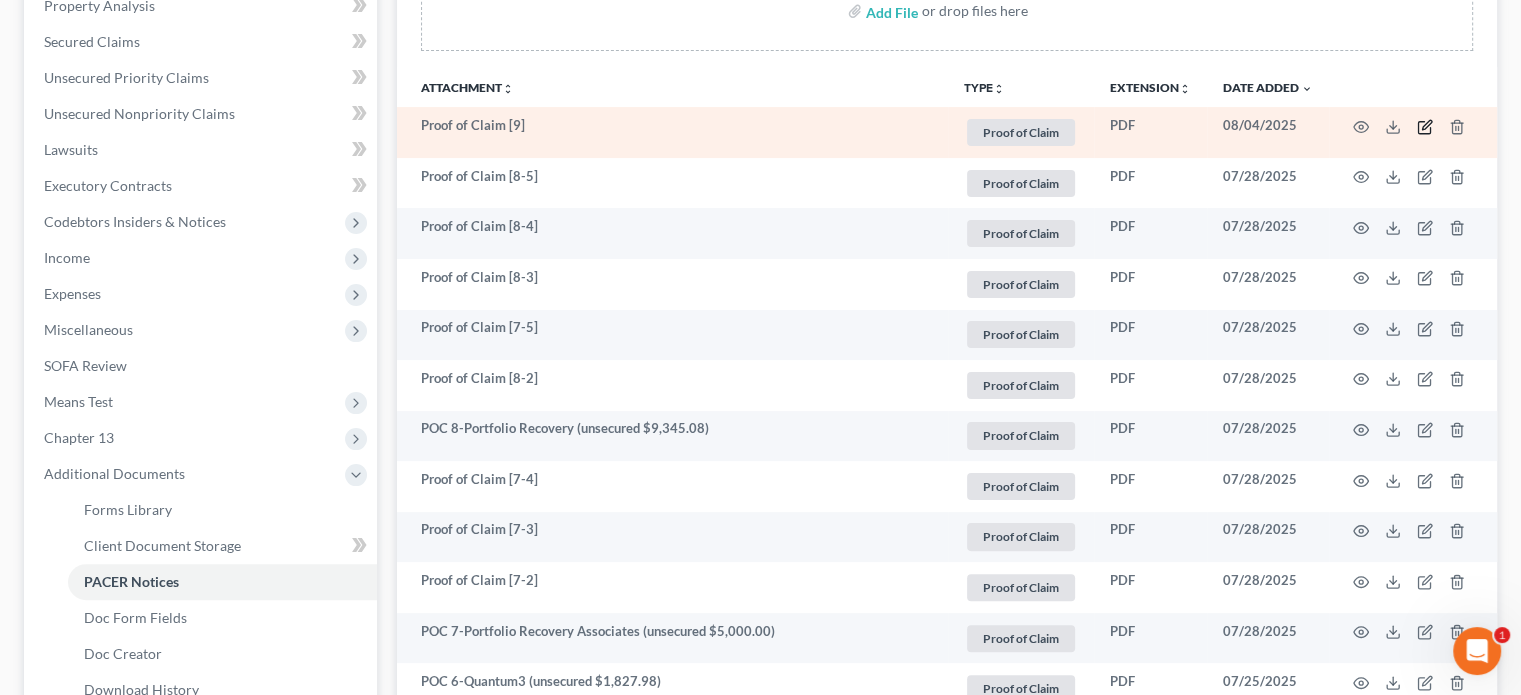 click 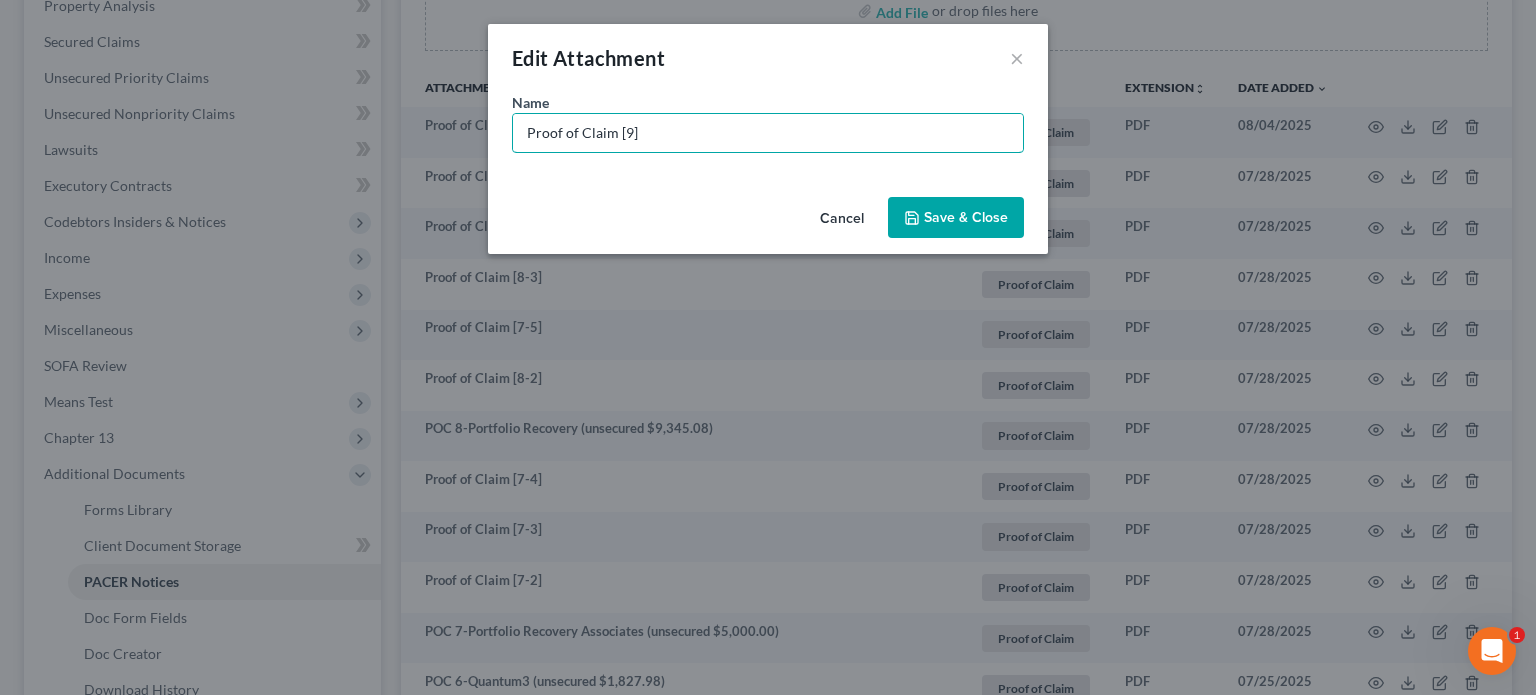drag, startPoint x: 313, startPoint y: 131, endPoint x: 0, endPoint y: 80, distance: 317.12775 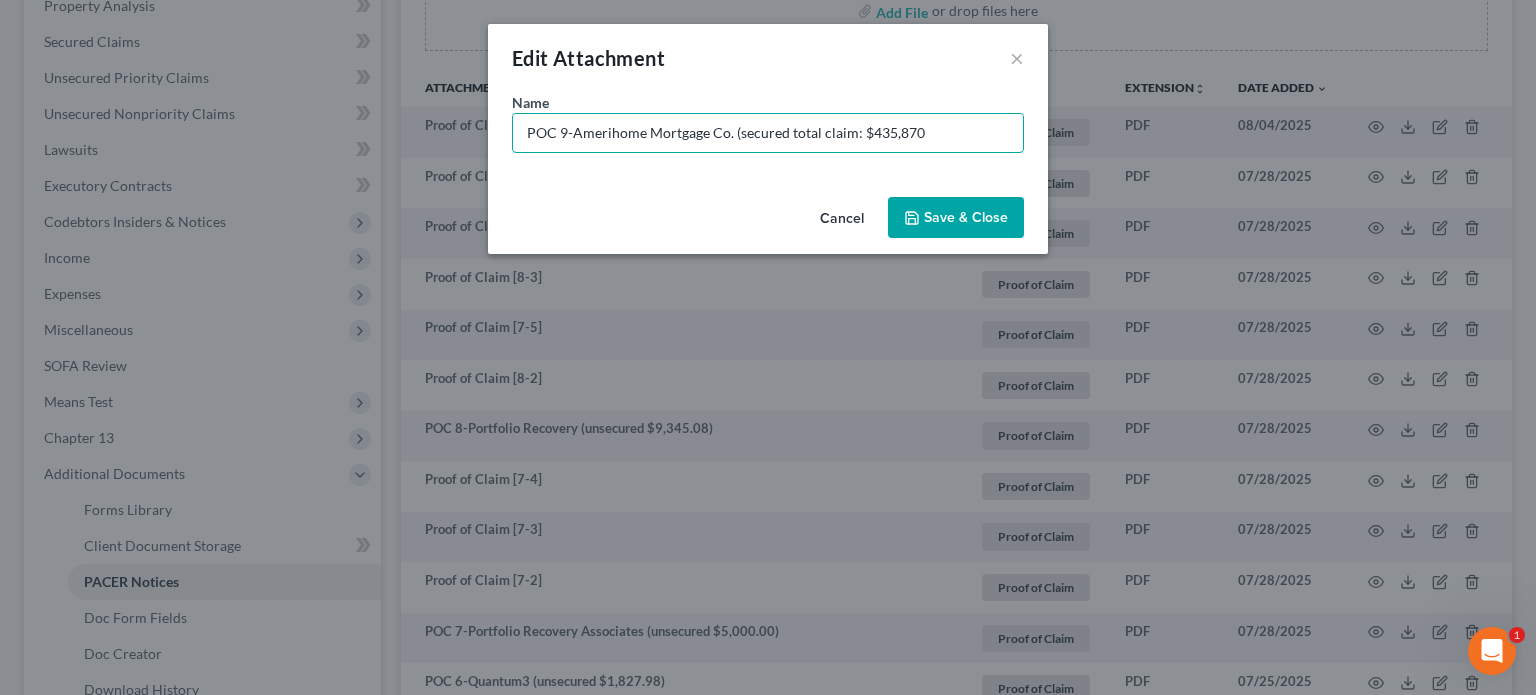type on "POC 9-Amerihome Mortgage Co. (secured total claim: $435,870" 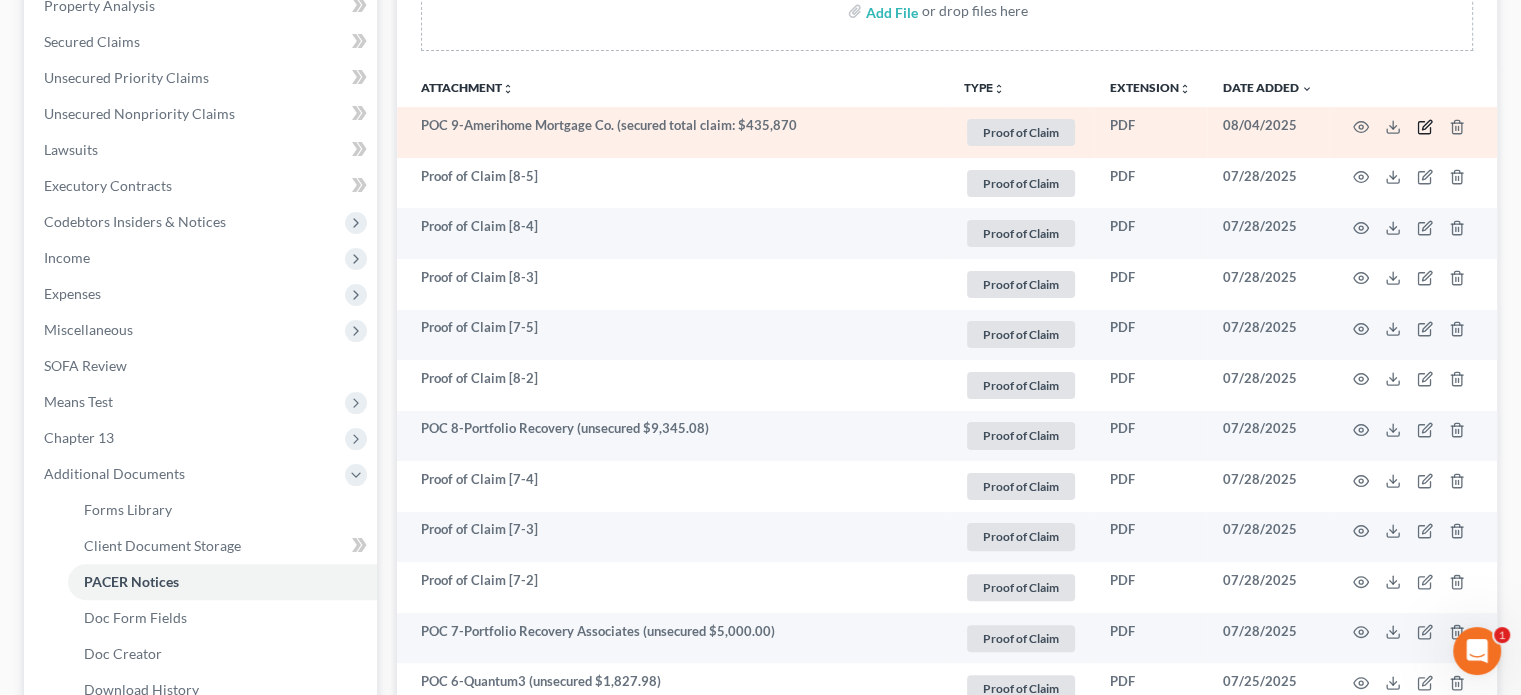 click 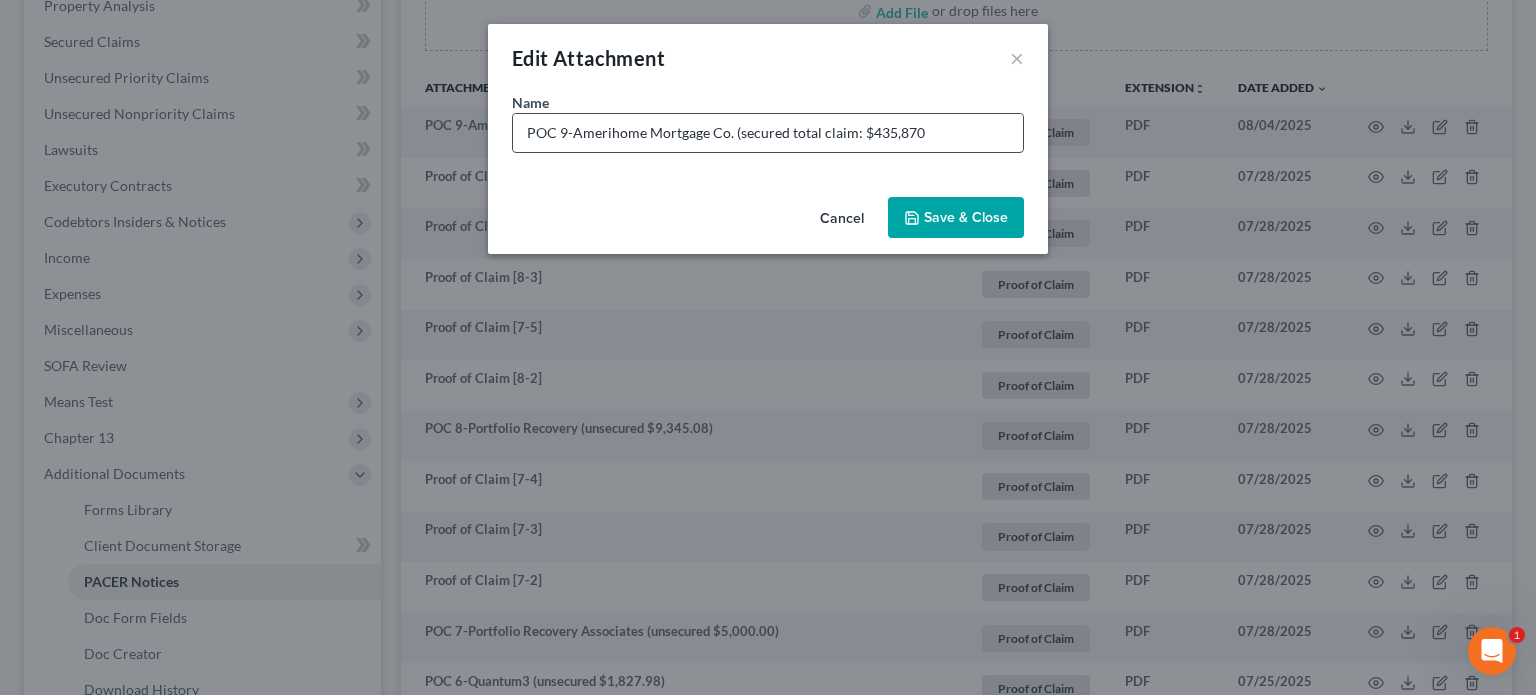 click on "POC 9-Amerihome Mortgage Co. (secured total claim: $435,870" at bounding box center [768, 133] 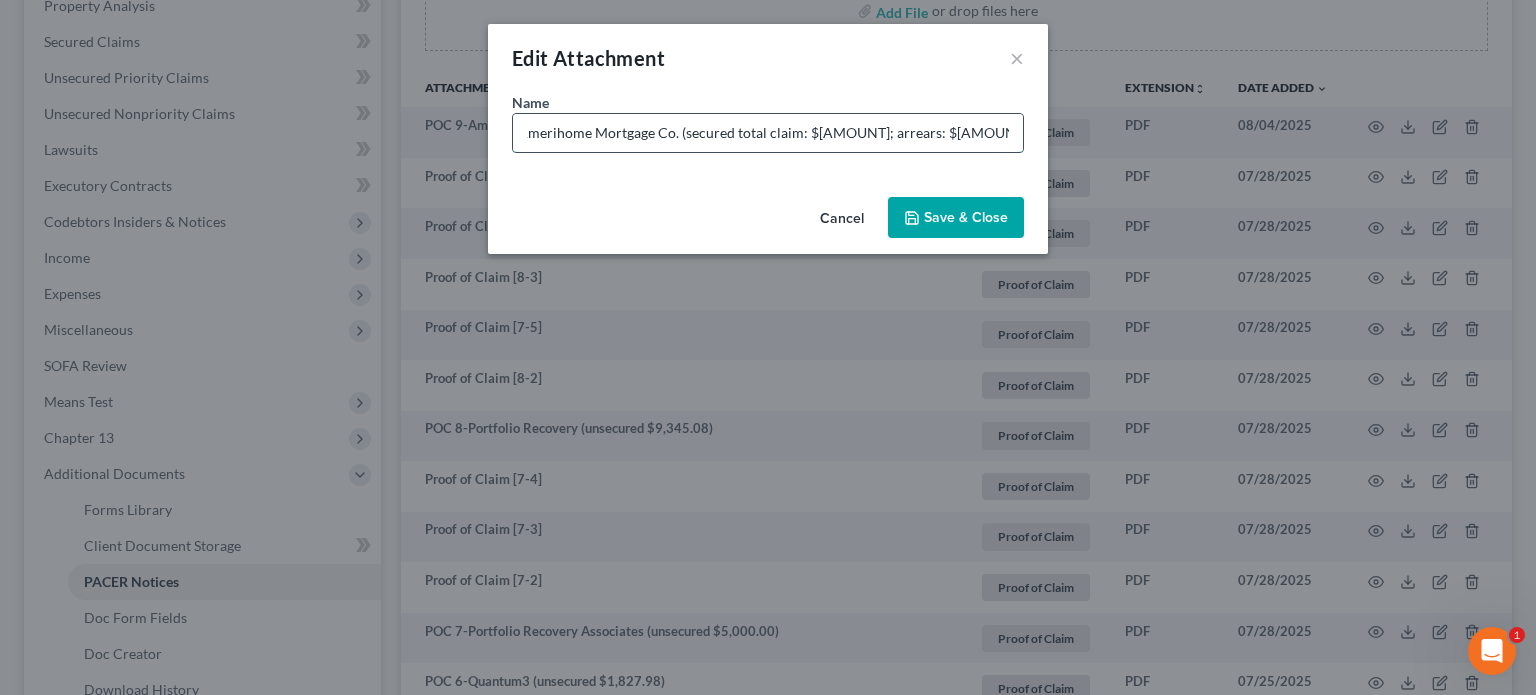 scroll, scrollTop: 0, scrollLeft: 60, axis: horizontal 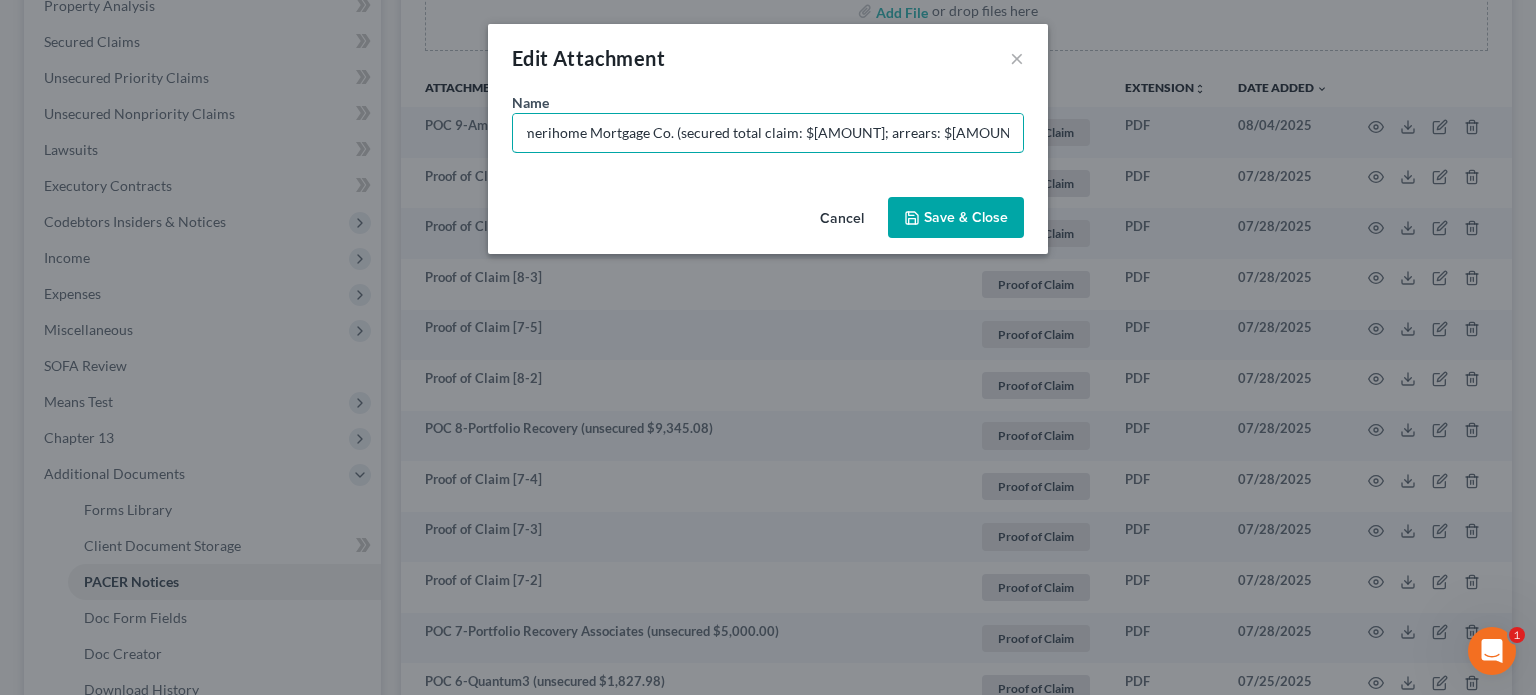 type on "POC 9-Amerihome Mortgage Co. (secured total claim: $[AMOUNT]; arrears: $[AMOUNT])" 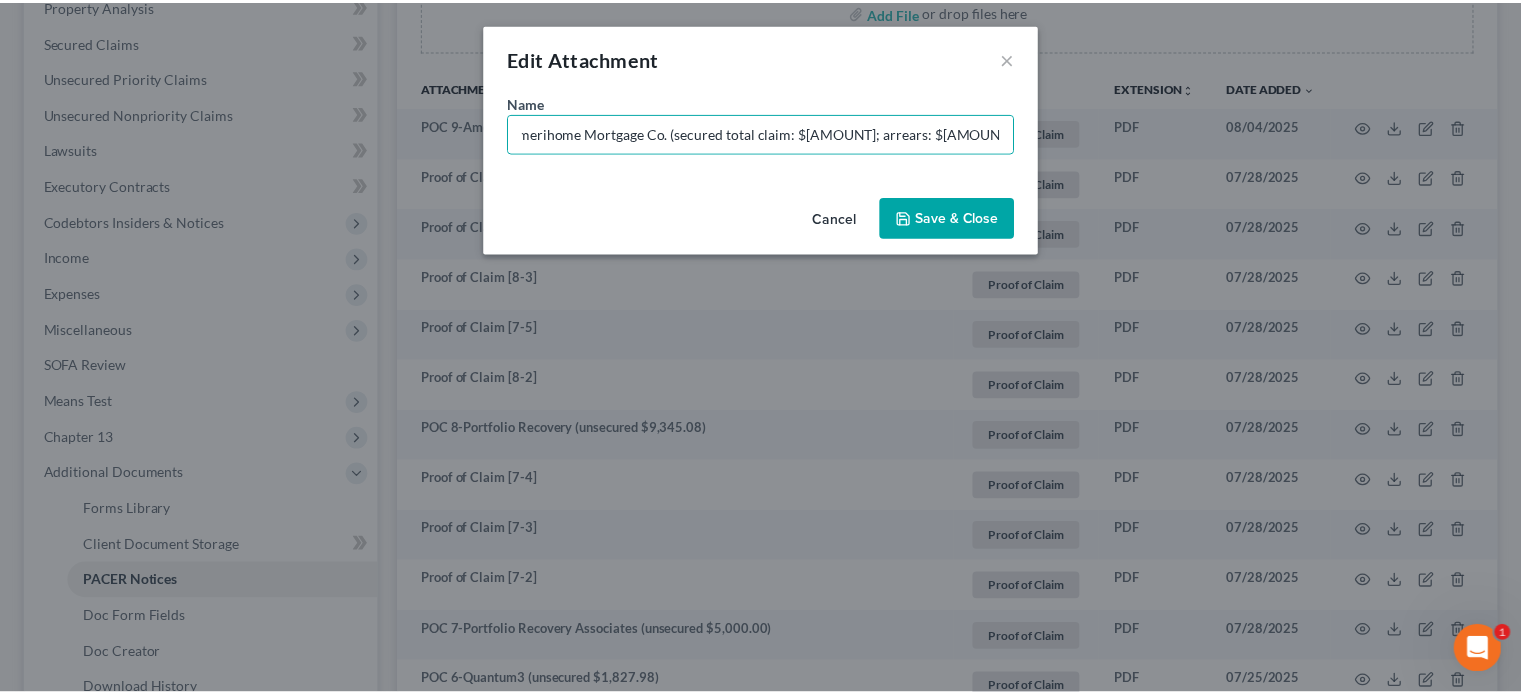 scroll, scrollTop: 0, scrollLeft: 0, axis: both 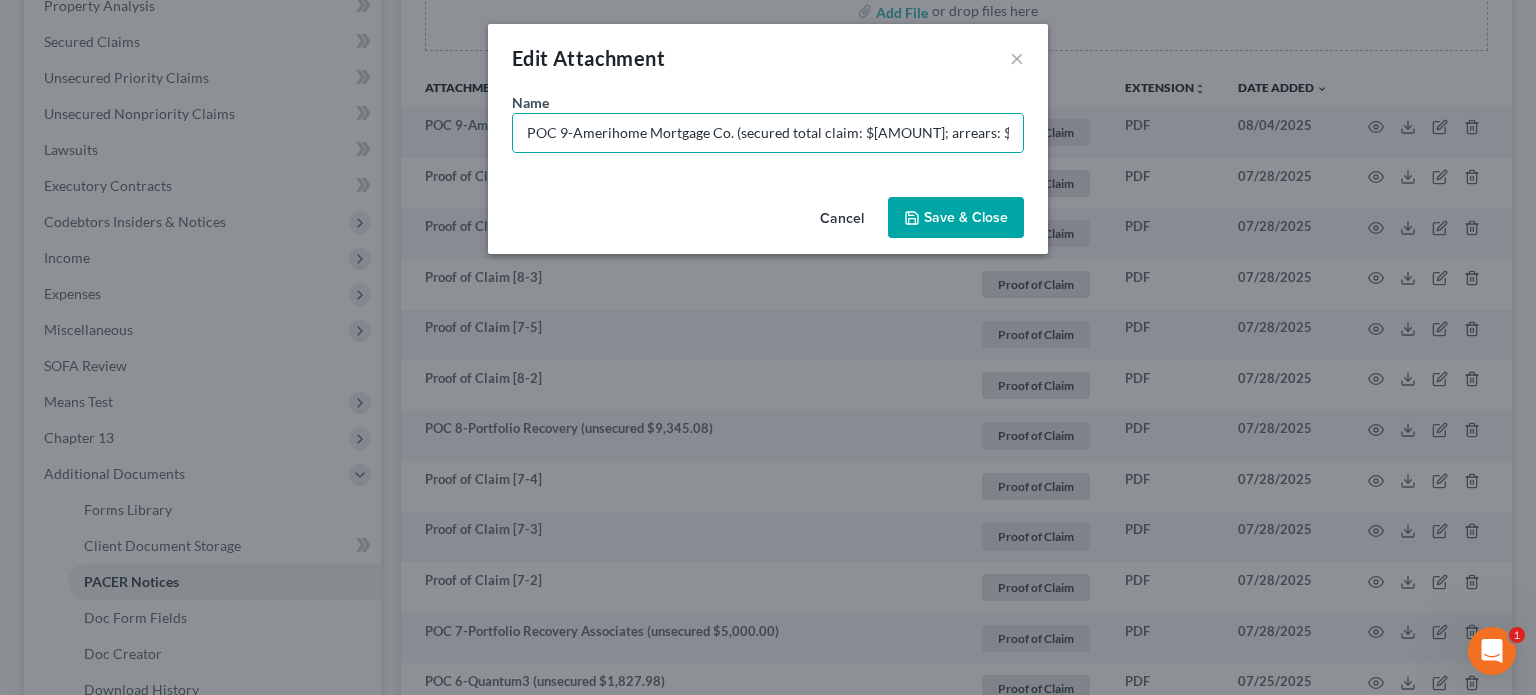 click on "Save & Close" at bounding box center (966, 217) 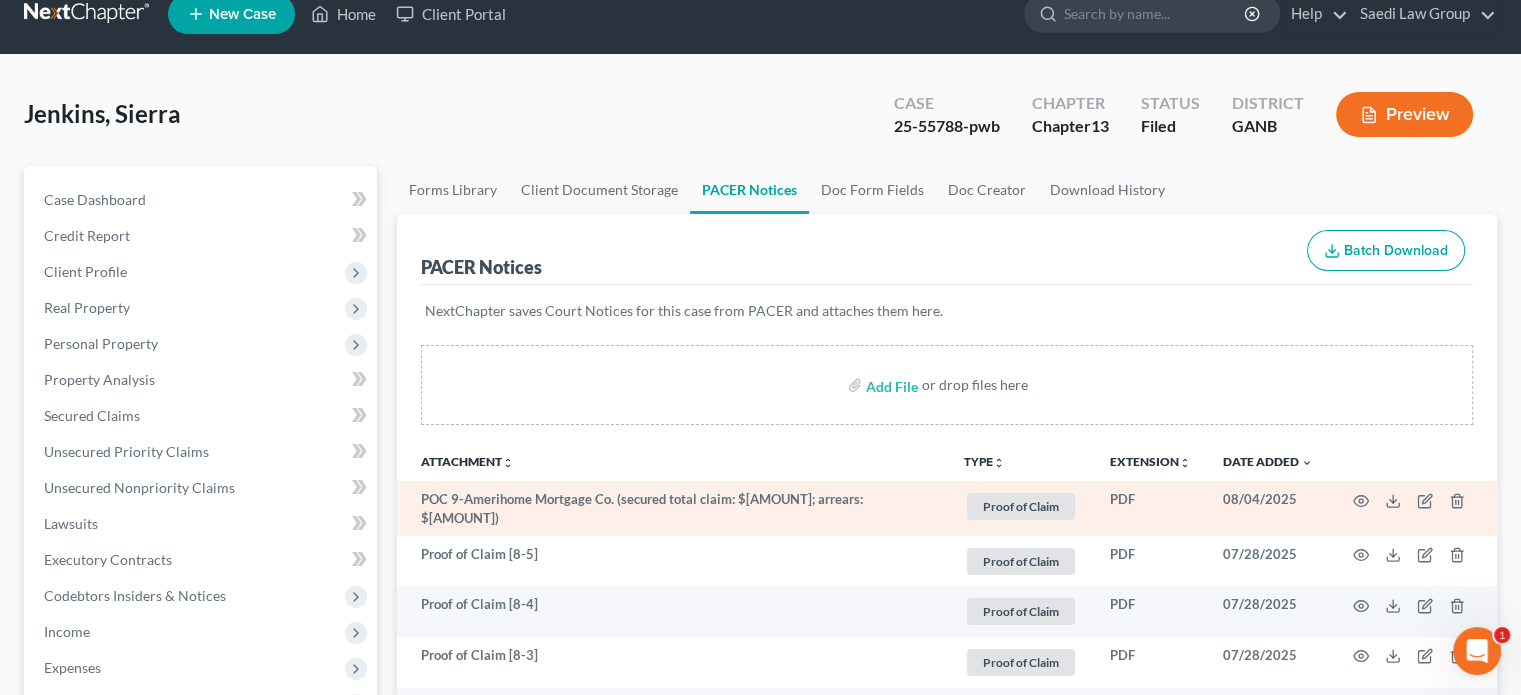 scroll, scrollTop: 0, scrollLeft: 0, axis: both 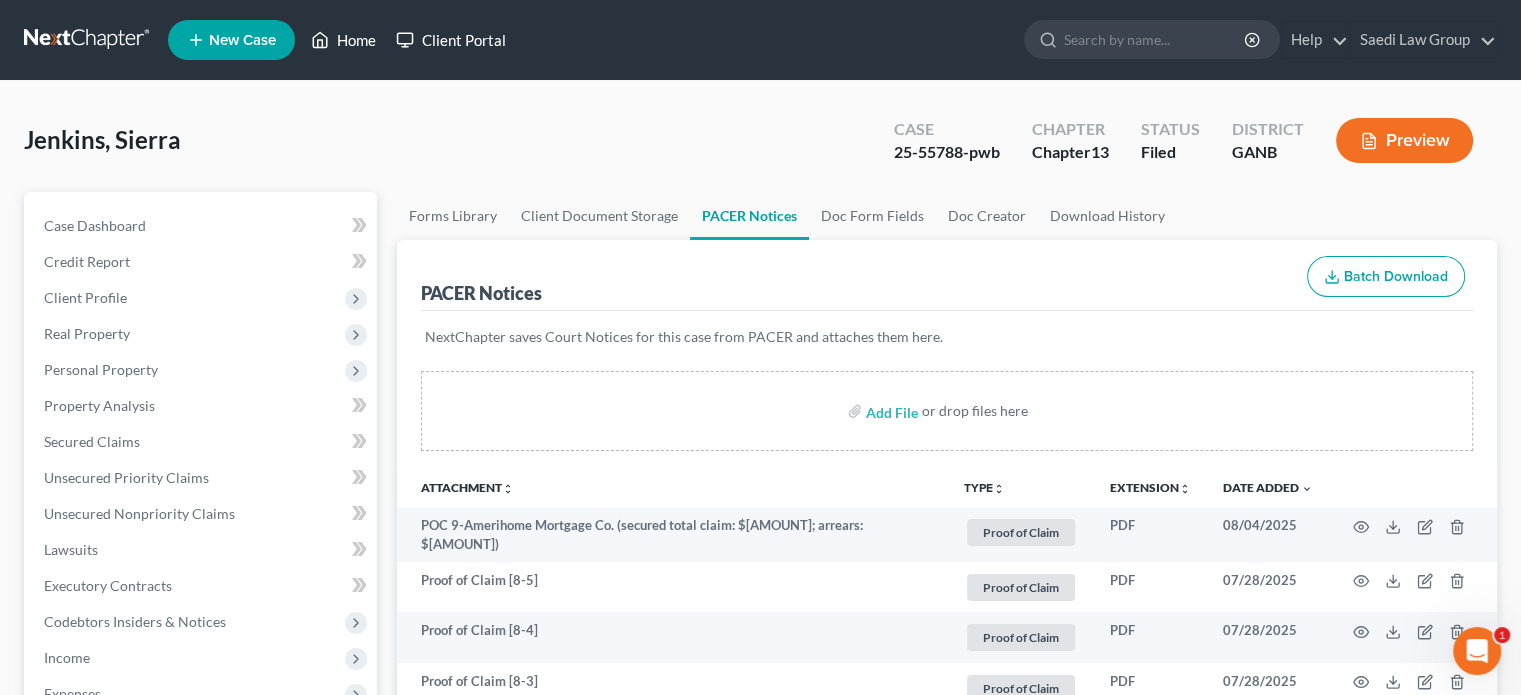 drag, startPoint x: 353, startPoint y: 36, endPoint x: 516, endPoint y: 56, distance: 164.22241 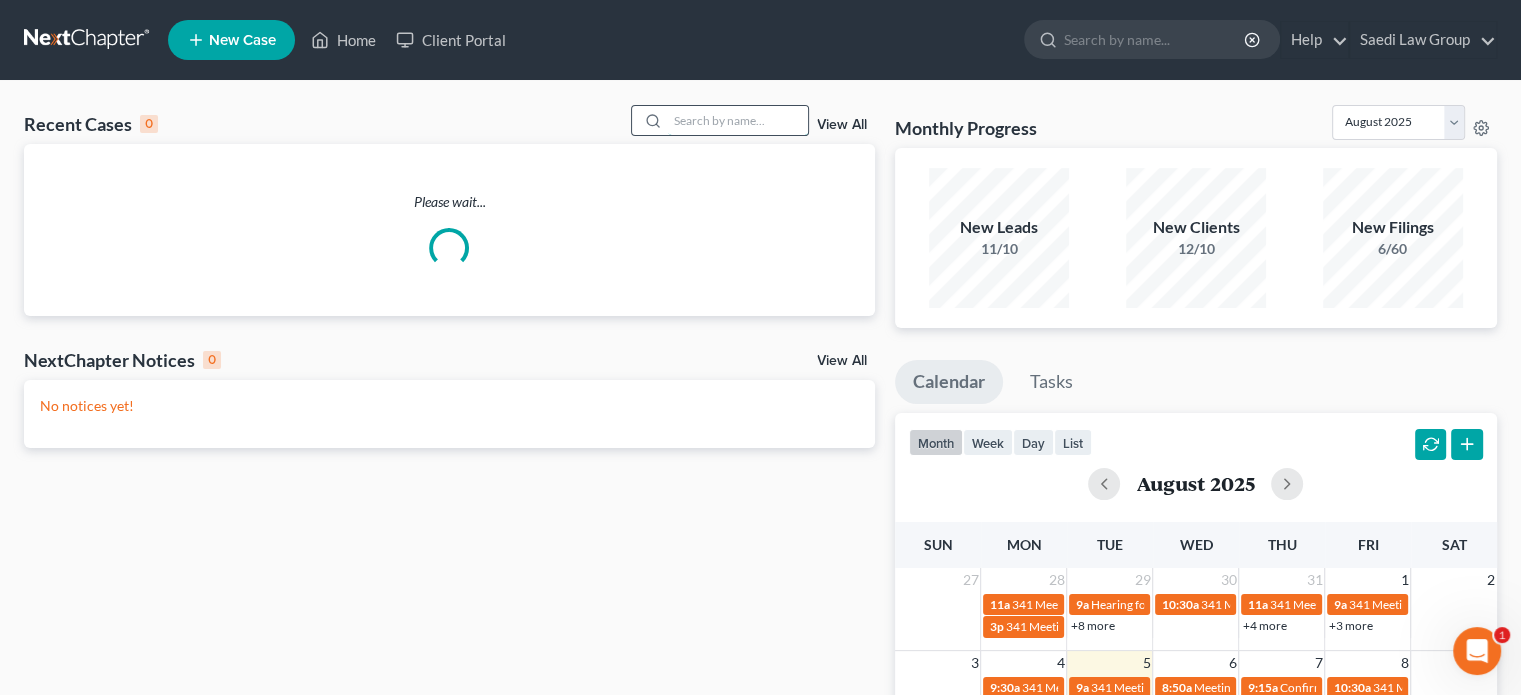 click at bounding box center (738, 120) 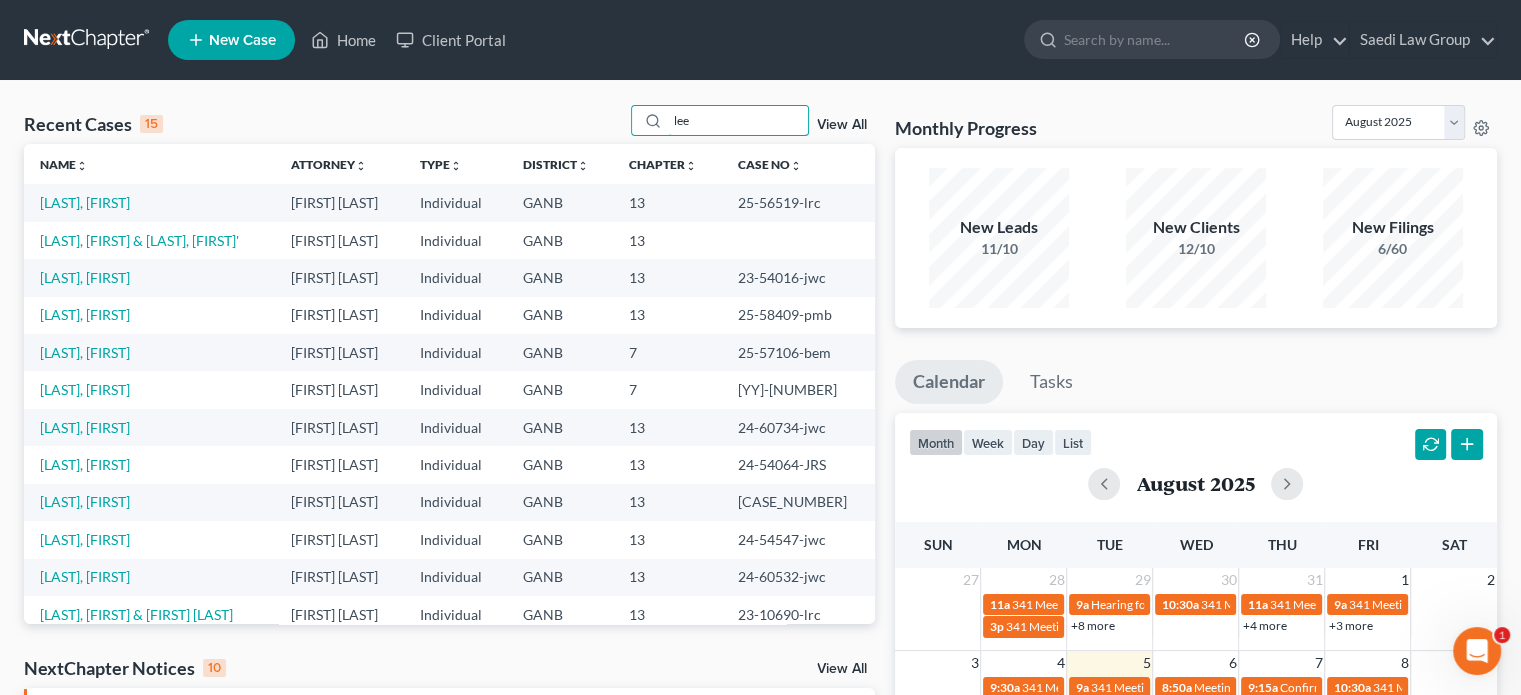 type on "lee" 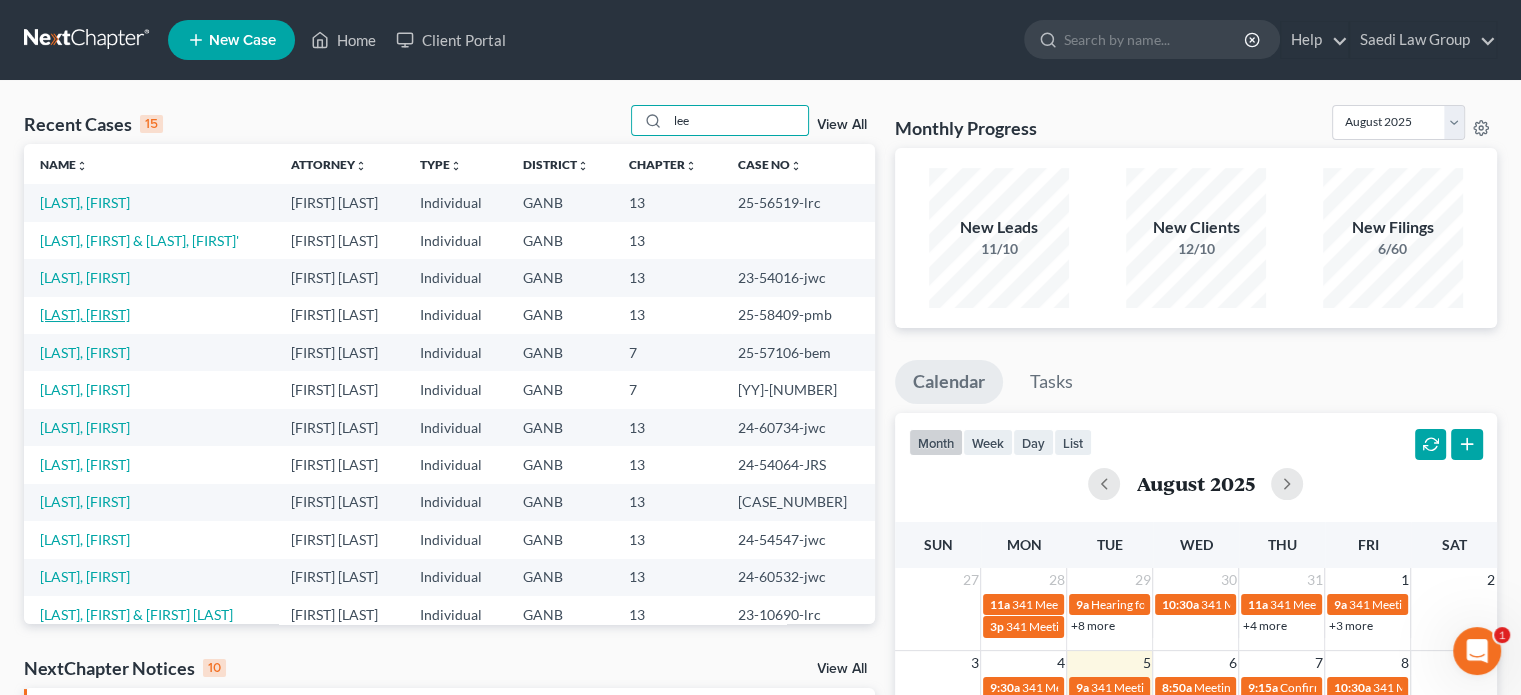 click on "[LAST], [FIRST]" at bounding box center (85, 314) 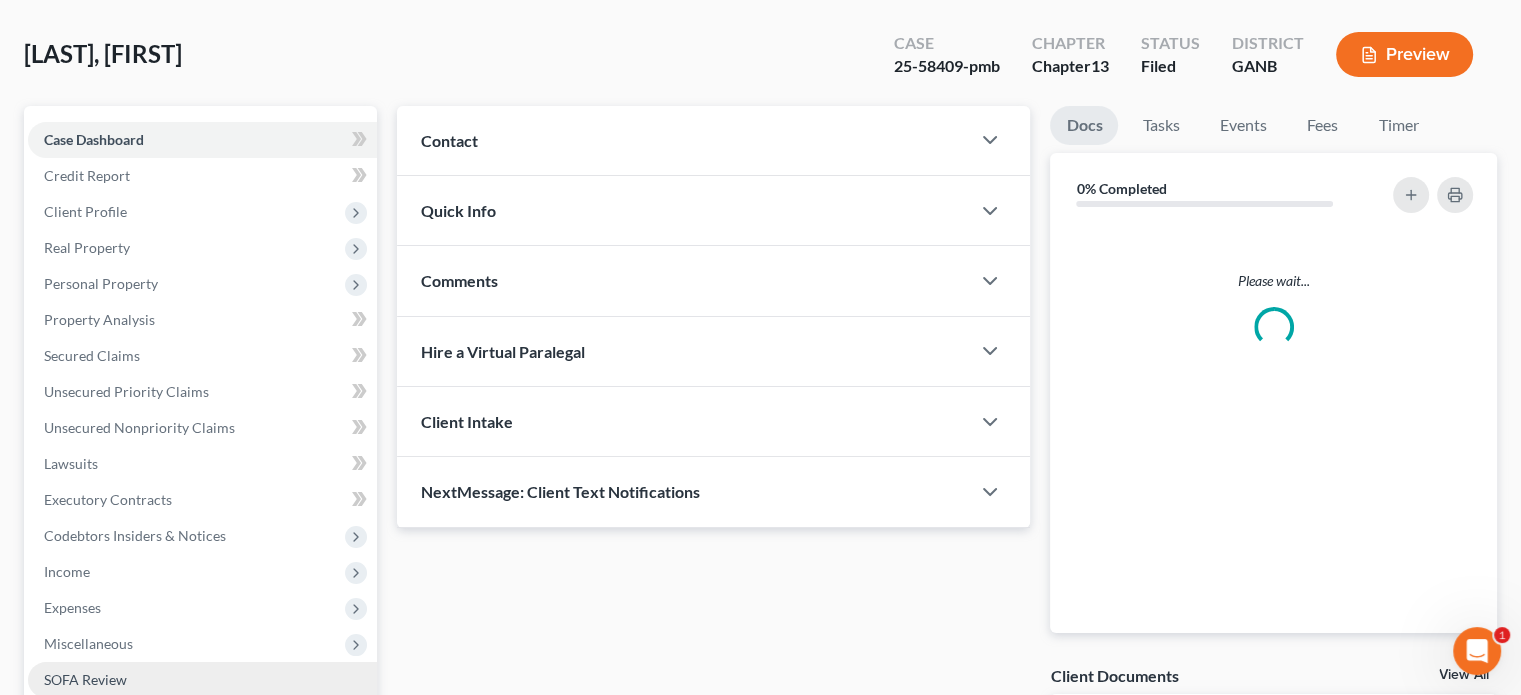 scroll, scrollTop: 438, scrollLeft: 0, axis: vertical 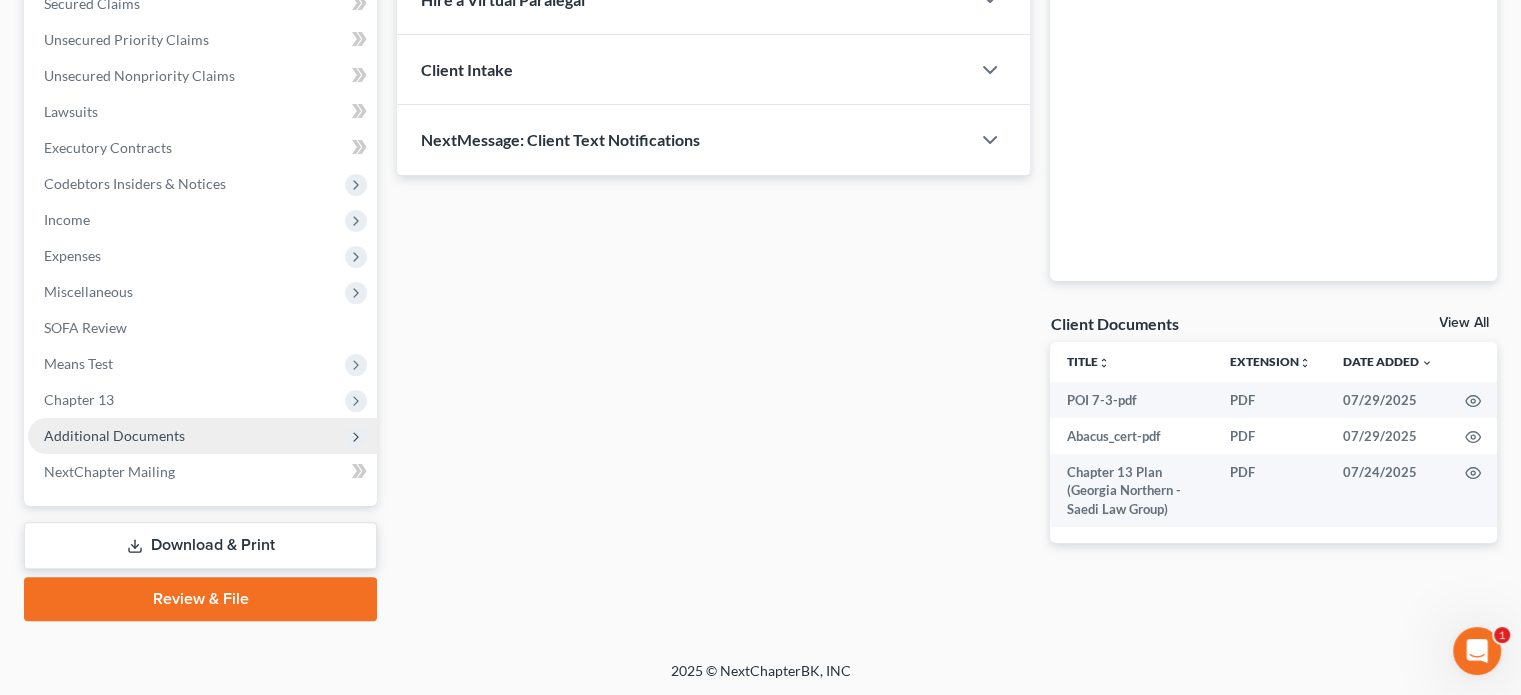 click on "Additional Documents" at bounding box center [114, 435] 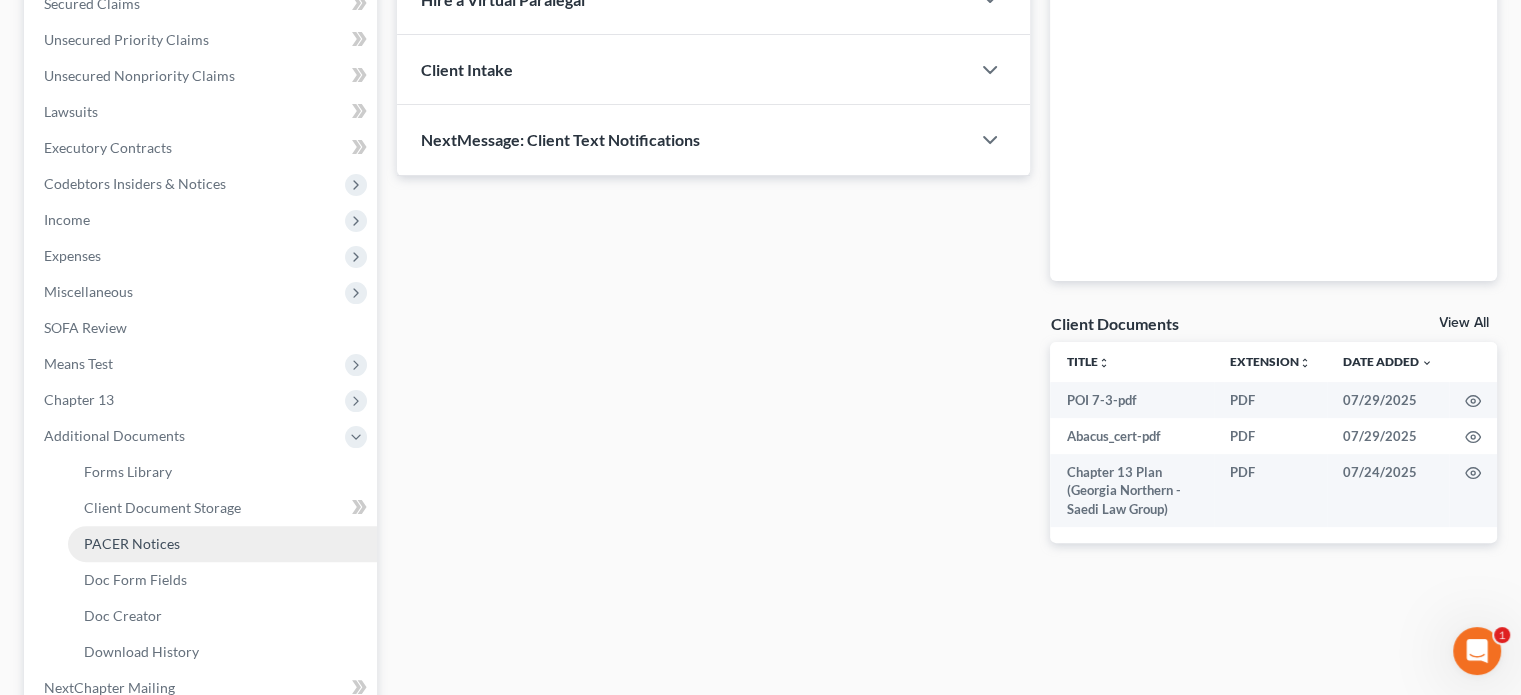 click on "PACER Notices" at bounding box center [132, 543] 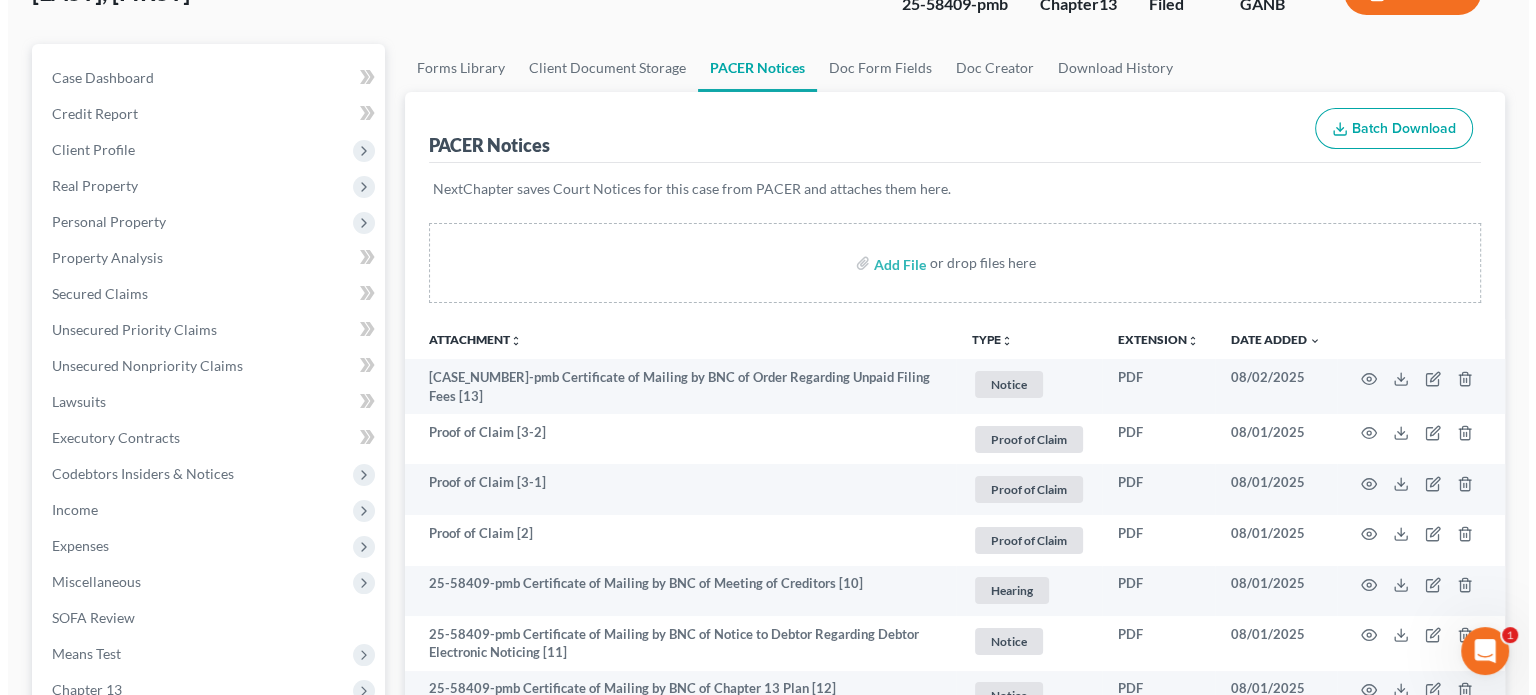scroll, scrollTop: 200, scrollLeft: 0, axis: vertical 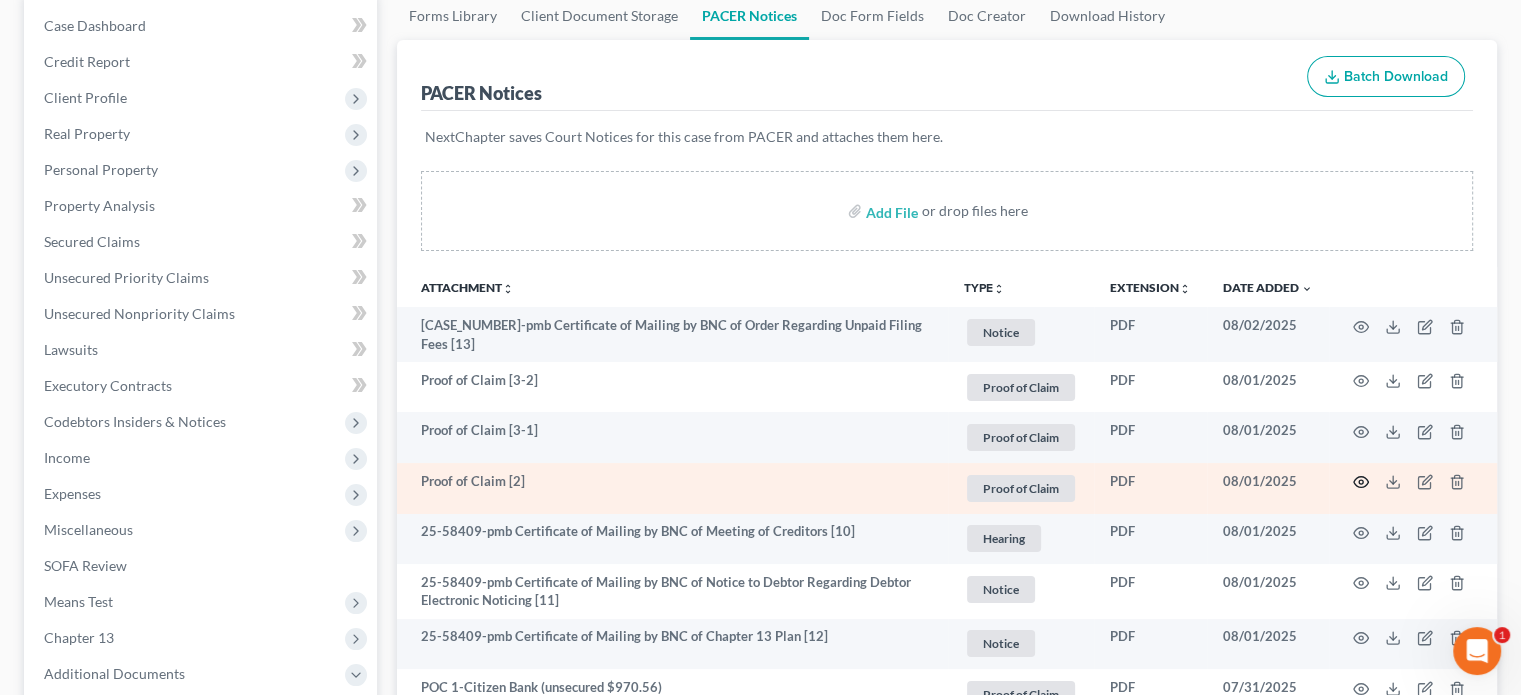 click 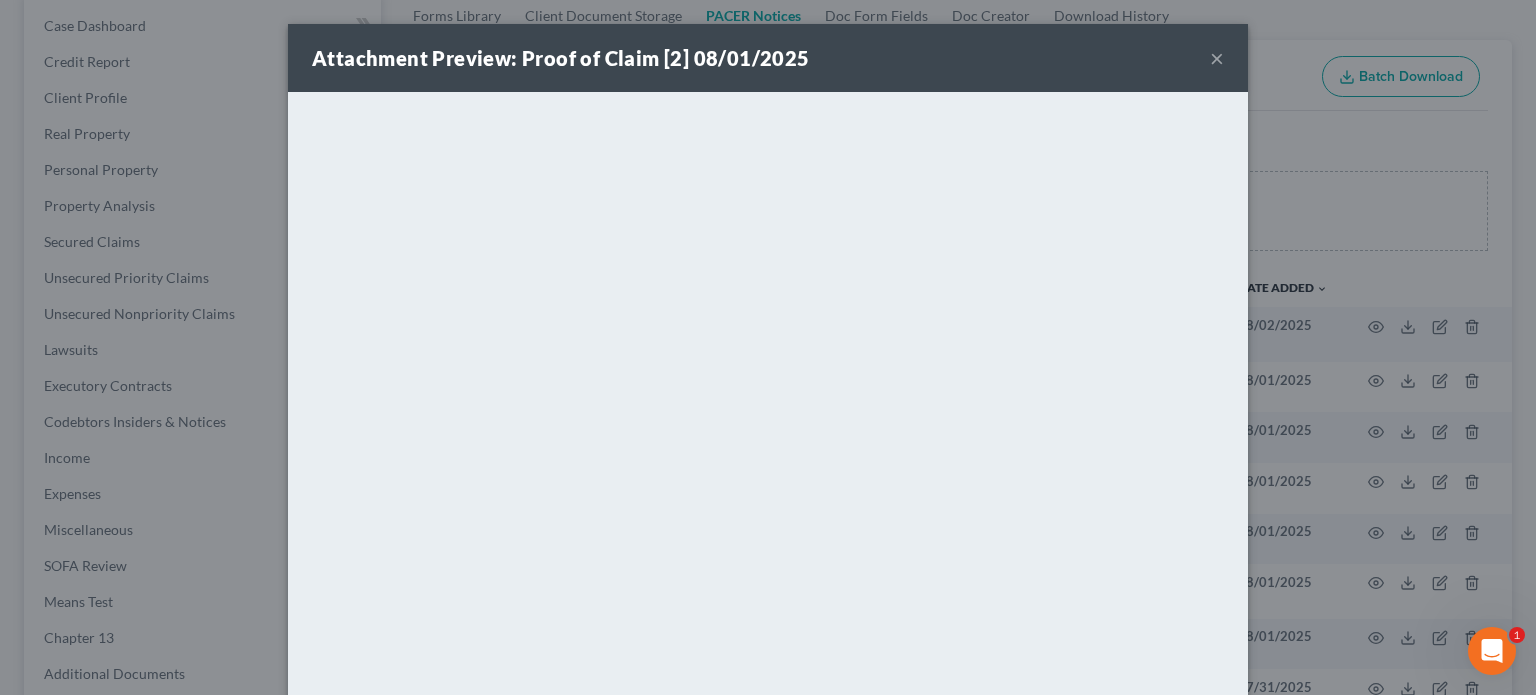 click on "Attachment Preview: Proof of Claim [2] [DATE]" at bounding box center (768, 58) 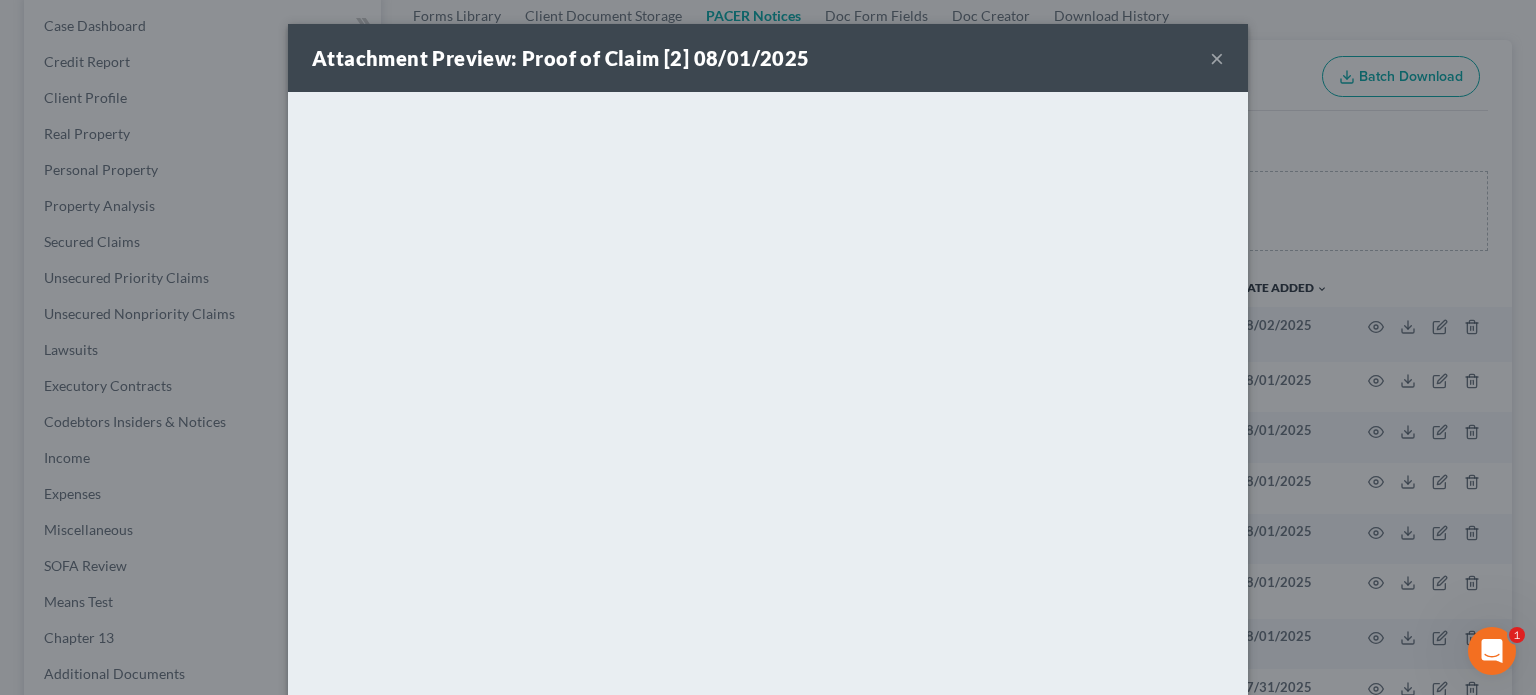click on "×" at bounding box center [1217, 58] 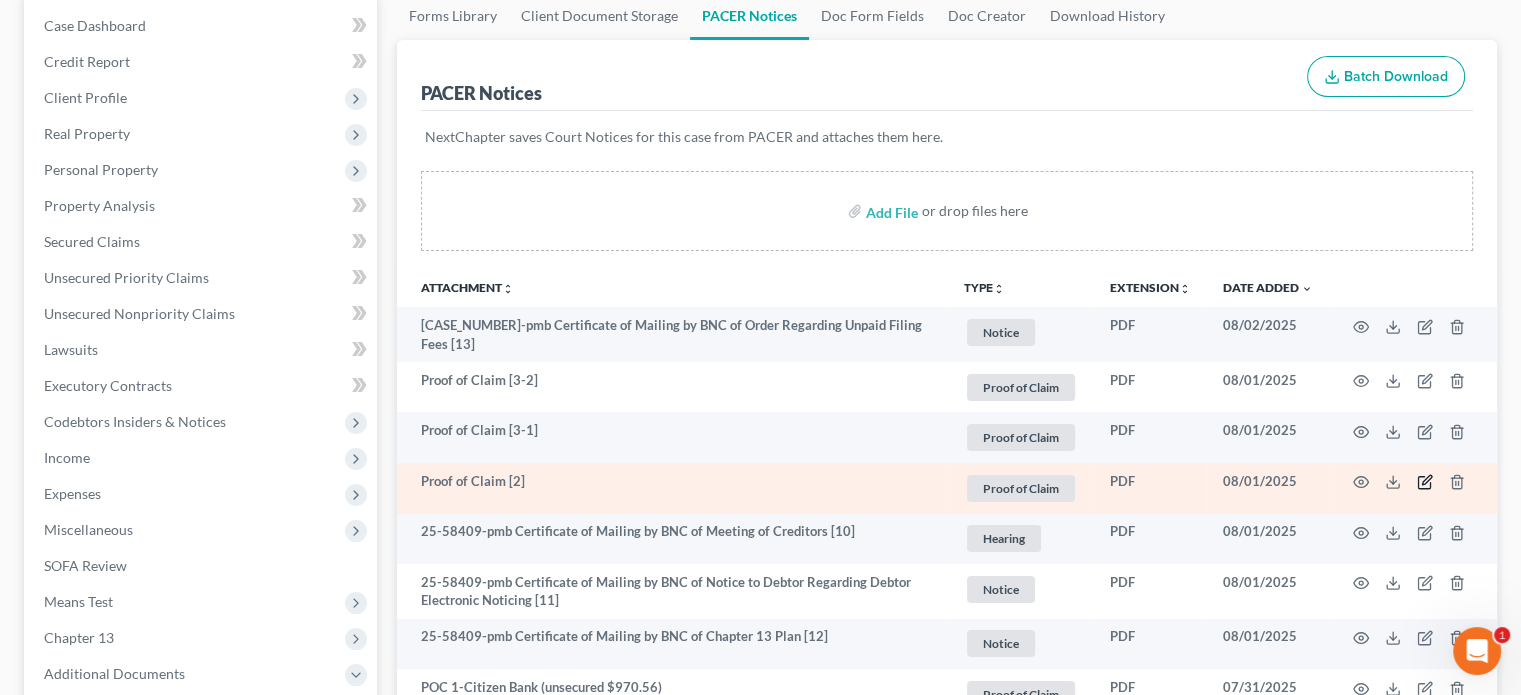 click 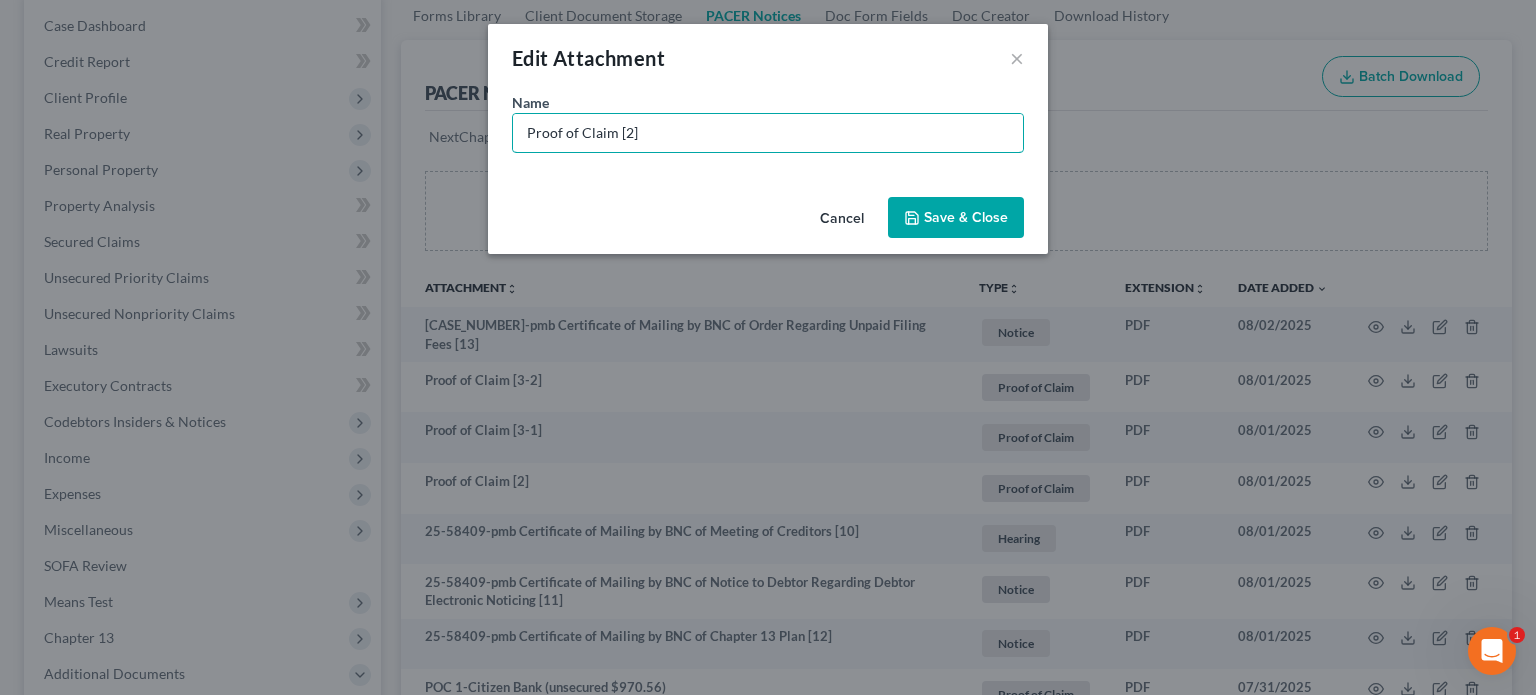 drag, startPoint x: 637, startPoint y: 130, endPoint x: 0, endPoint y: 119, distance: 637.095 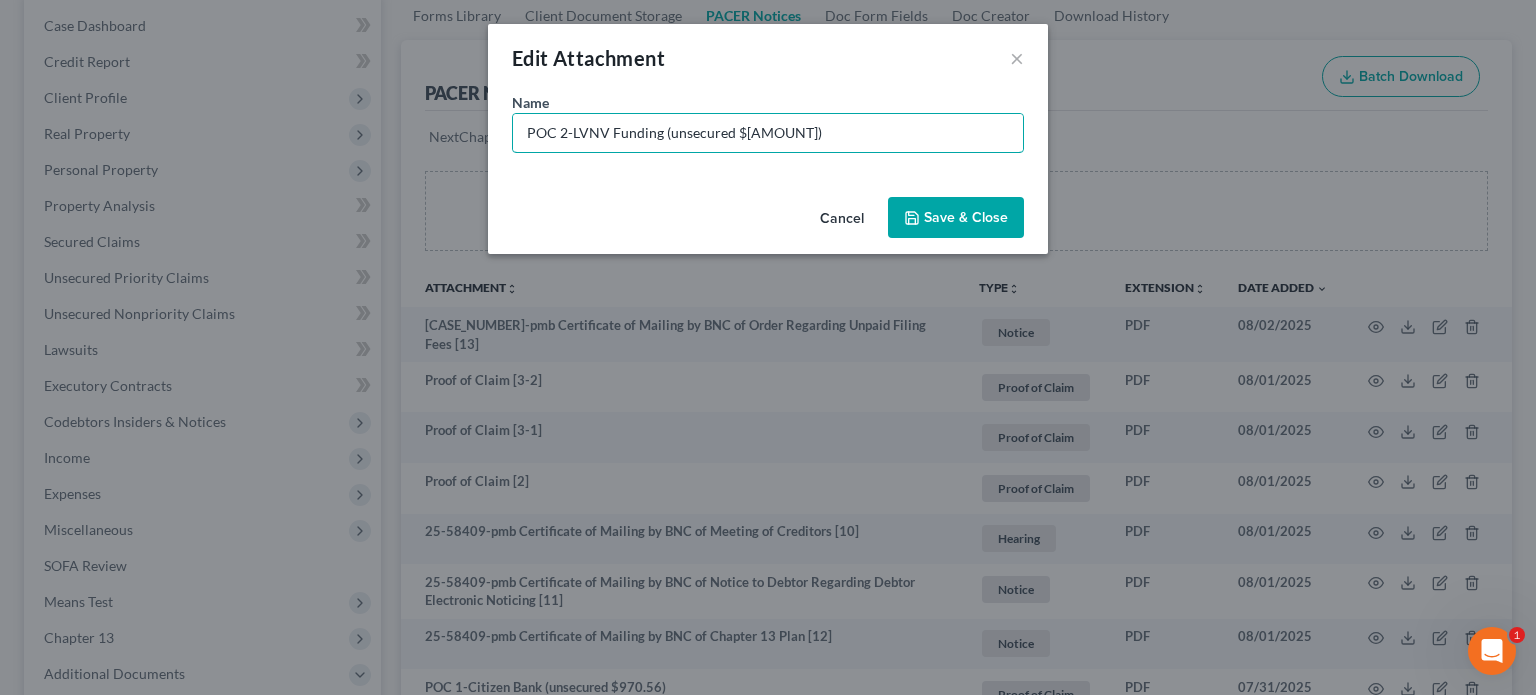 type on "POC 2-LVNV Funding (unsecured $[AMOUNT])" 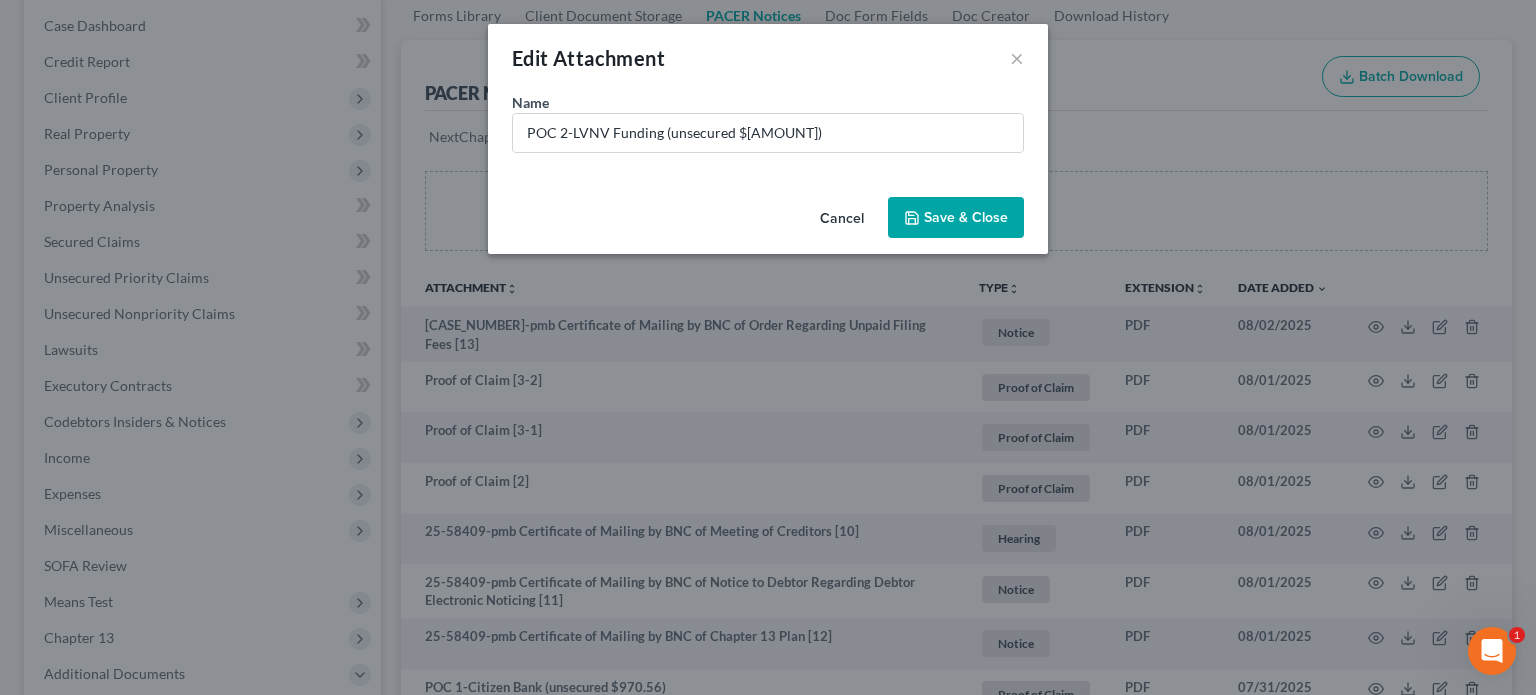 click on "Save & Close" at bounding box center (966, 217) 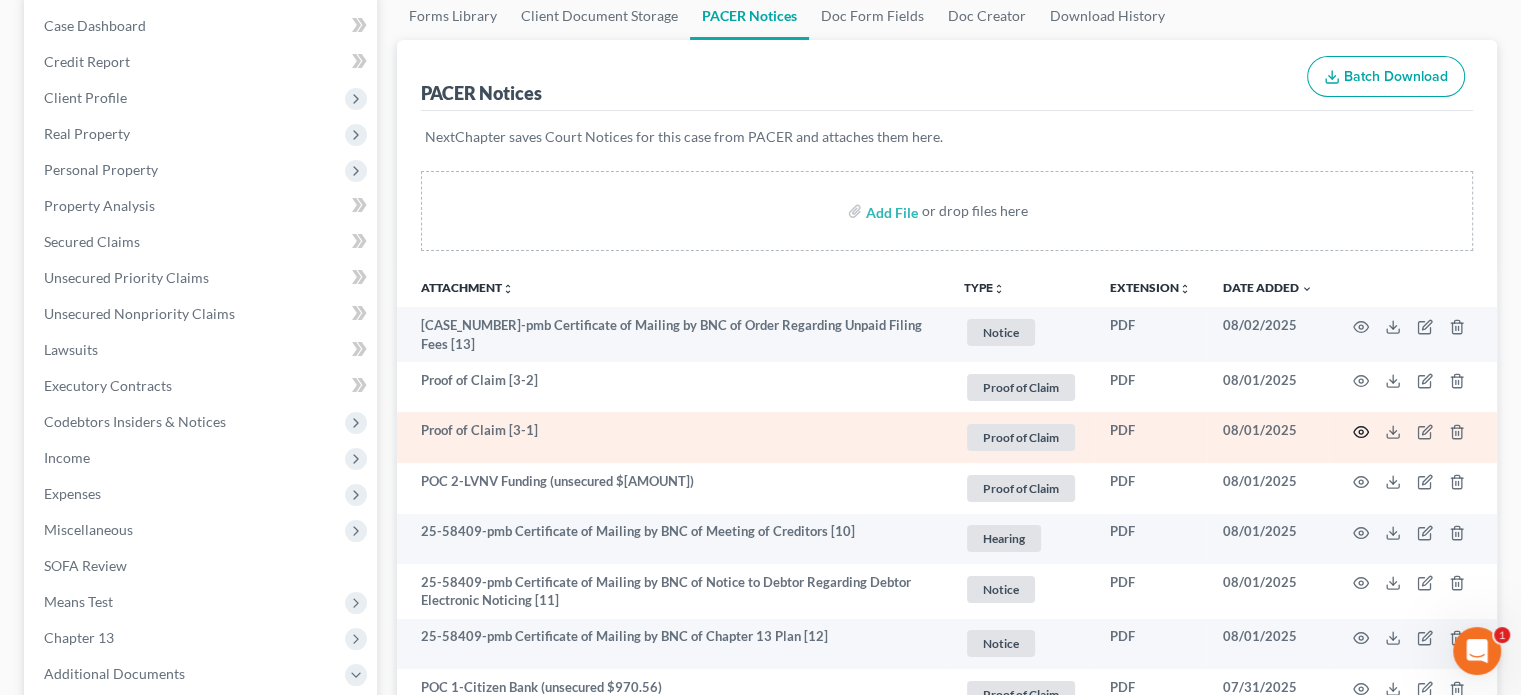 click 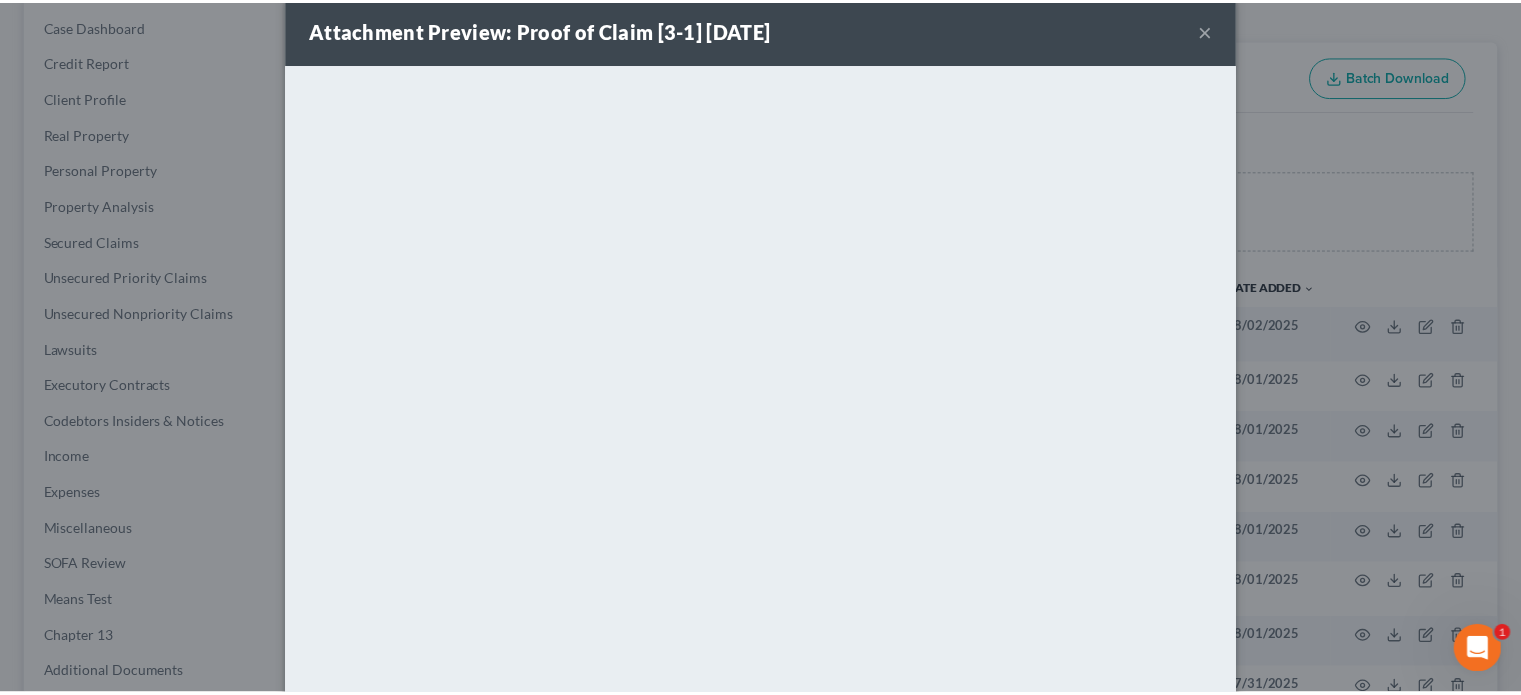 scroll, scrollTop: 0, scrollLeft: 0, axis: both 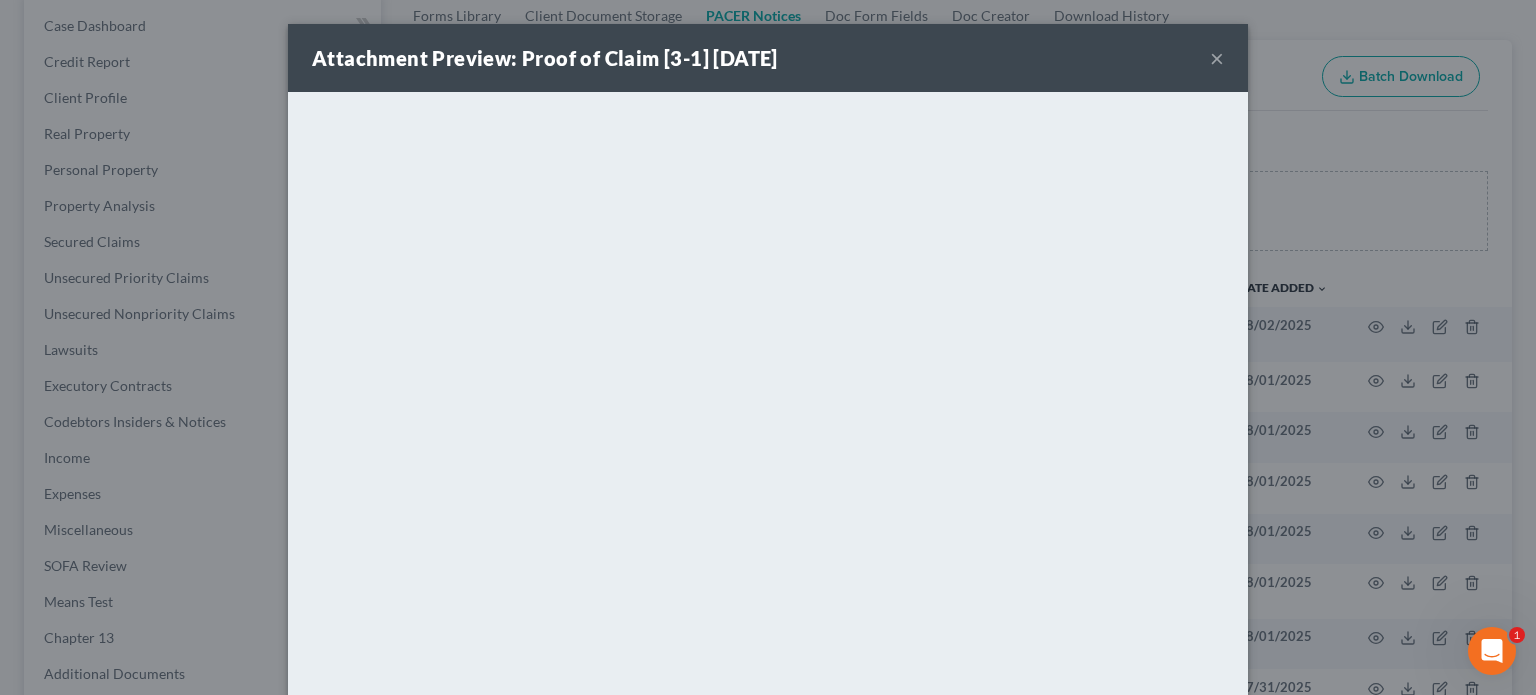 click on "×" at bounding box center [1217, 58] 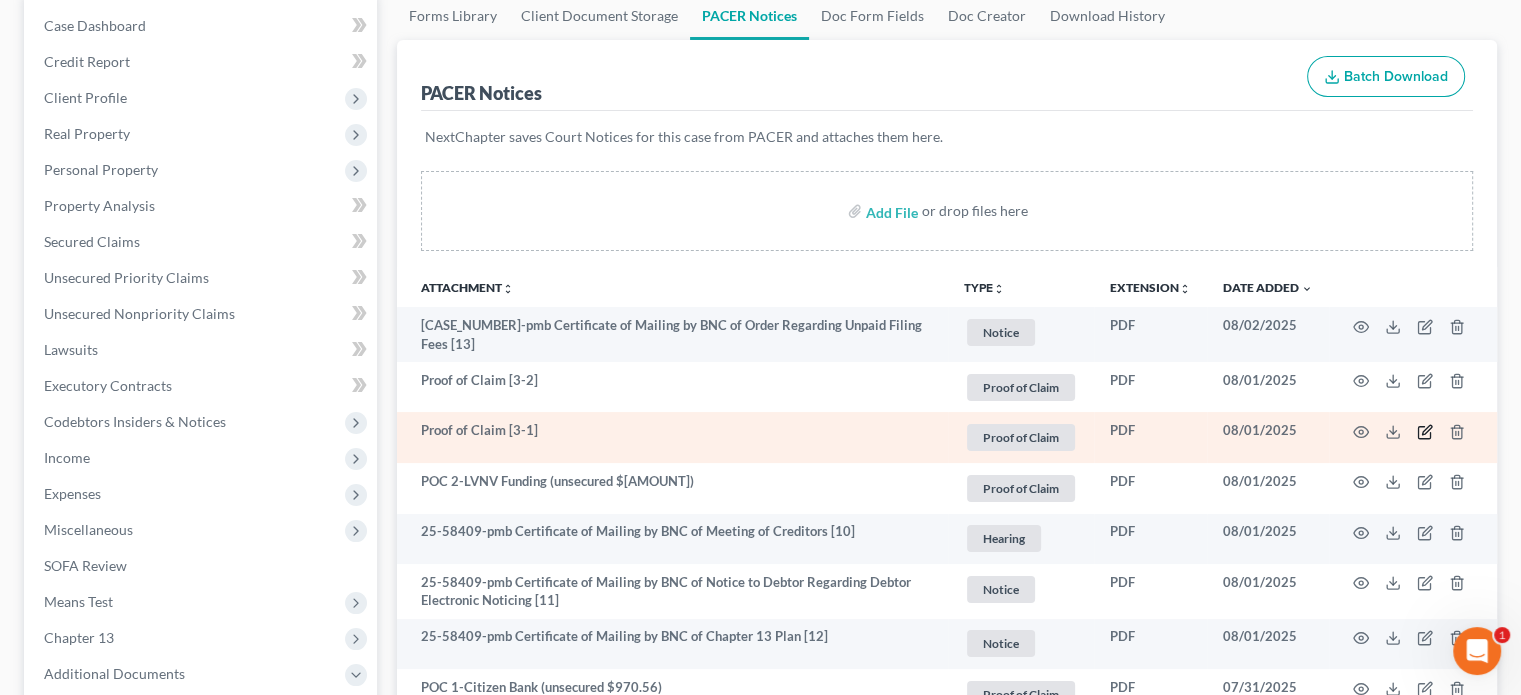 click 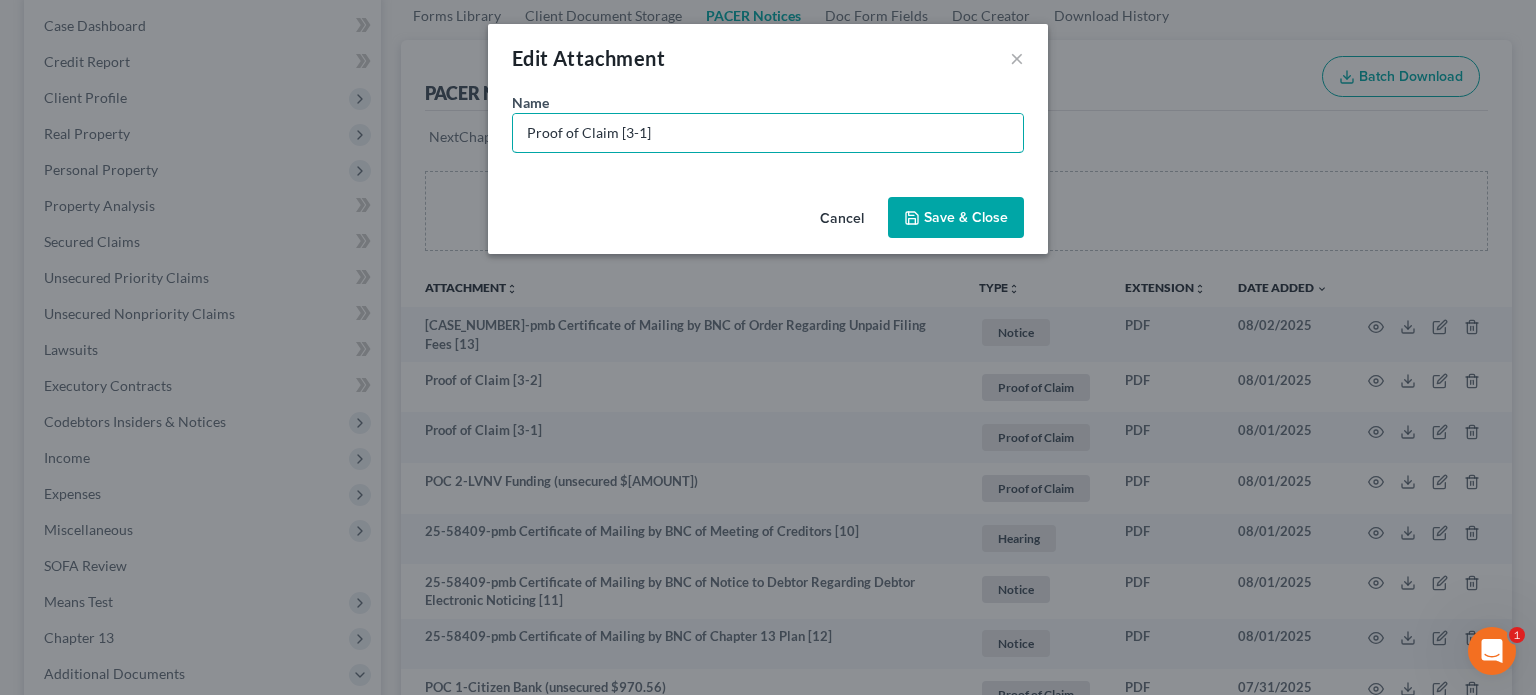 drag, startPoint x: 694, startPoint y: 135, endPoint x: 0, endPoint y: 56, distance: 698.48193 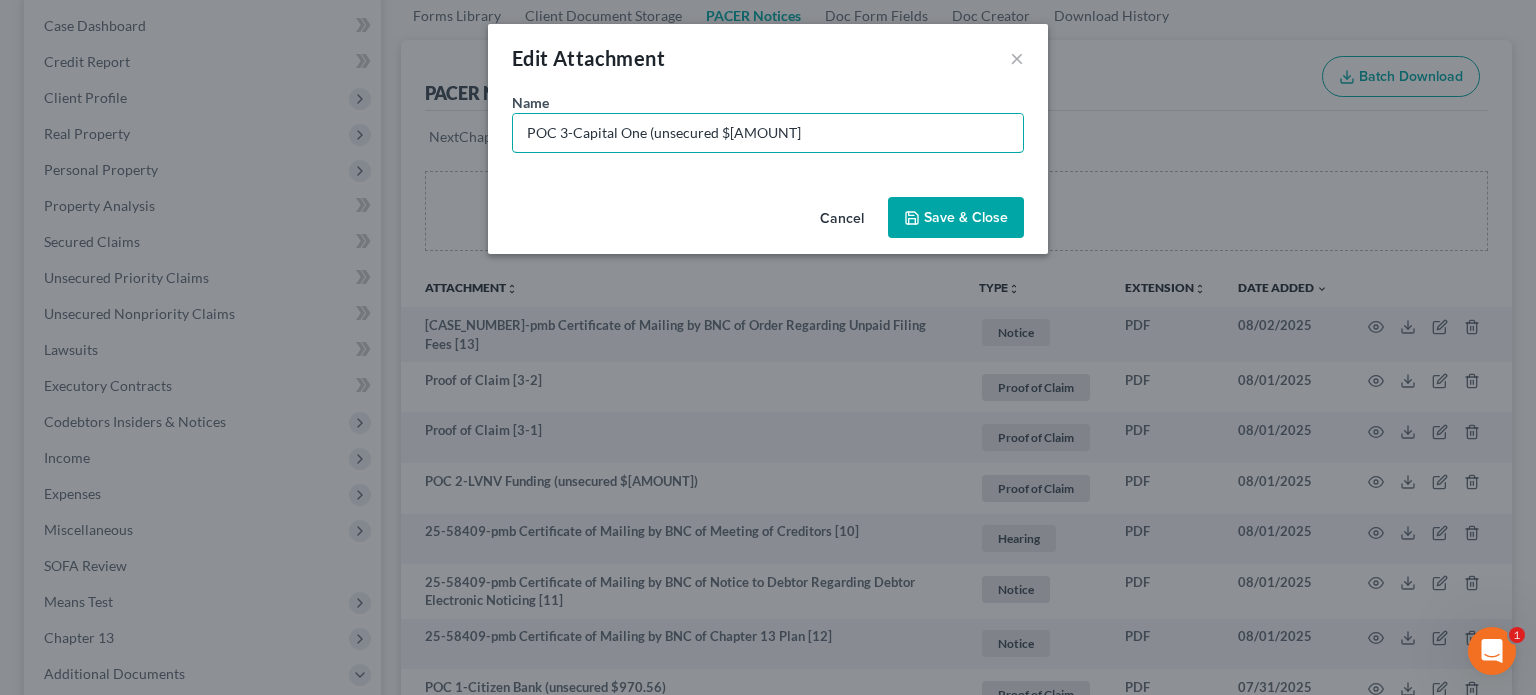 type on "POC 3-Capital One (unsecured $[AMOUNT]" 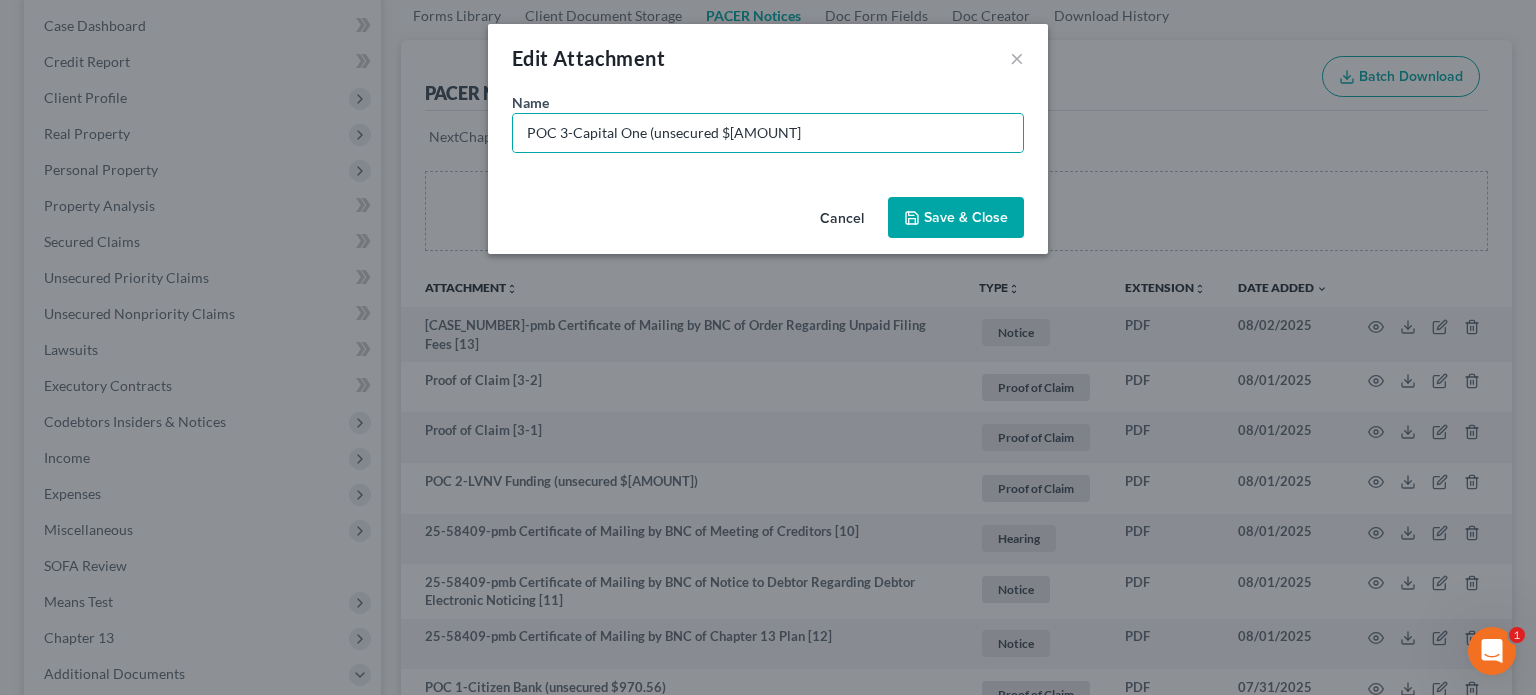 click on "Save & Close" at bounding box center [966, 217] 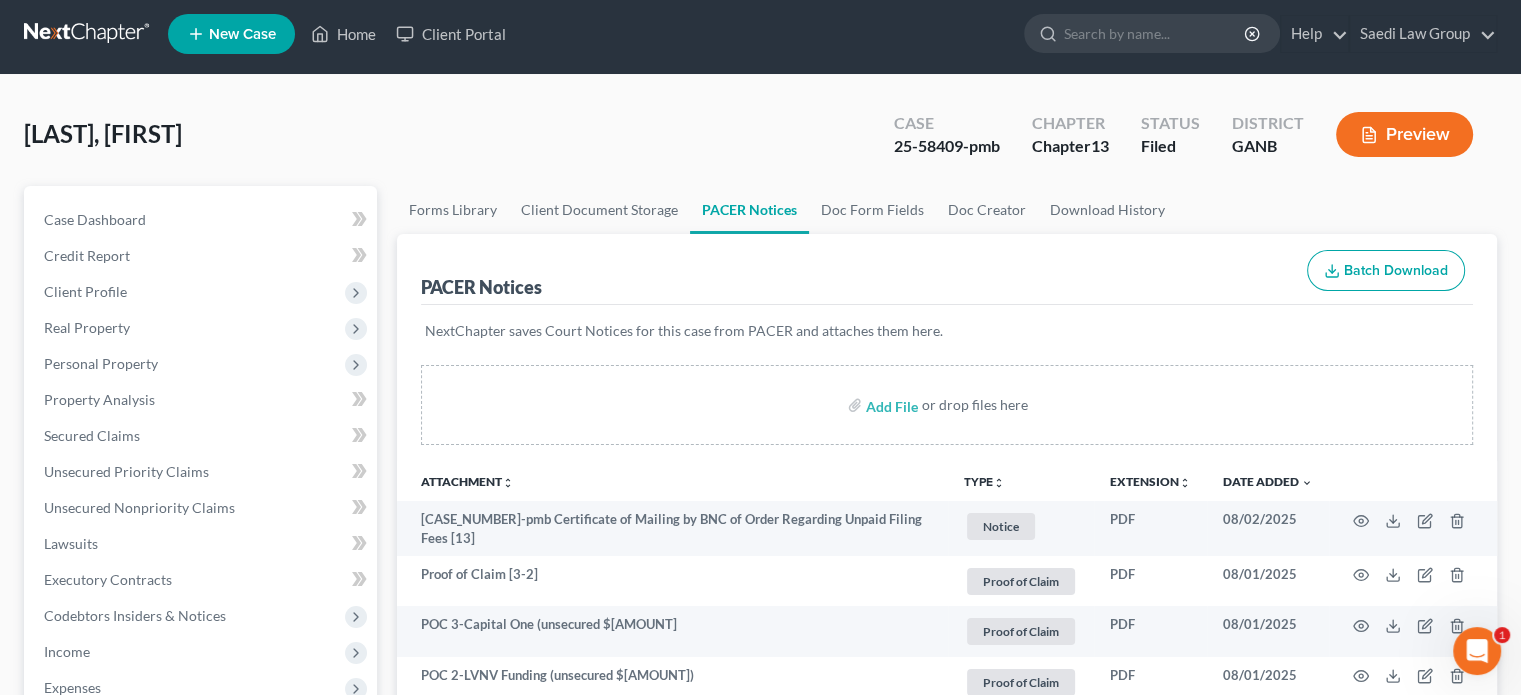 scroll, scrollTop: 0, scrollLeft: 0, axis: both 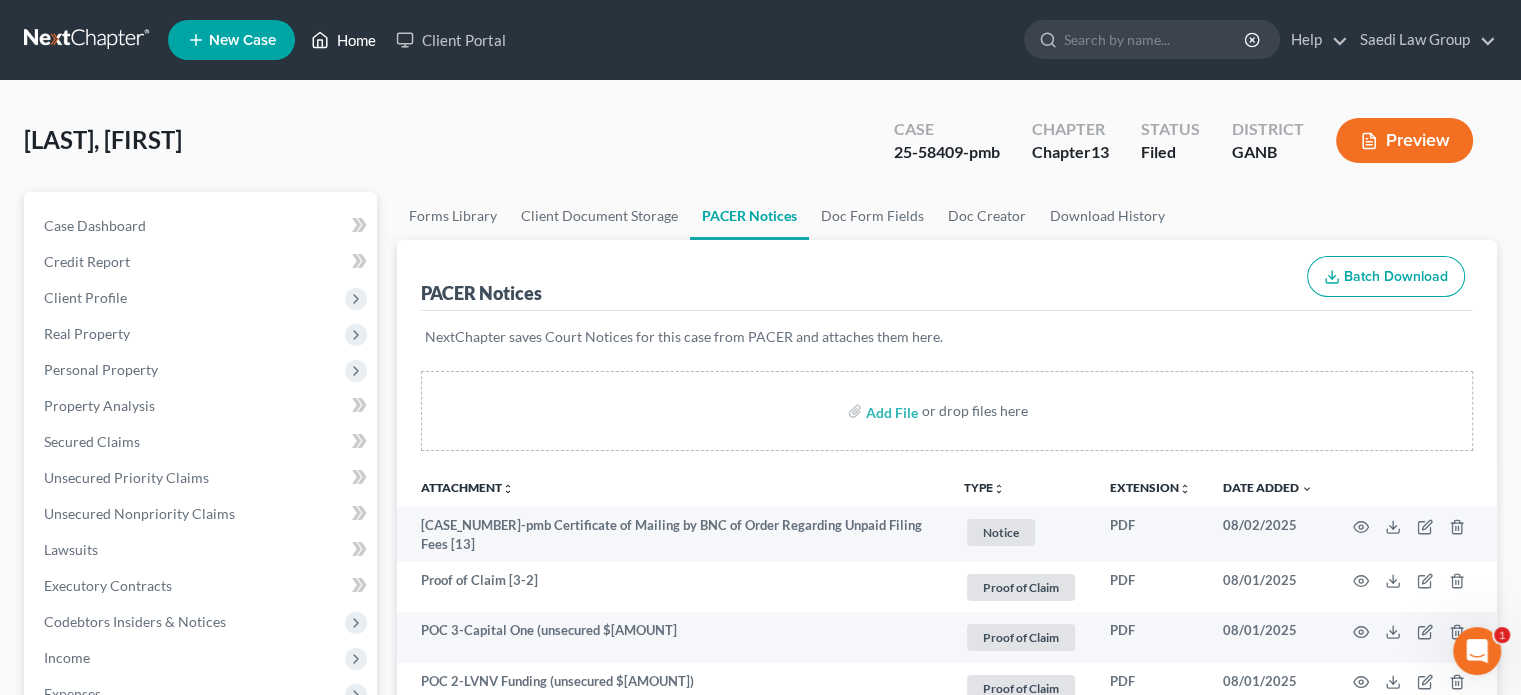 click on "Home" at bounding box center [343, 40] 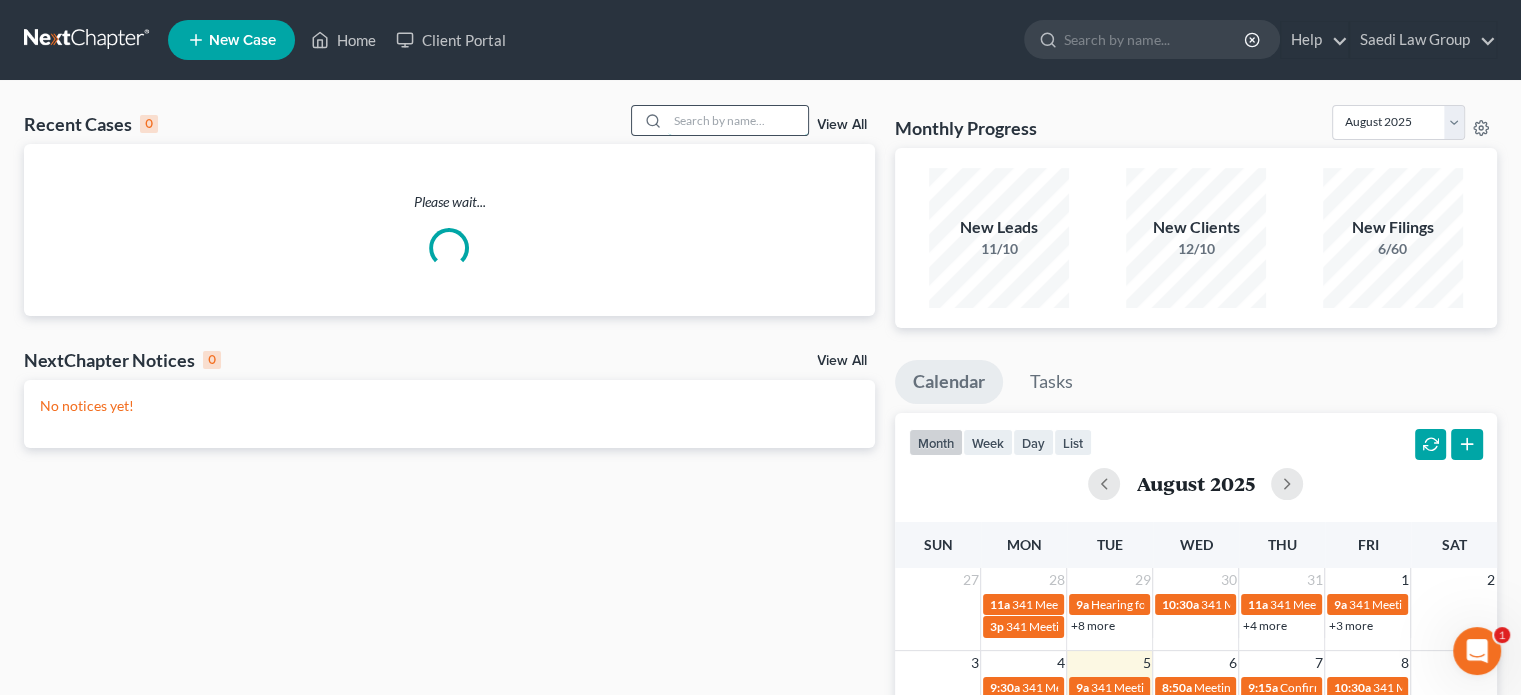 click at bounding box center (738, 120) 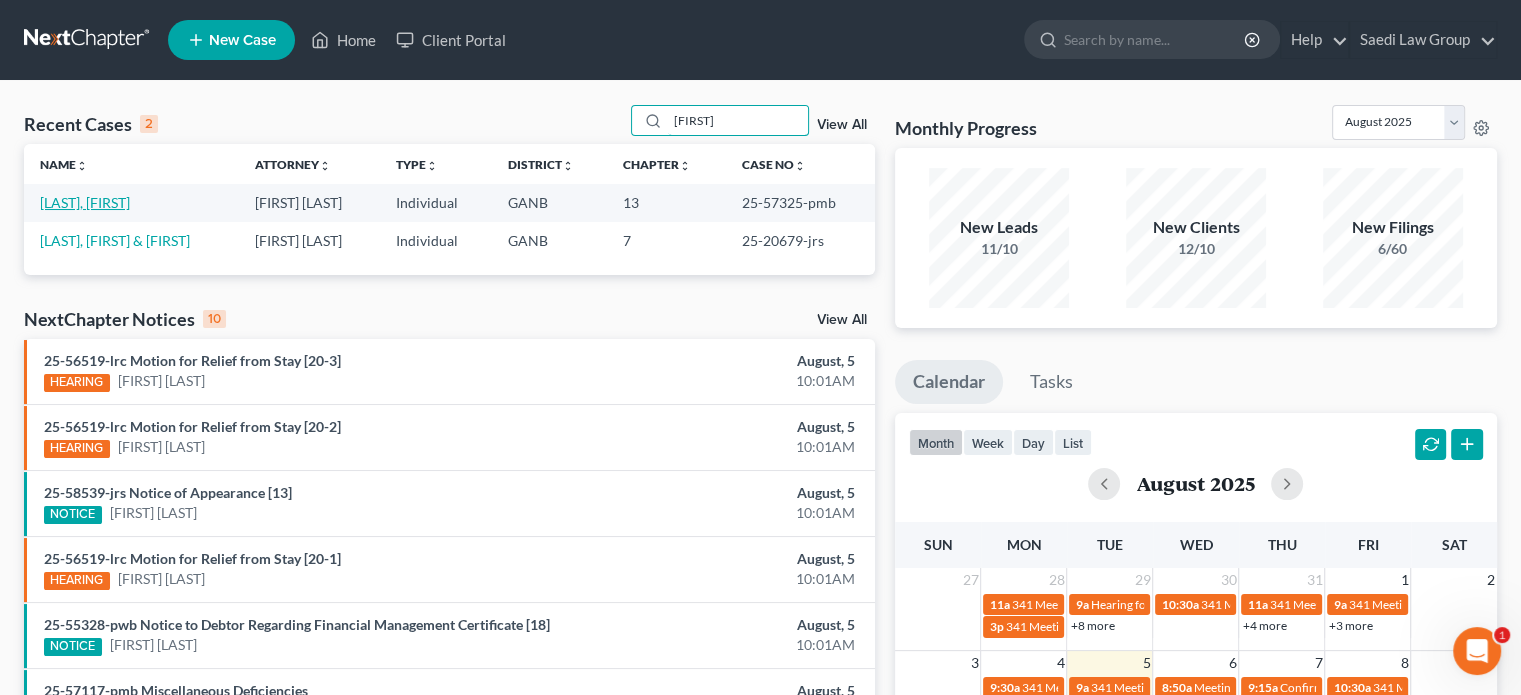 type on "[FIRST]" 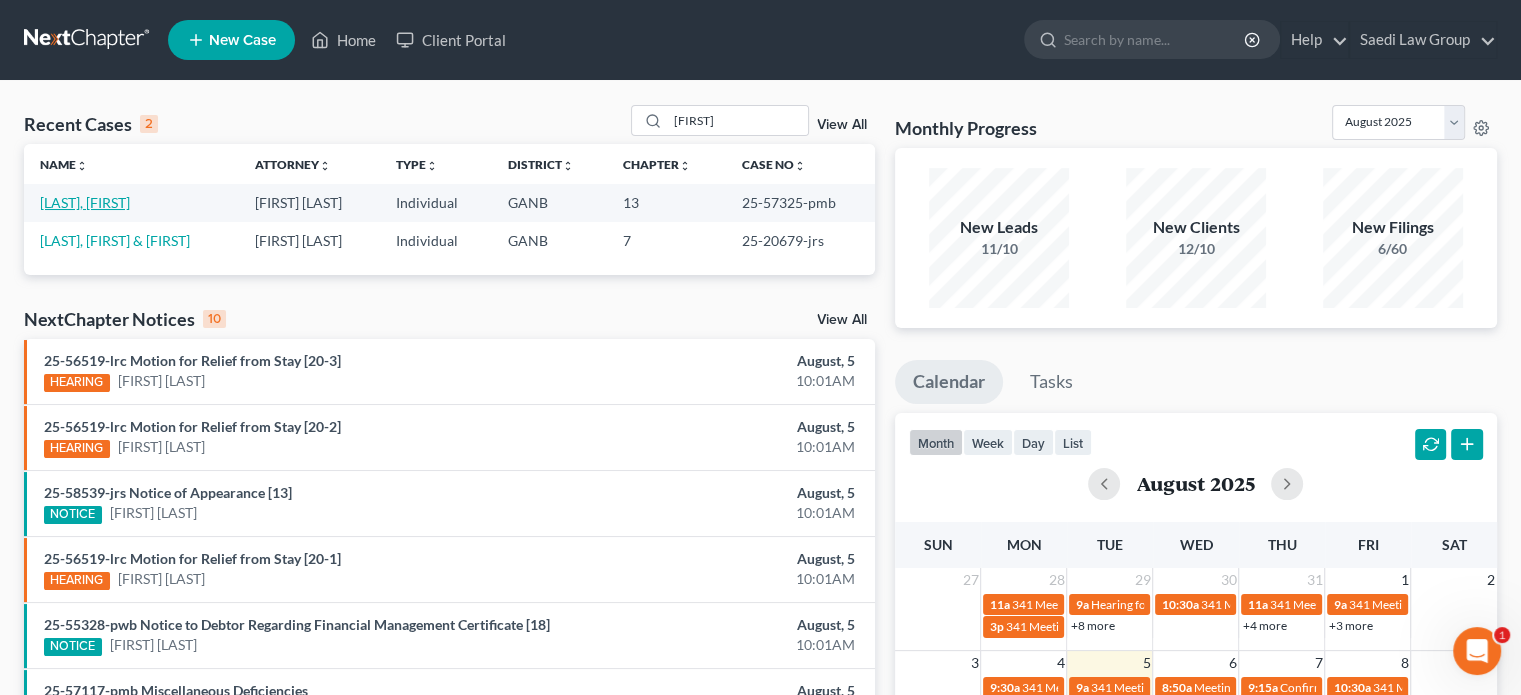 click on "[LAST], [FIRST]" at bounding box center [85, 202] 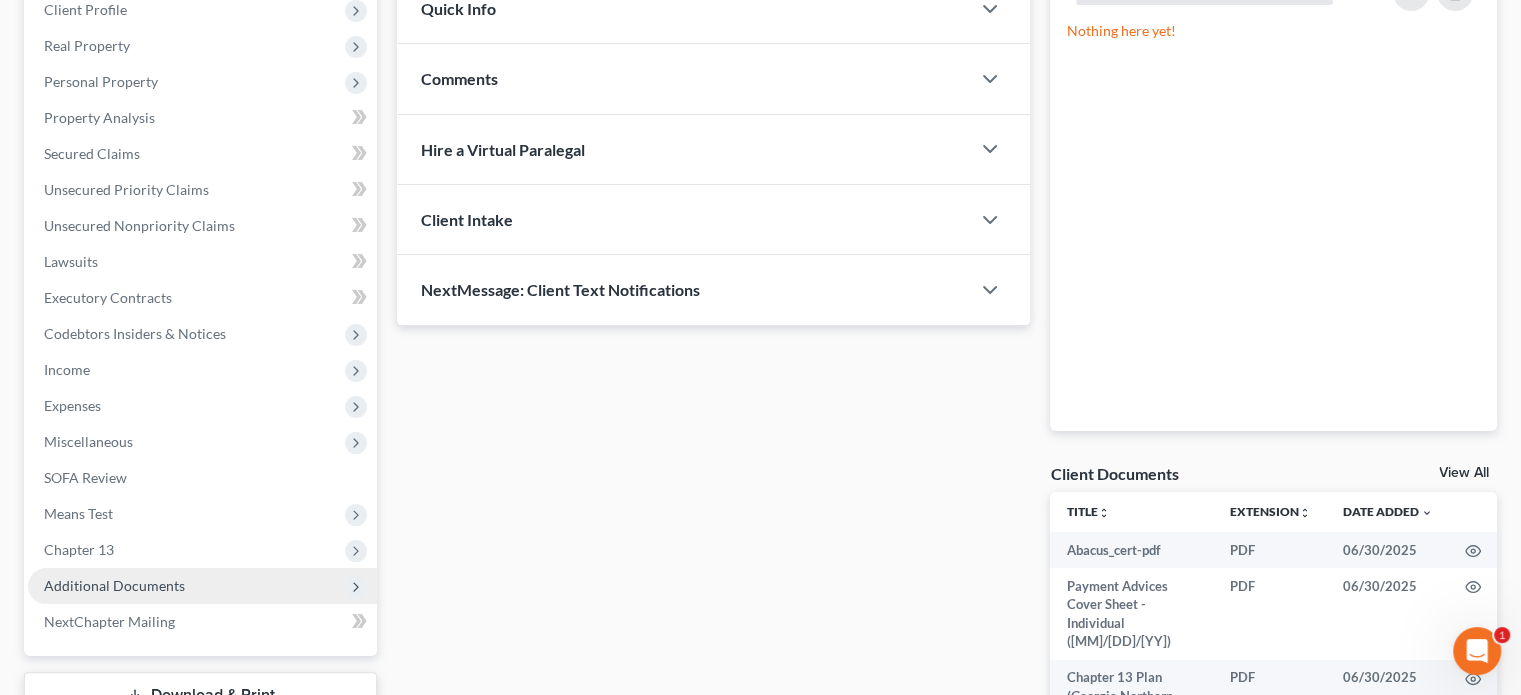 scroll, scrollTop: 449, scrollLeft: 0, axis: vertical 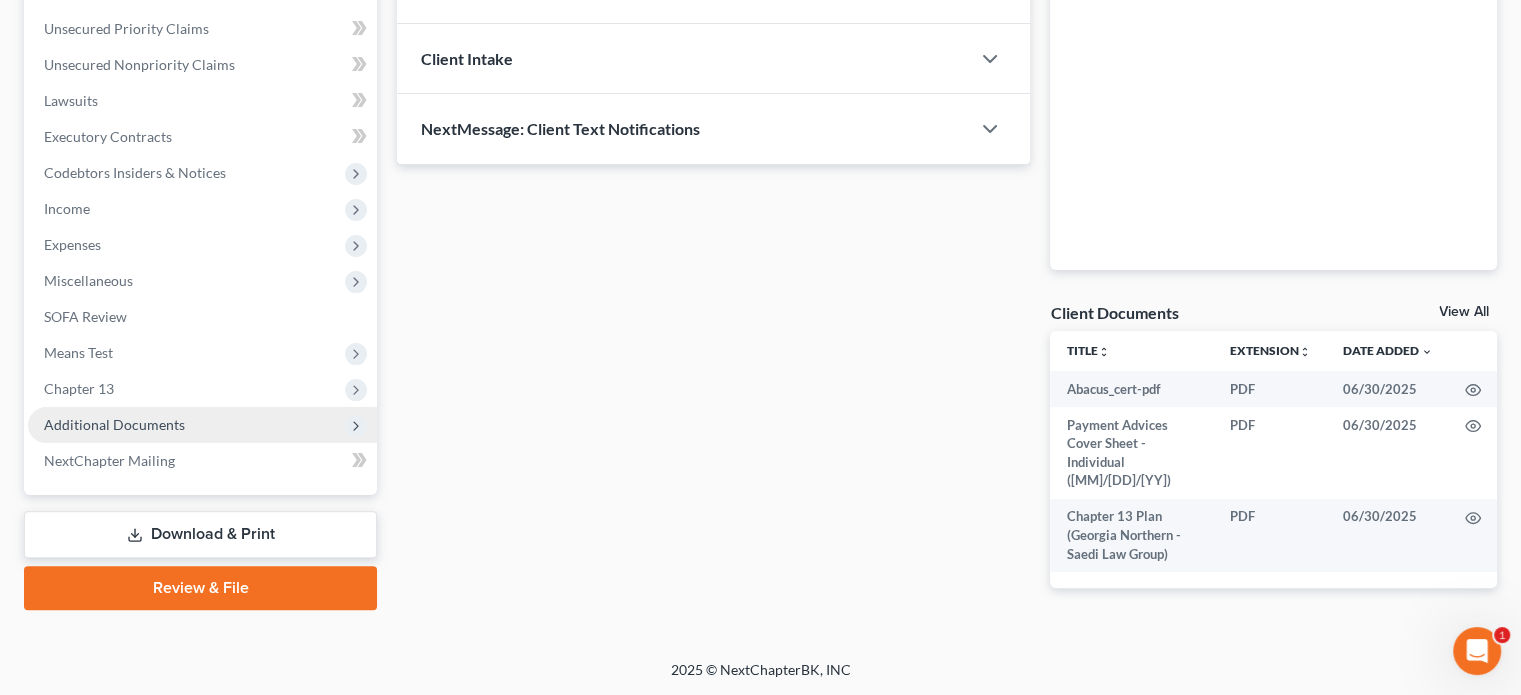 click on "Additional Documents" at bounding box center (114, 424) 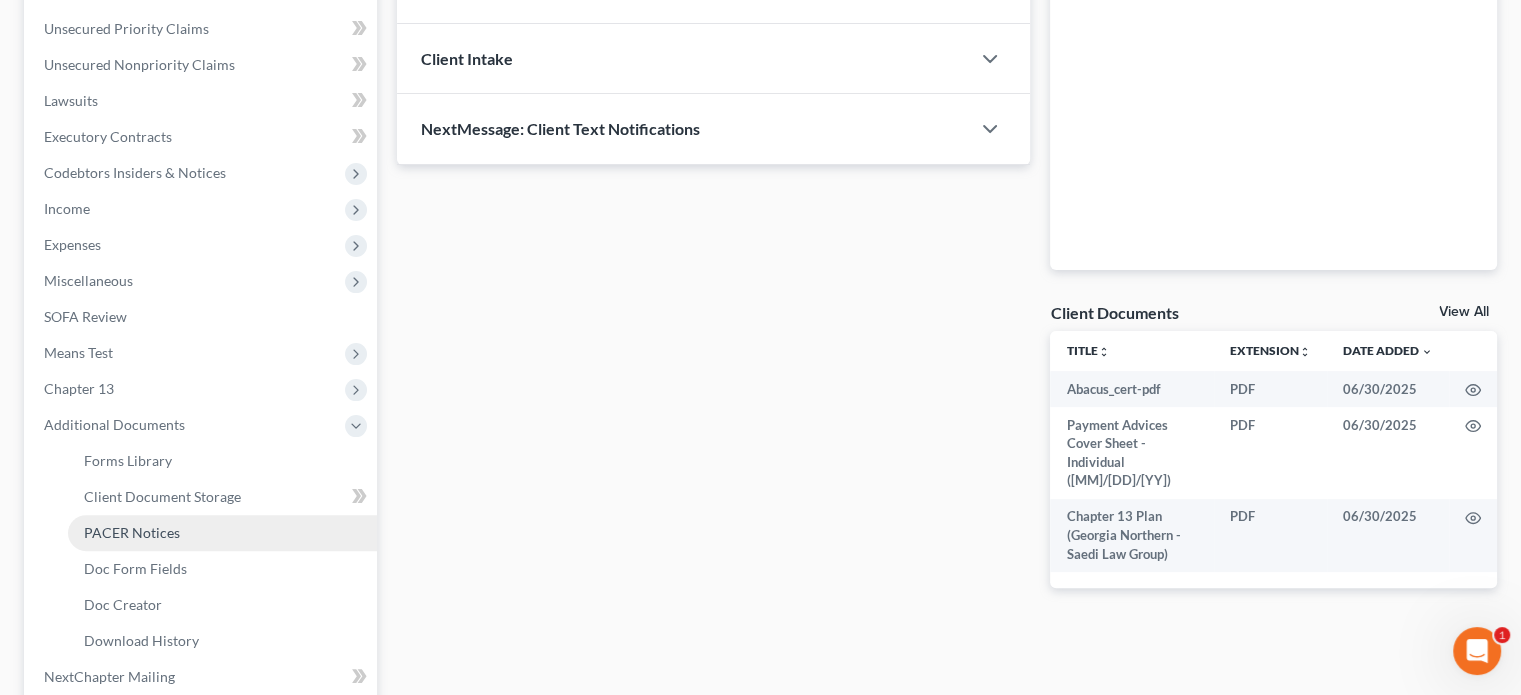 click on "PACER Notices" at bounding box center [132, 532] 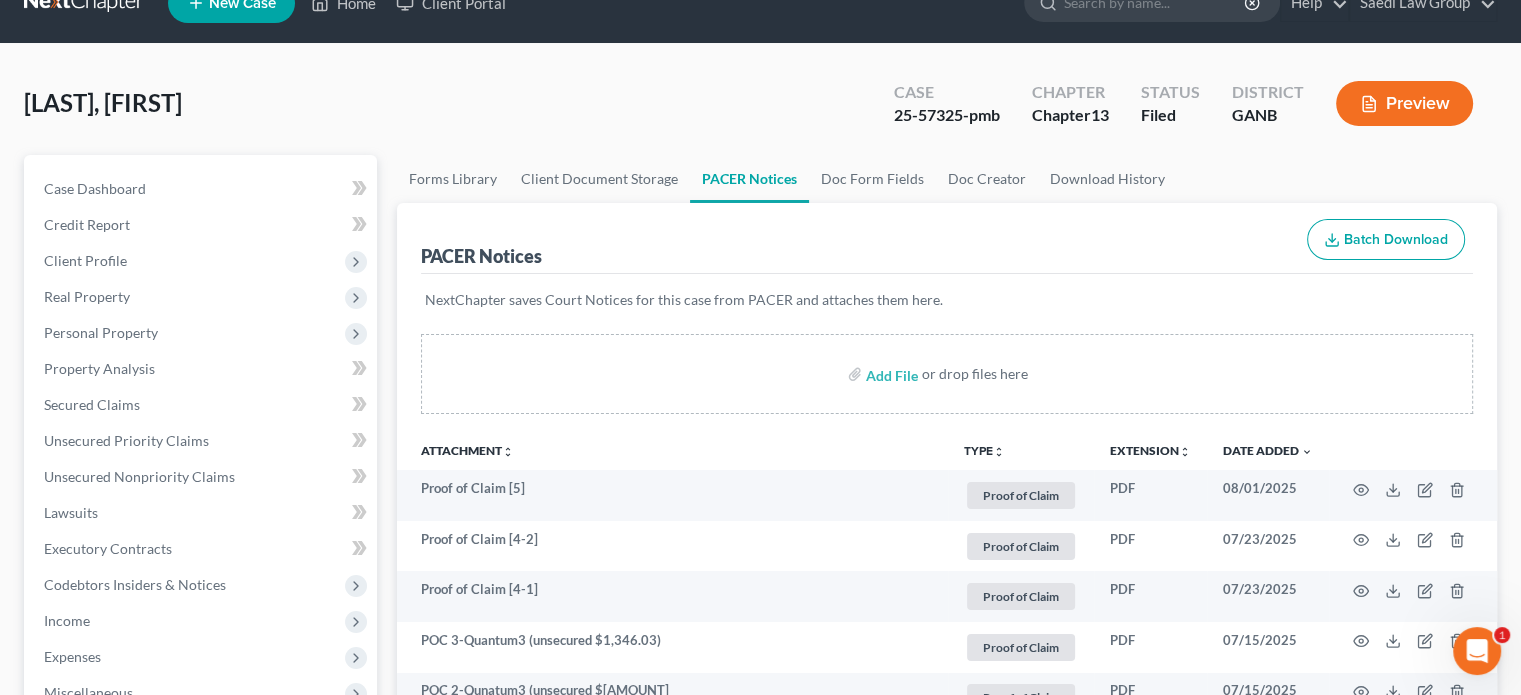 scroll, scrollTop: 200, scrollLeft: 0, axis: vertical 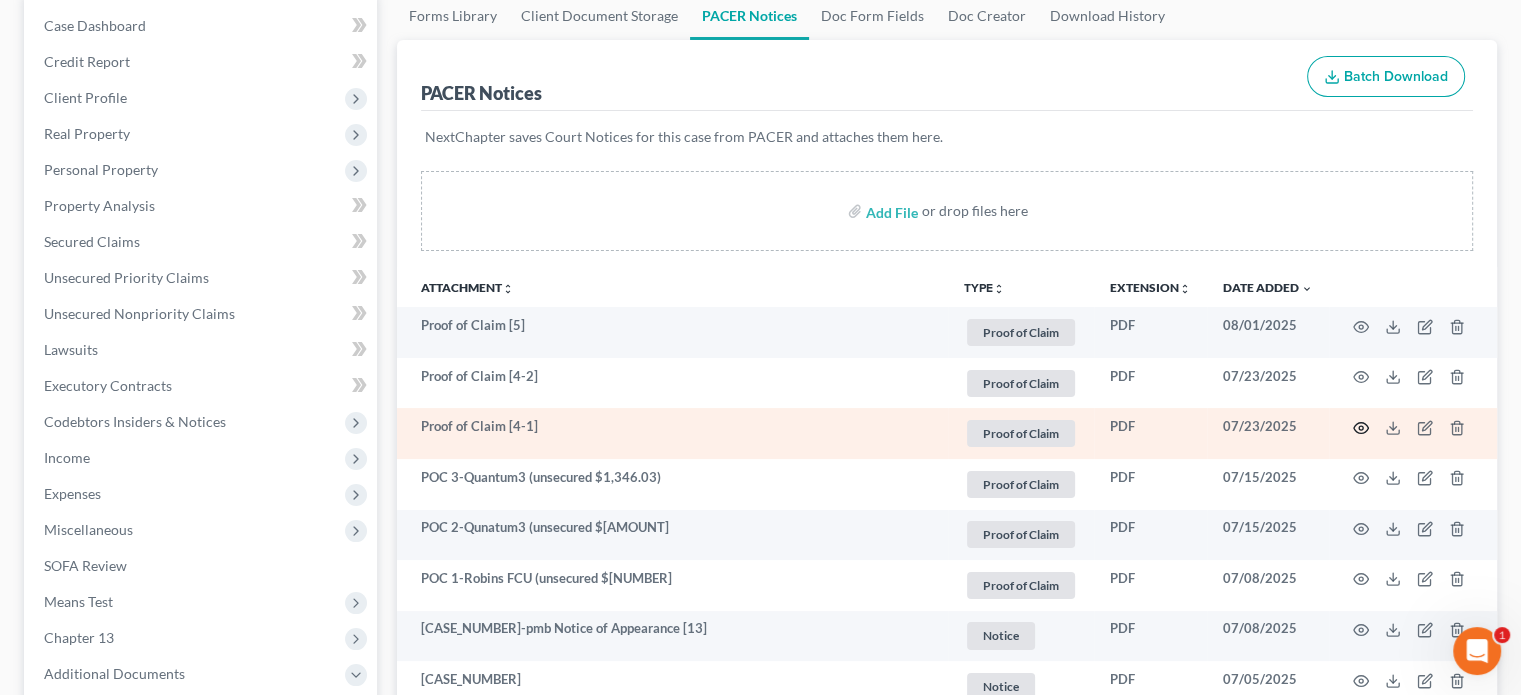 click 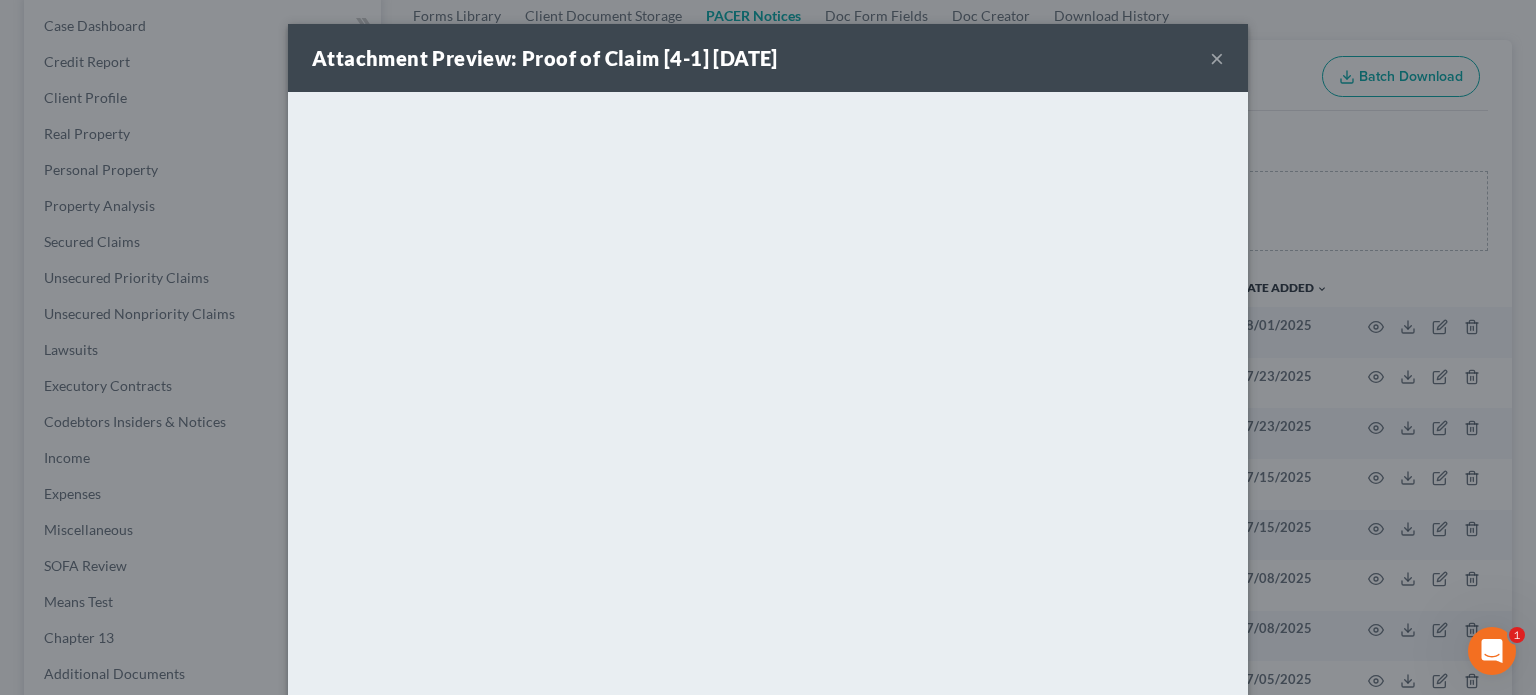 drag, startPoint x: 1209, startPoint y: 58, endPoint x: 1242, endPoint y: 121, distance: 71.11962 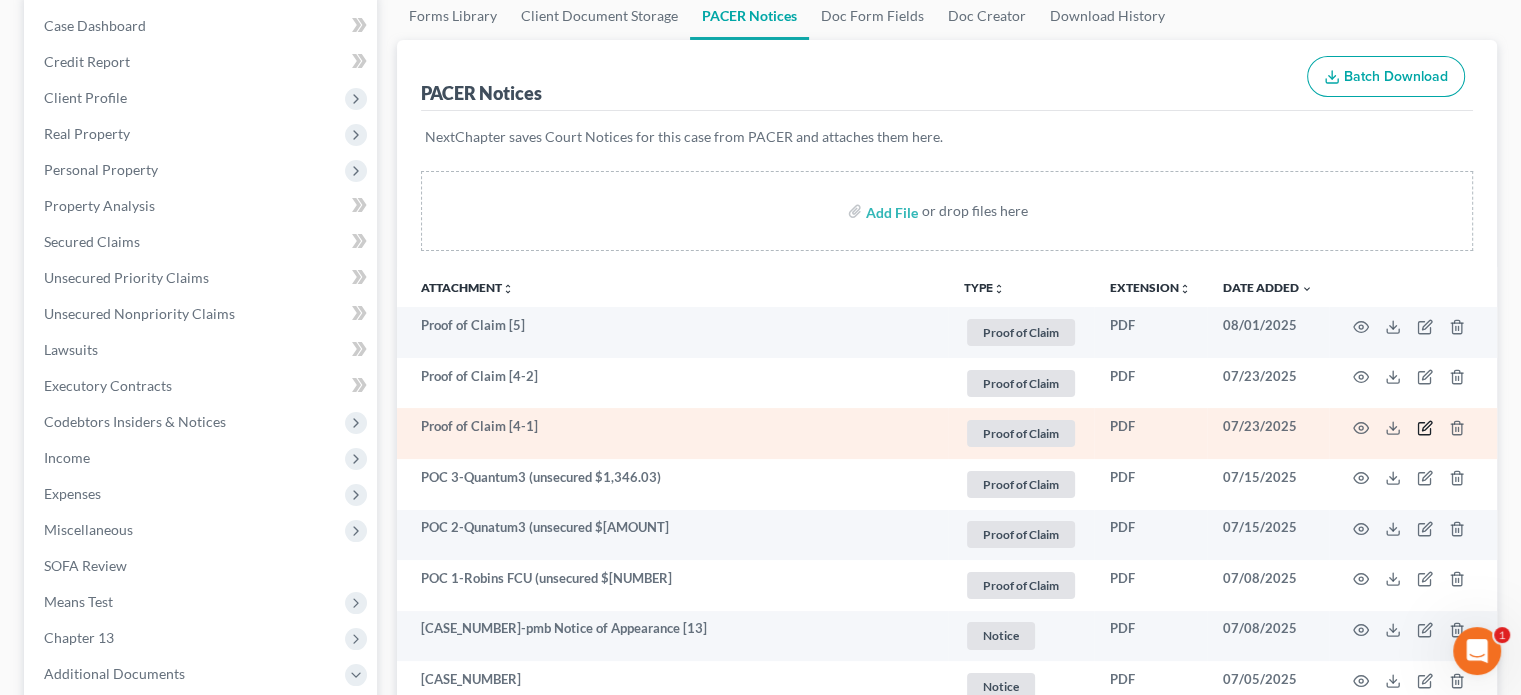 click 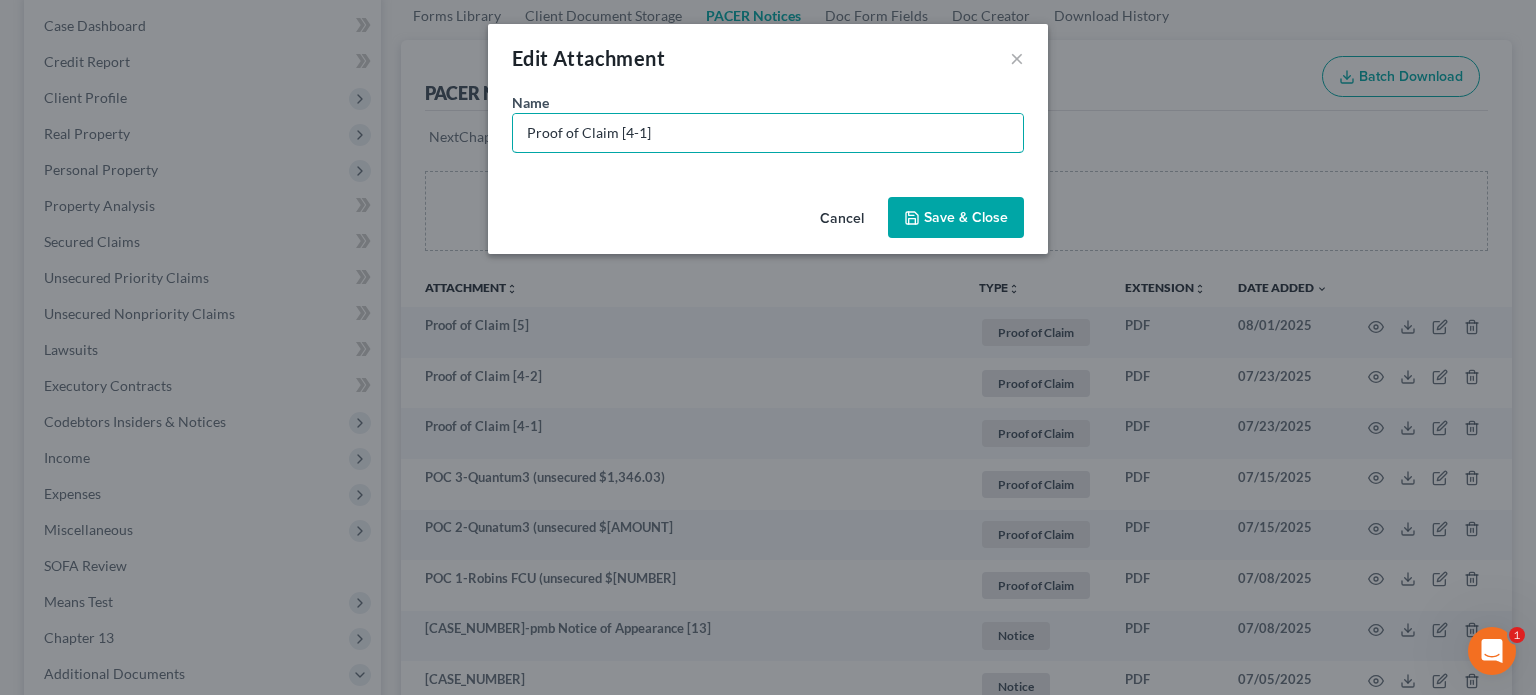 drag, startPoint x: 676, startPoint y: 136, endPoint x: 20, endPoint y: 67, distance: 659.61884 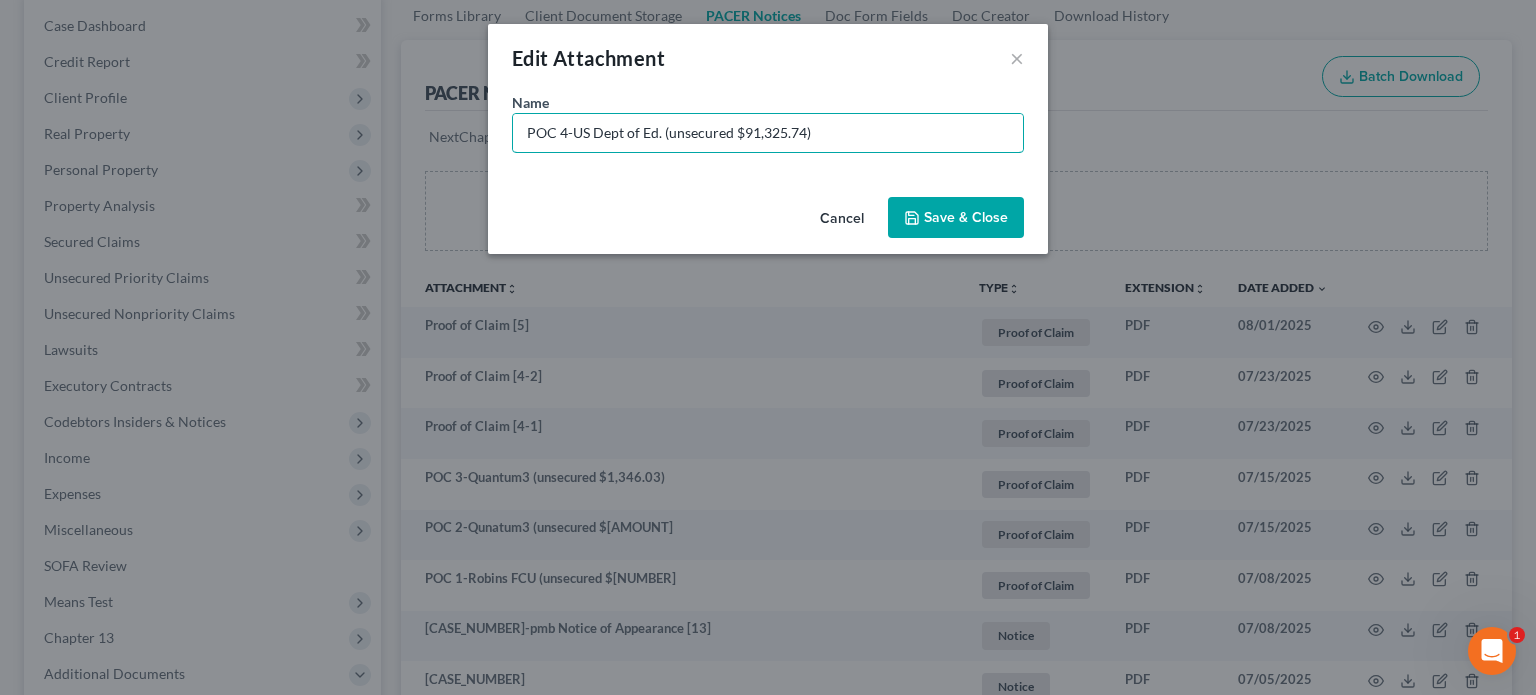 type on "POC 4-US Dept of Ed. (unsecured $91,325.74)" 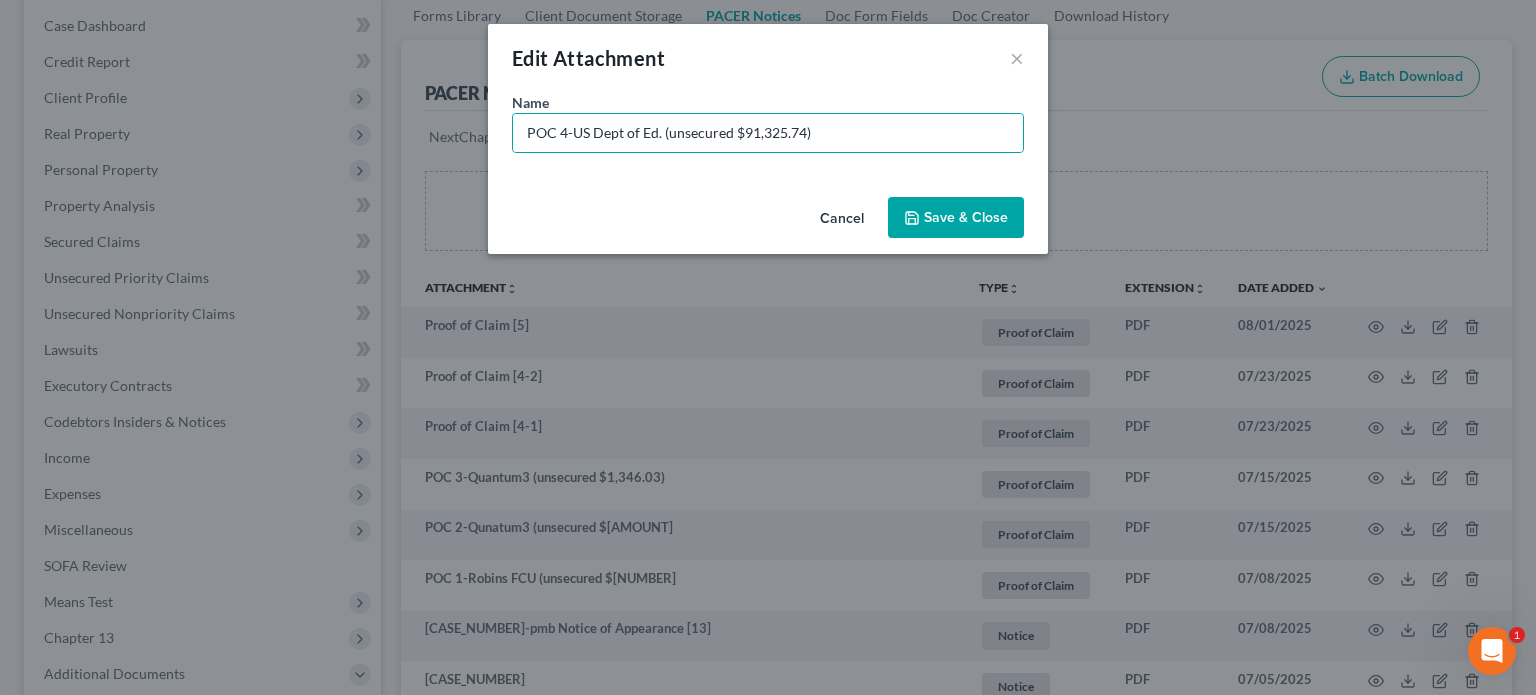 click on "Save & Close" at bounding box center (966, 217) 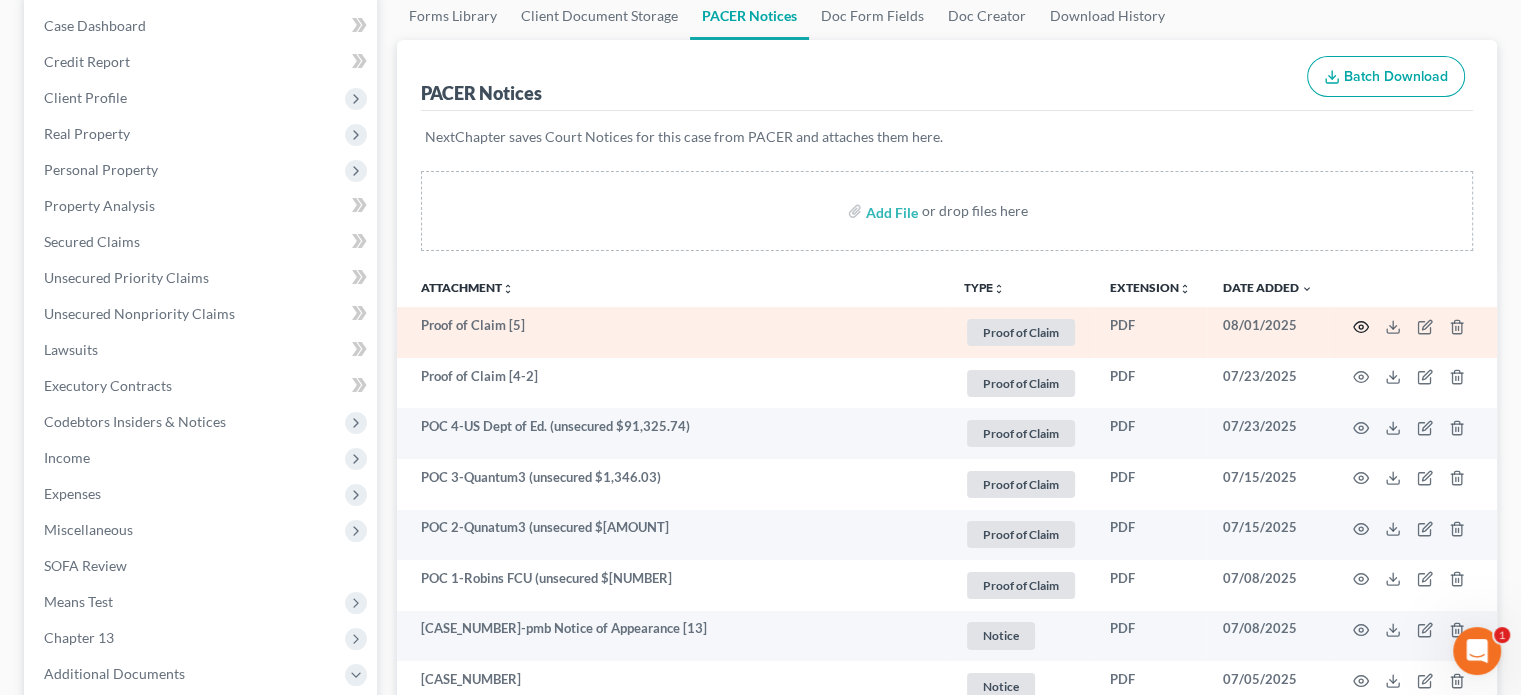 click 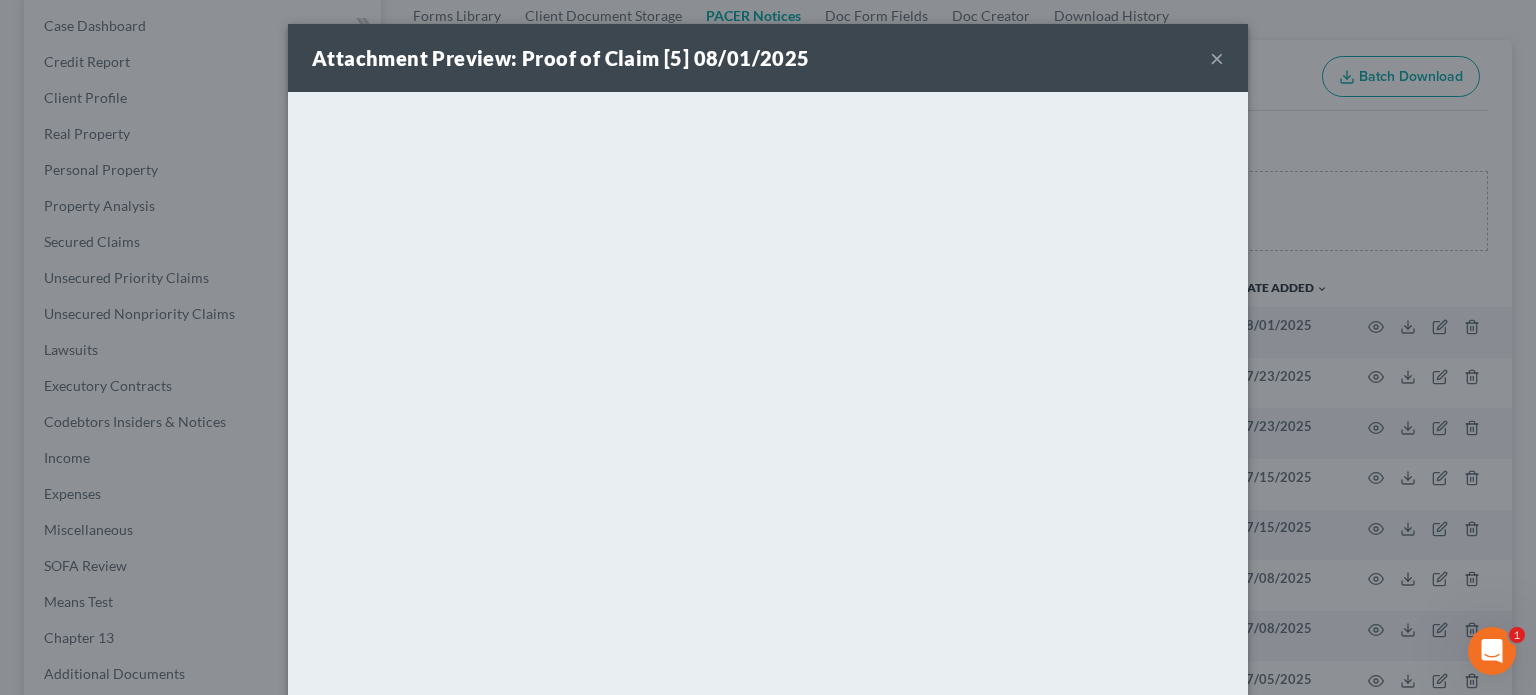 drag, startPoint x: 1214, startPoint y: 62, endPoint x: 1214, endPoint y: 99, distance: 37 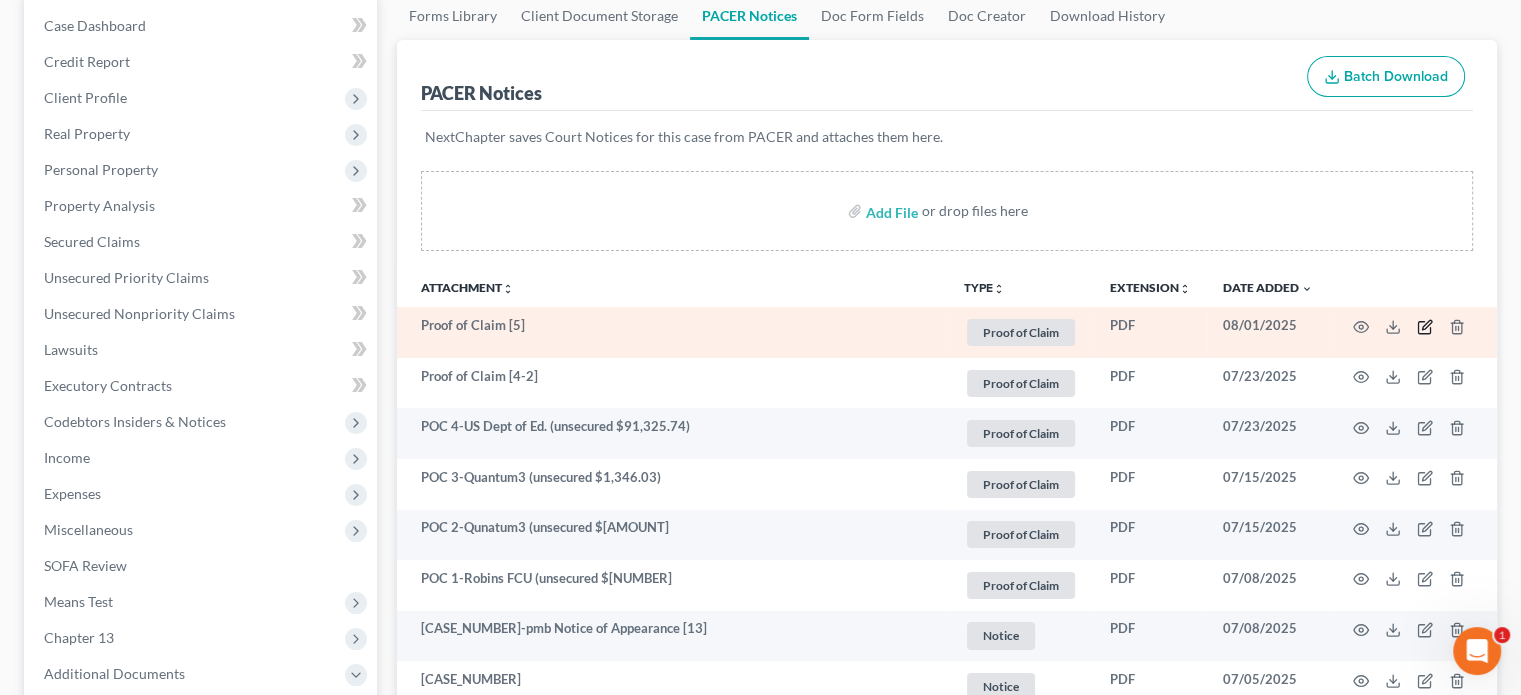 click 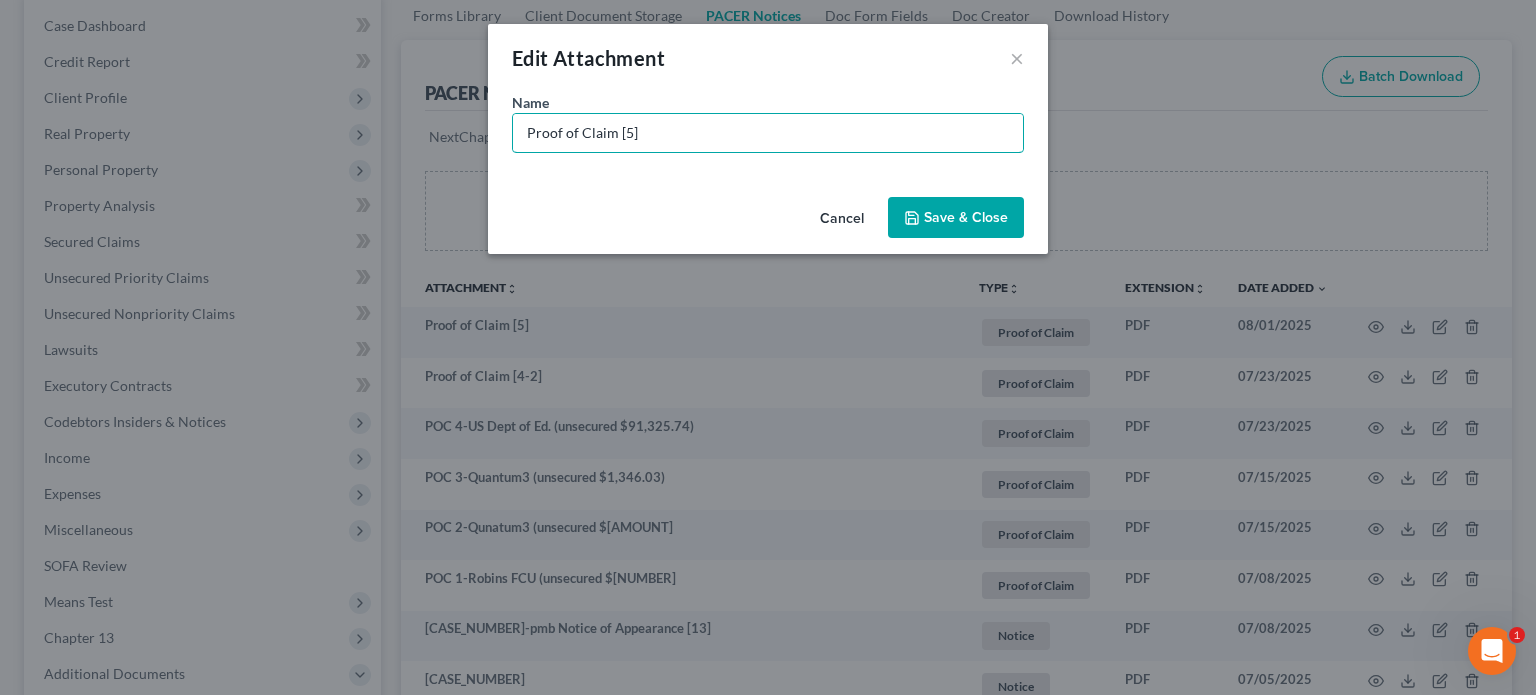 drag, startPoint x: 651, startPoint y: 135, endPoint x: 0, endPoint y: -57, distance: 678.7231 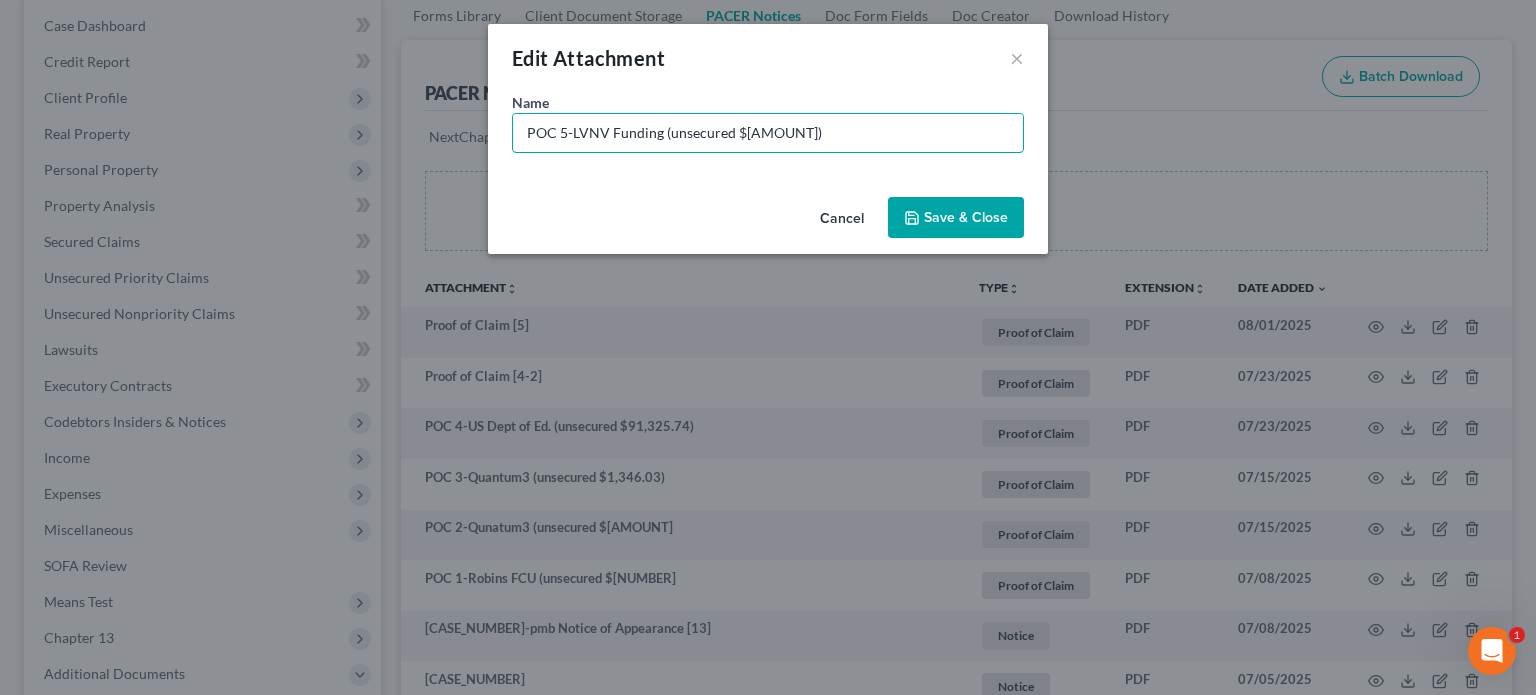 type on "POC 5-LVNV Funding (unsecured $[AMOUNT])" 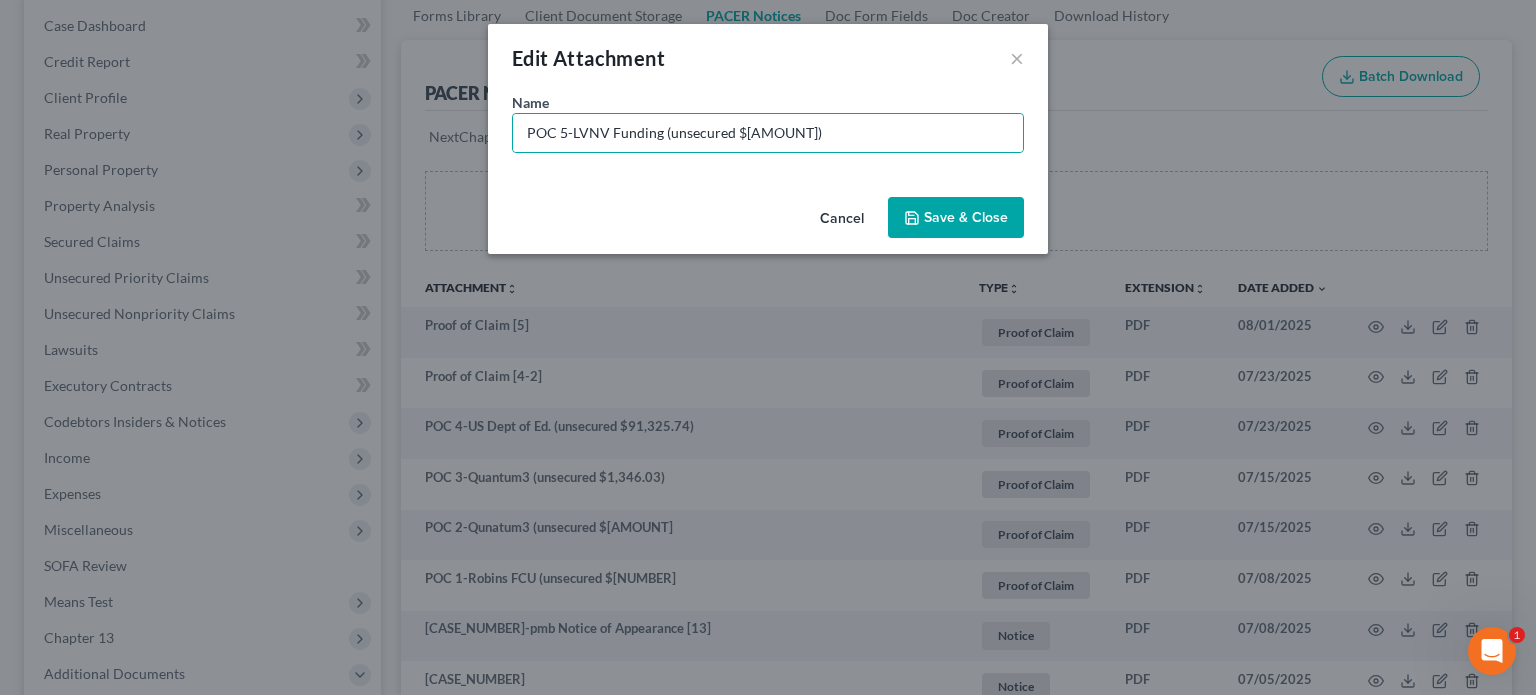 click on "Save & Close" at bounding box center (966, 217) 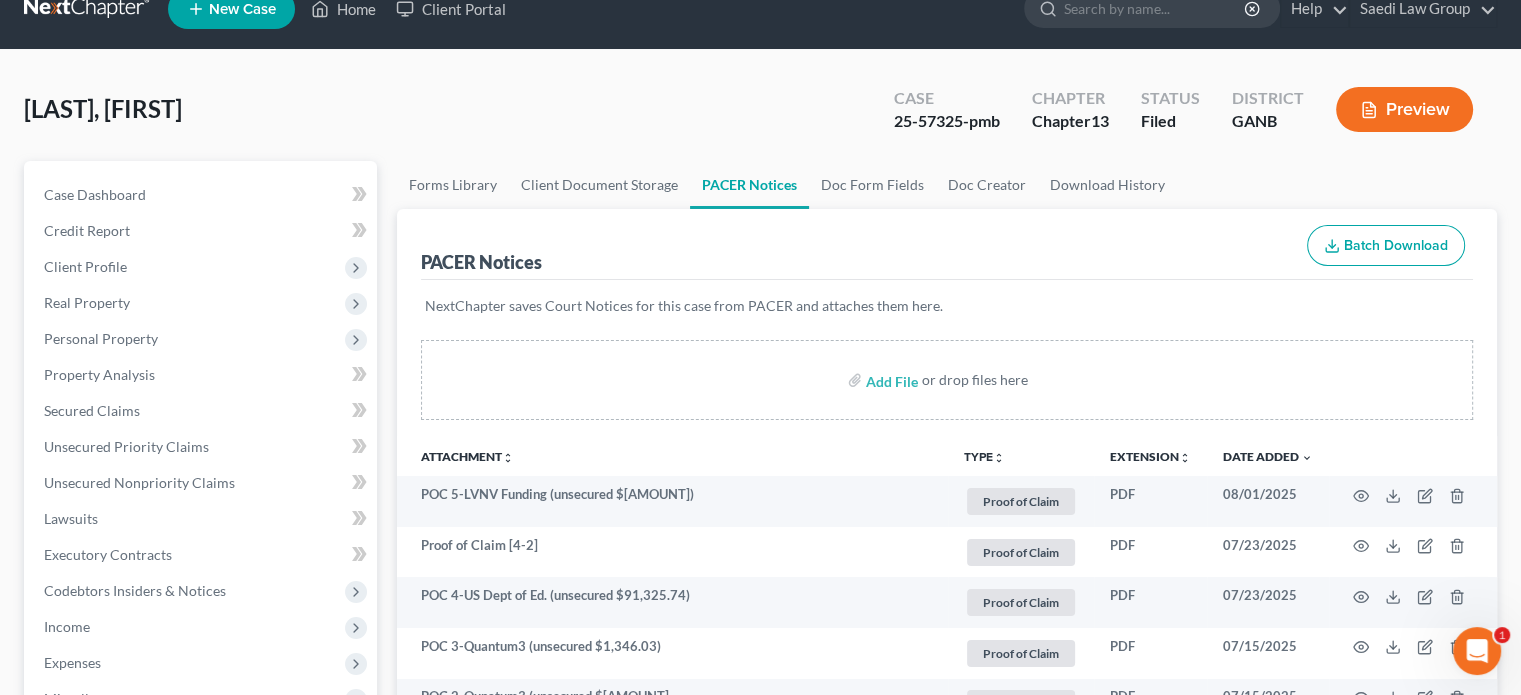 scroll, scrollTop: 0, scrollLeft: 0, axis: both 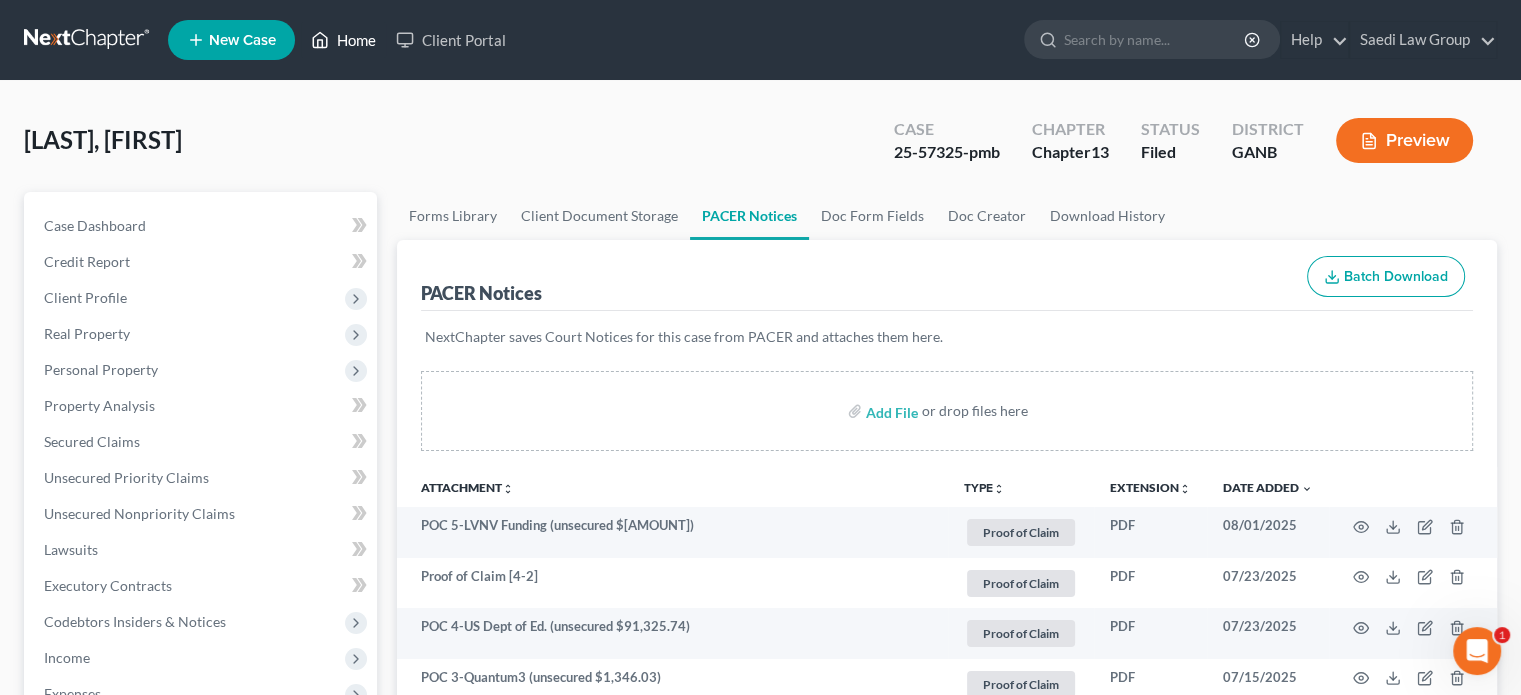 click on "Home" at bounding box center [343, 40] 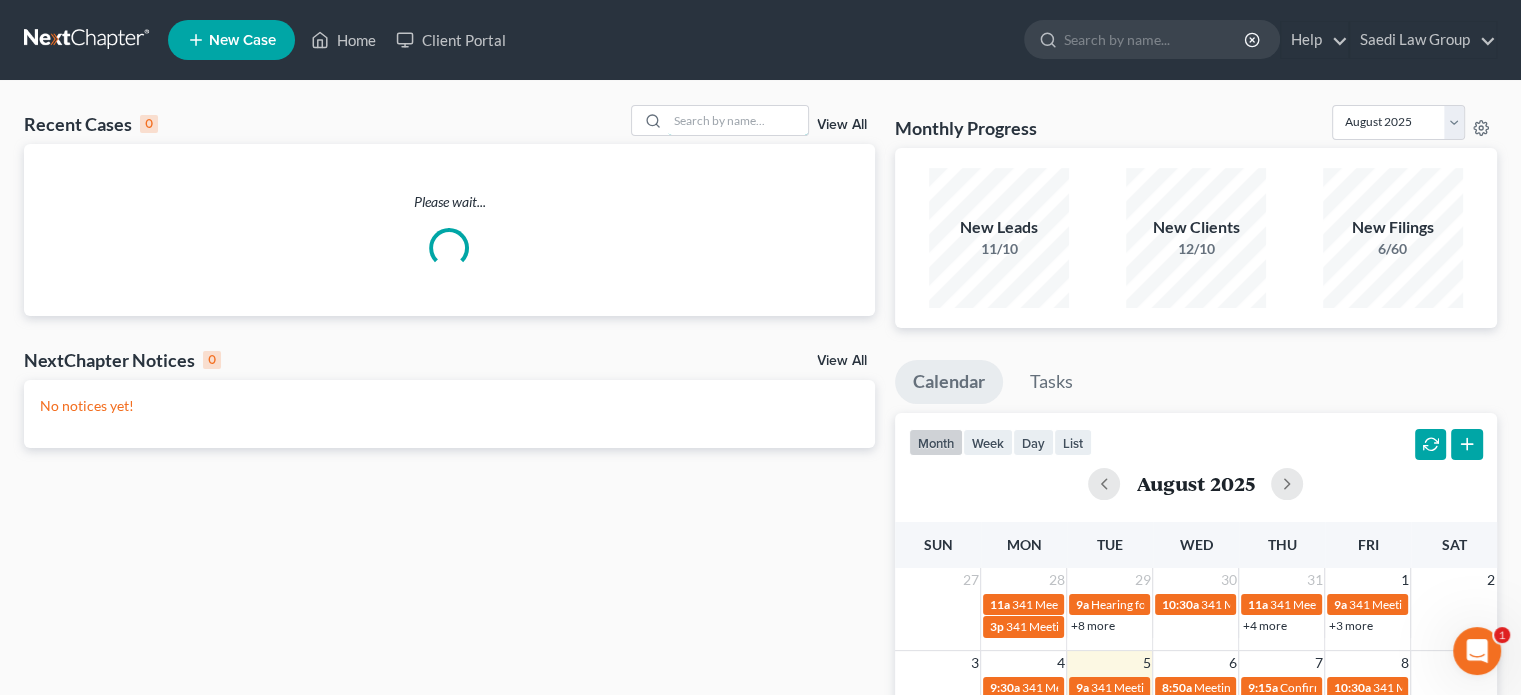 click at bounding box center (738, 120) 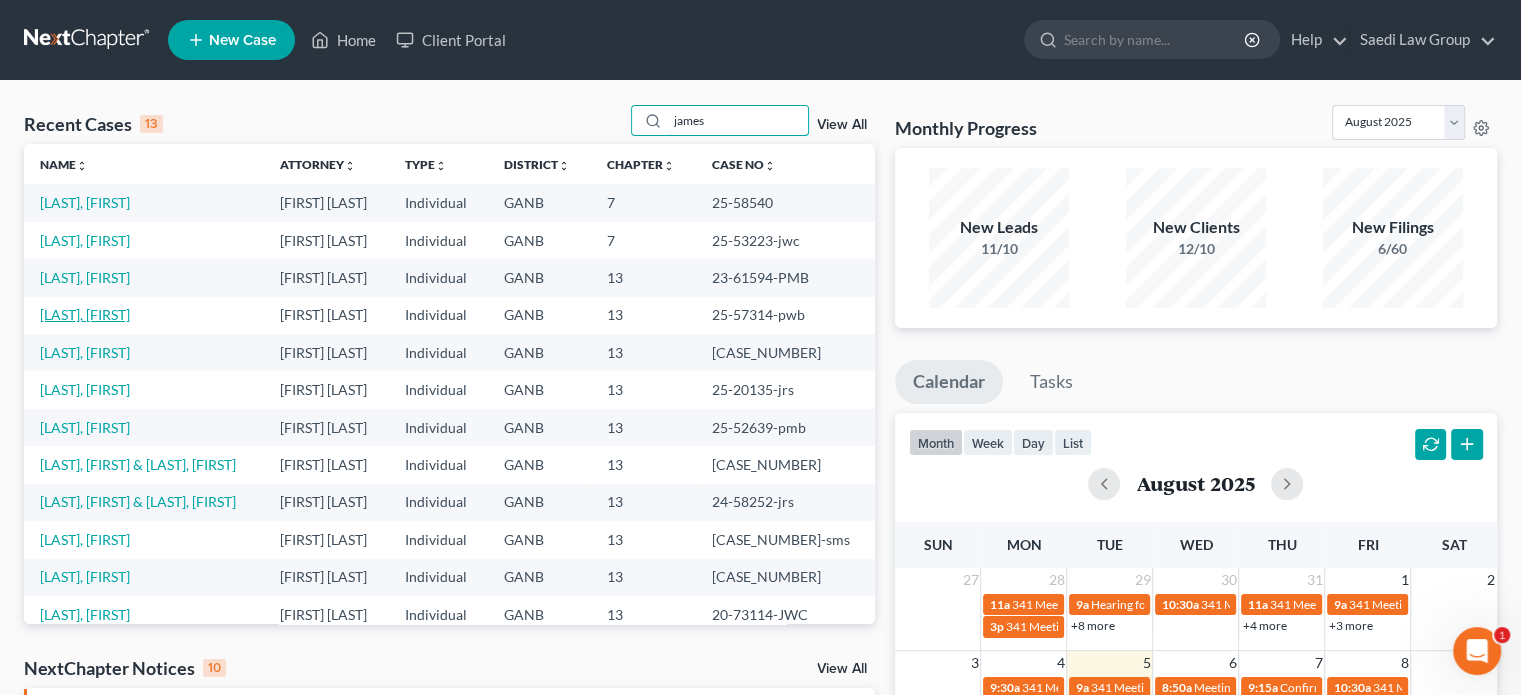 type on "james" 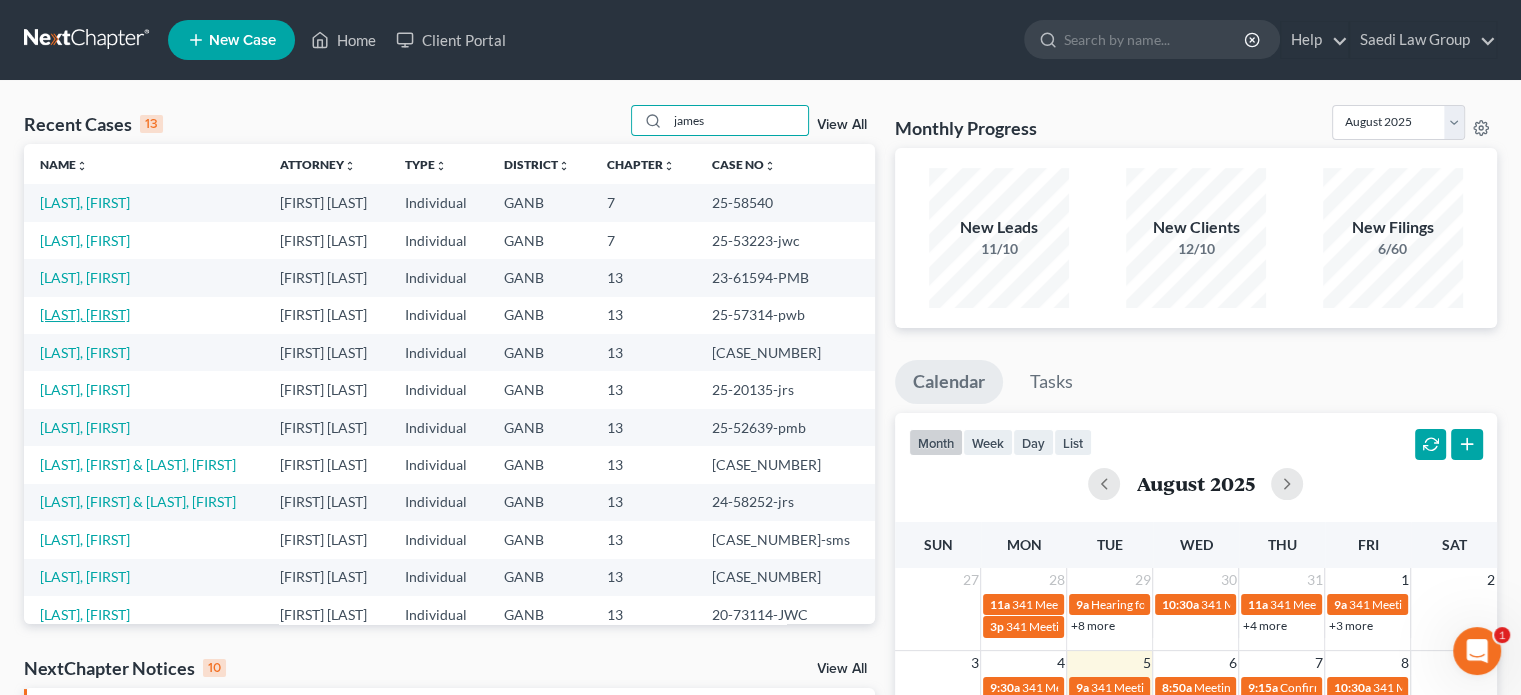 click on "[LAST], [FIRST]" at bounding box center [85, 314] 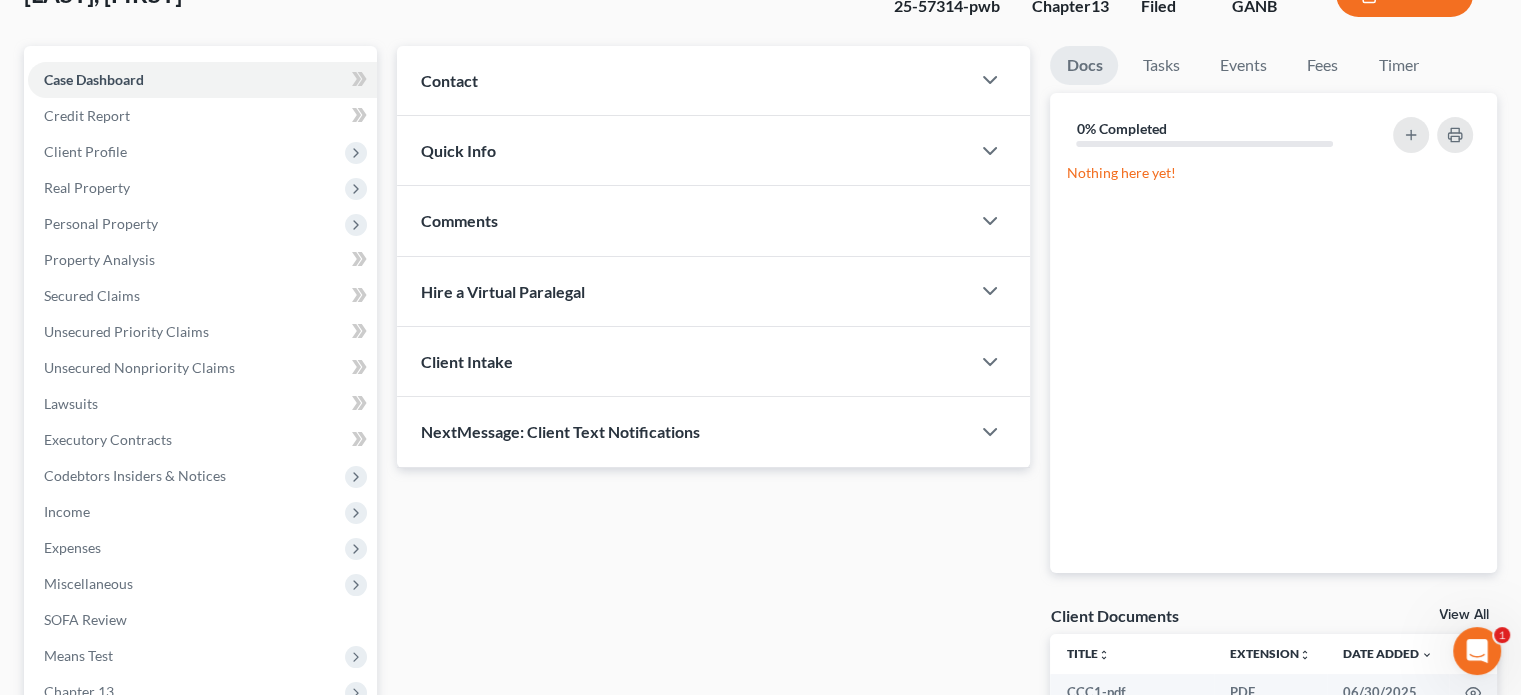 scroll, scrollTop: 438, scrollLeft: 0, axis: vertical 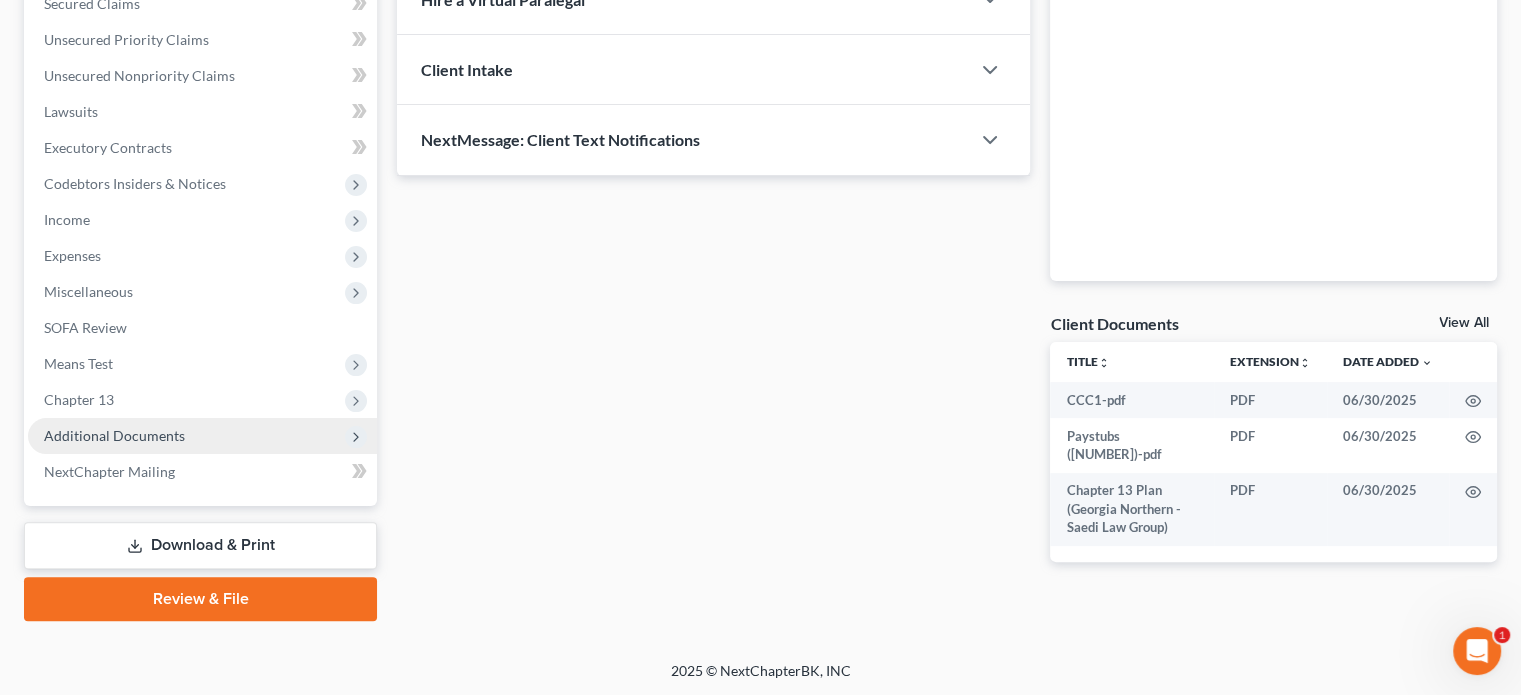click on "Additional Documents" at bounding box center (114, 435) 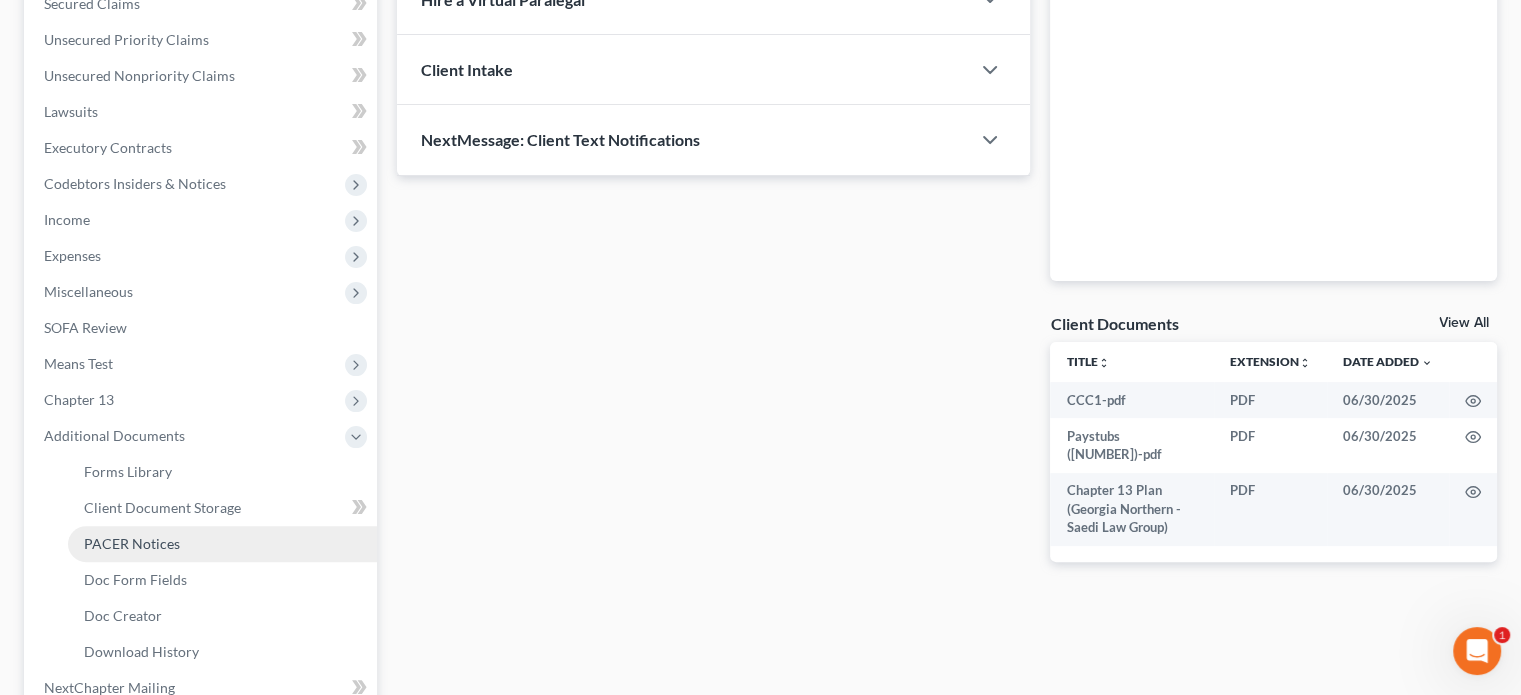 click on "PACER Notices" at bounding box center [132, 543] 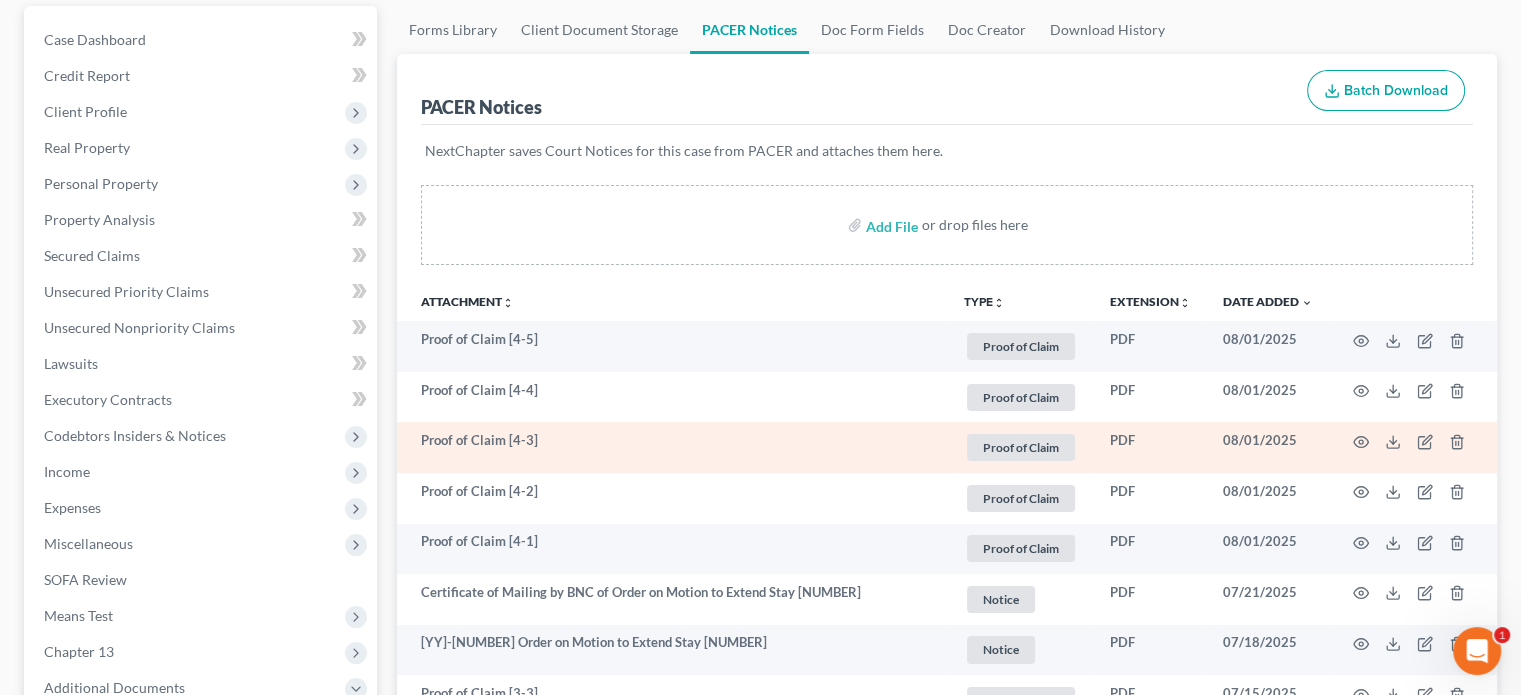 scroll, scrollTop: 200, scrollLeft: 0, axis: vertical 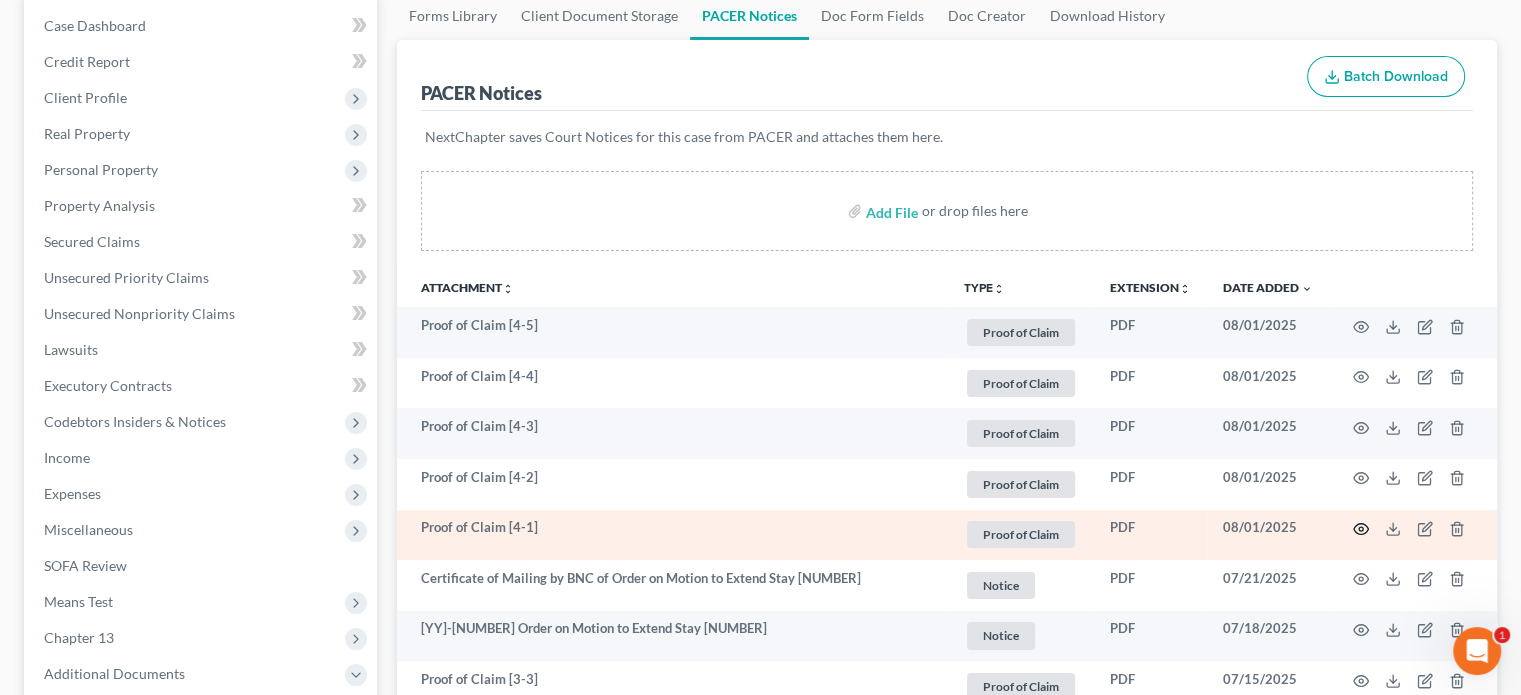 click 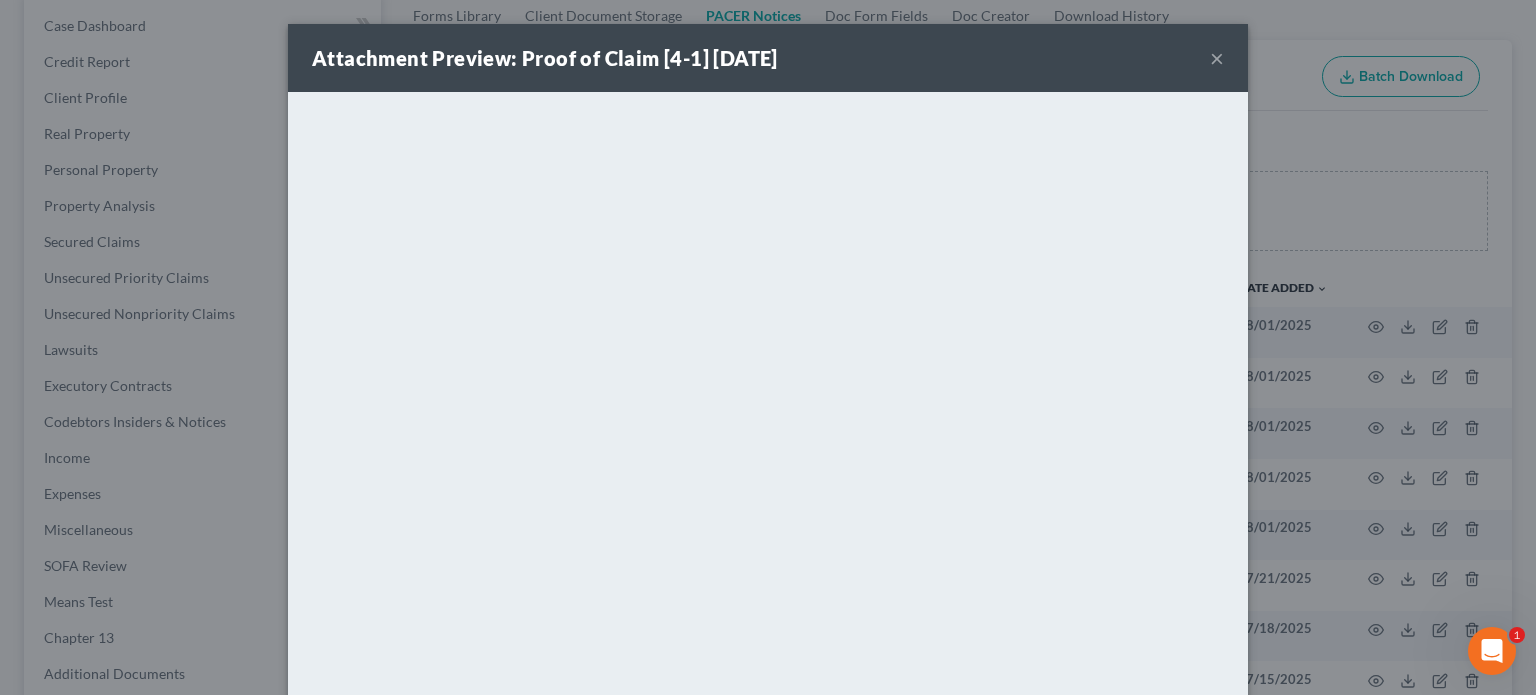 click on "×" at bounding box center (1217, 58) 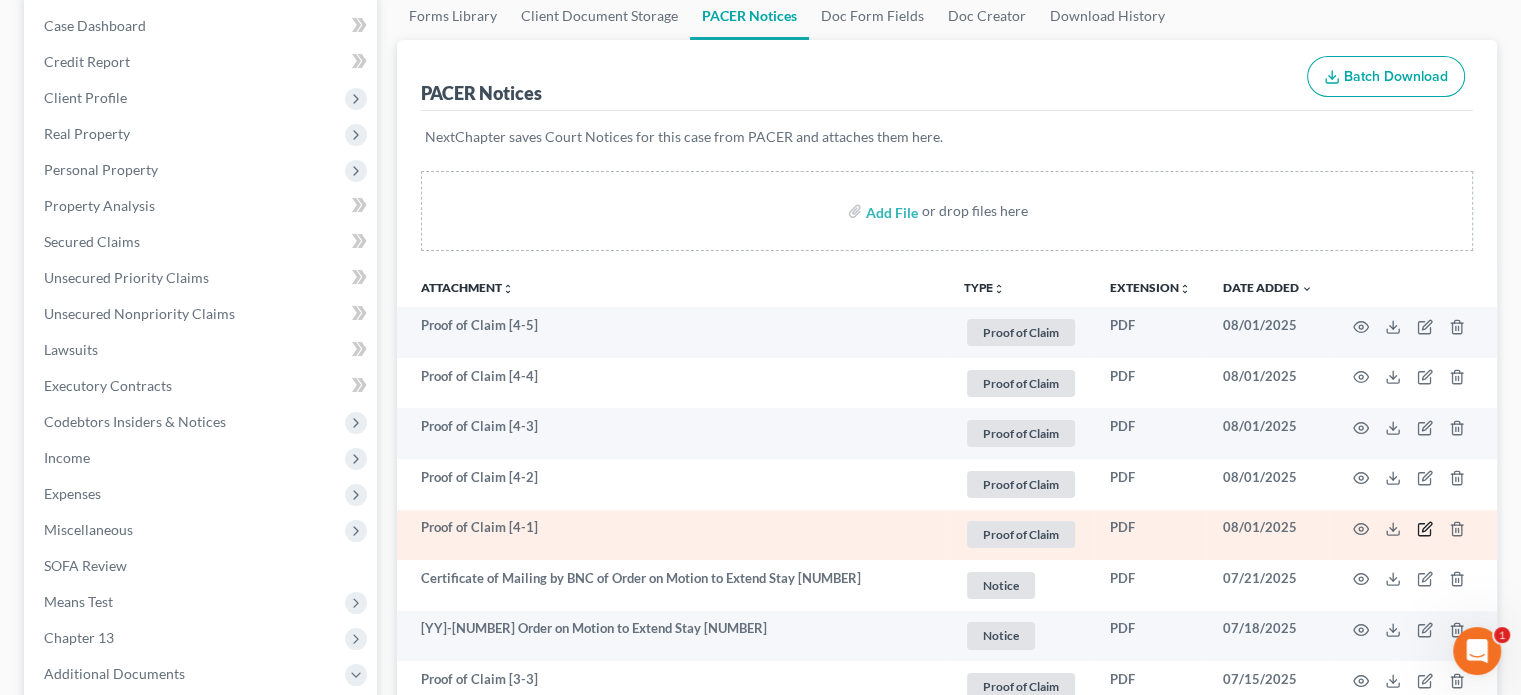 click 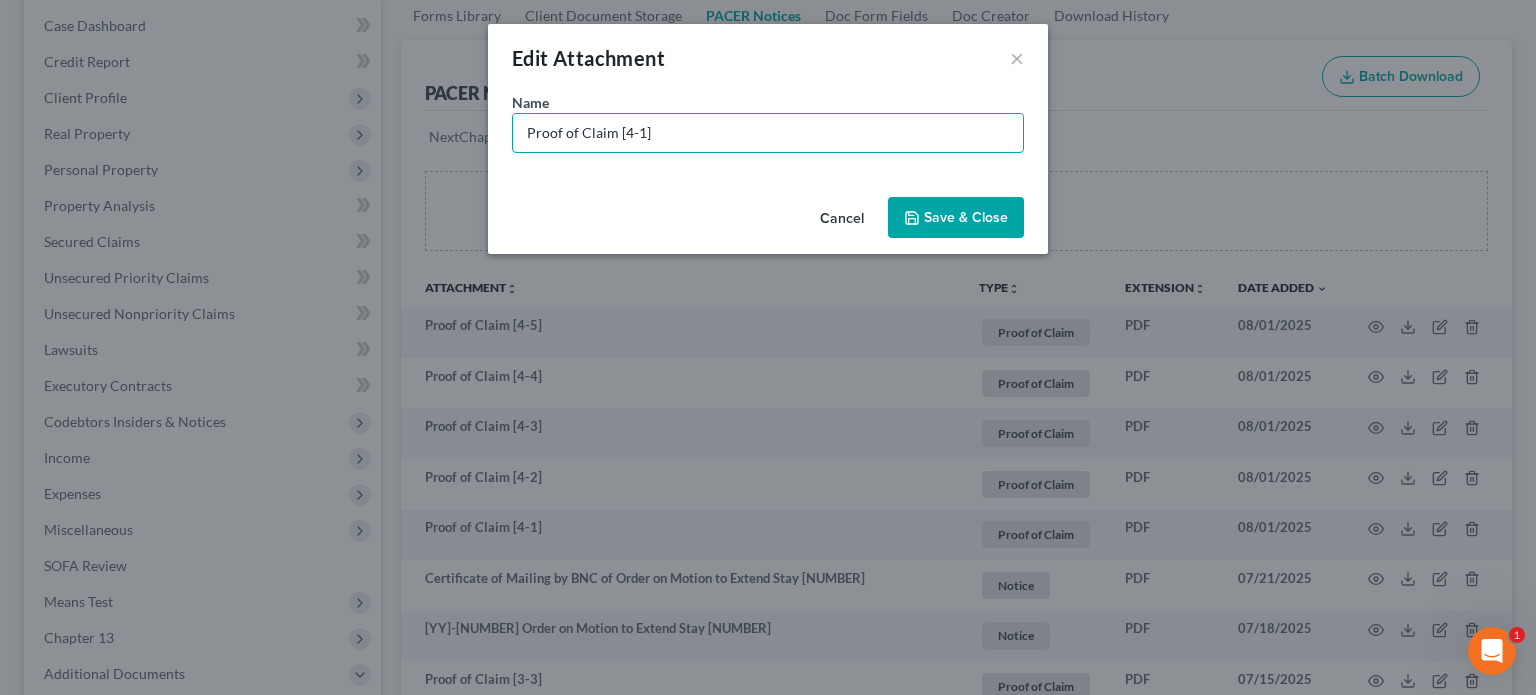 drag, startPoint x: 672, startPoint y: 134, endPoint x: 0, endPoint y: 58, distance: 676.28394 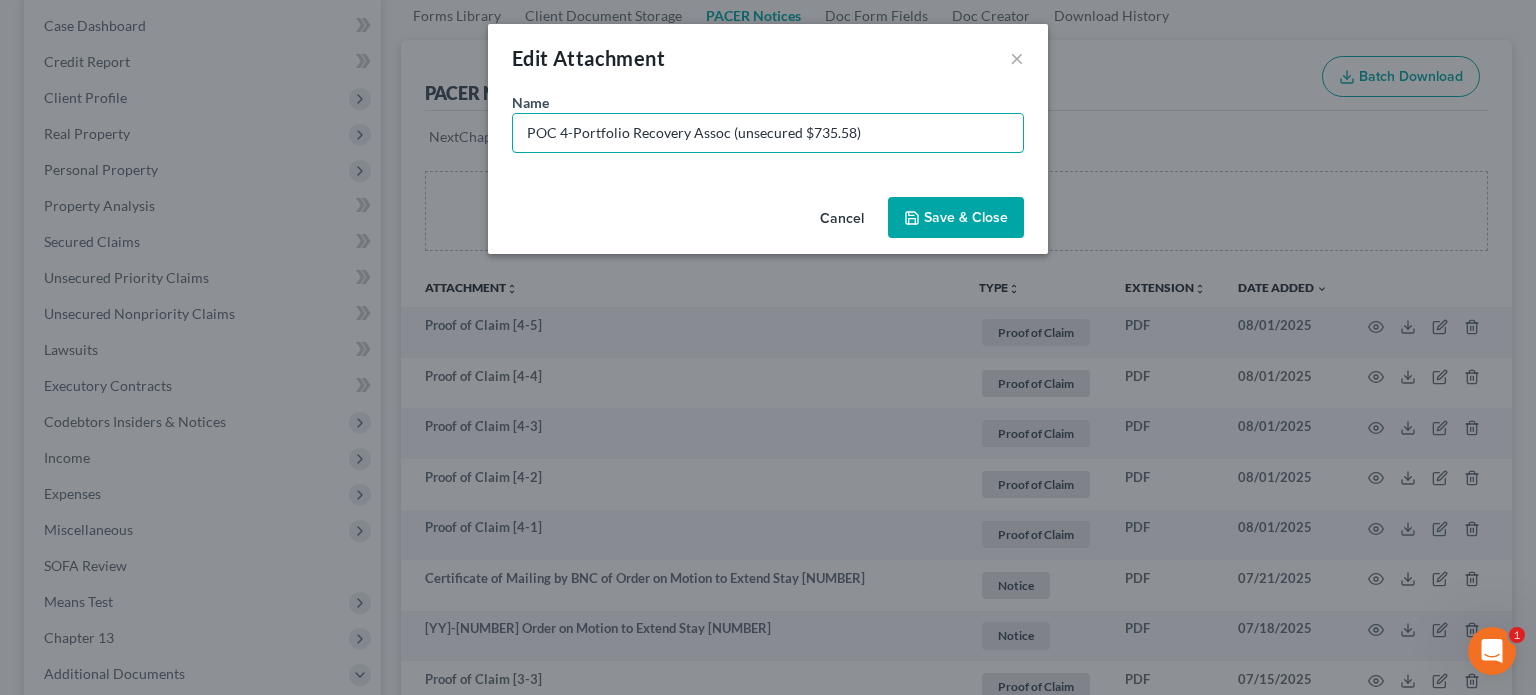 type on "POC 4-Portfolio Recovery Assoc (unsecured $735.58)" 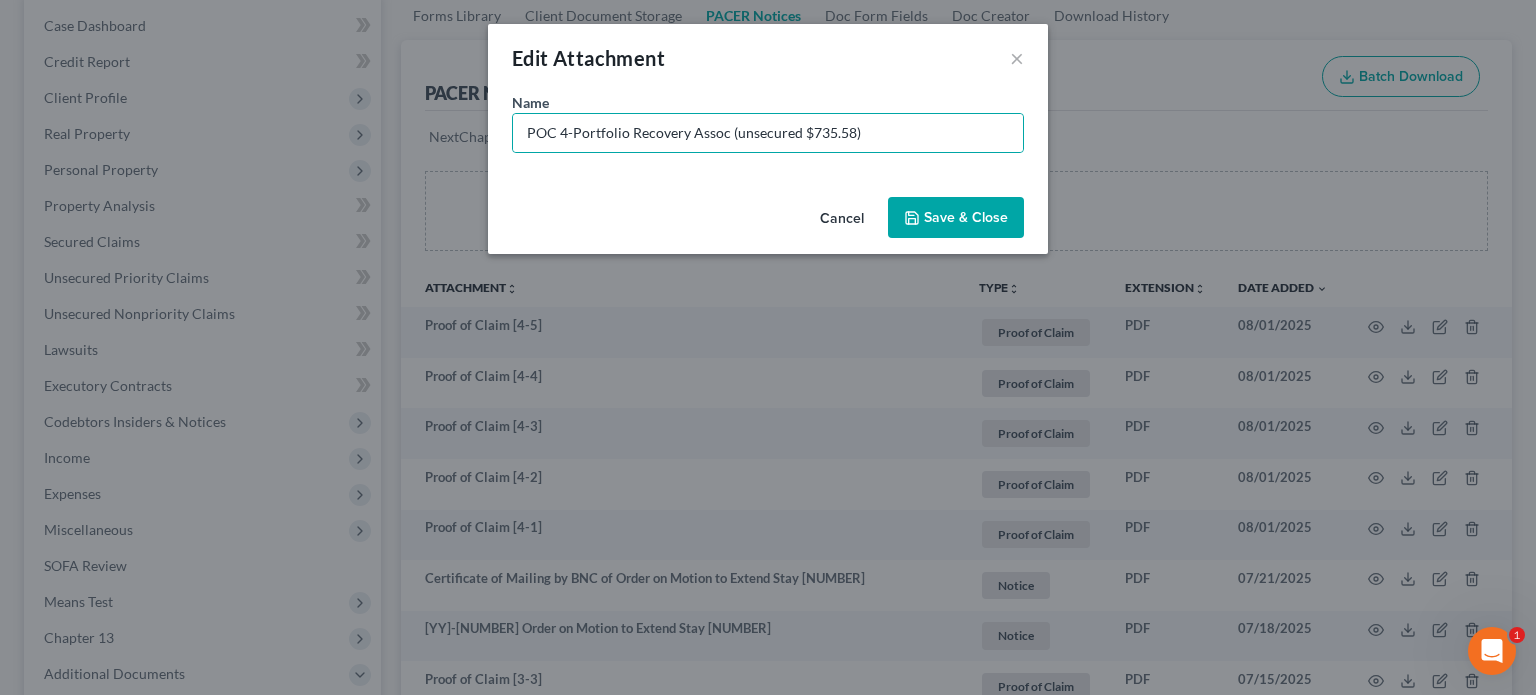 click on "Save & Close" at bounding box center (956, 218) 